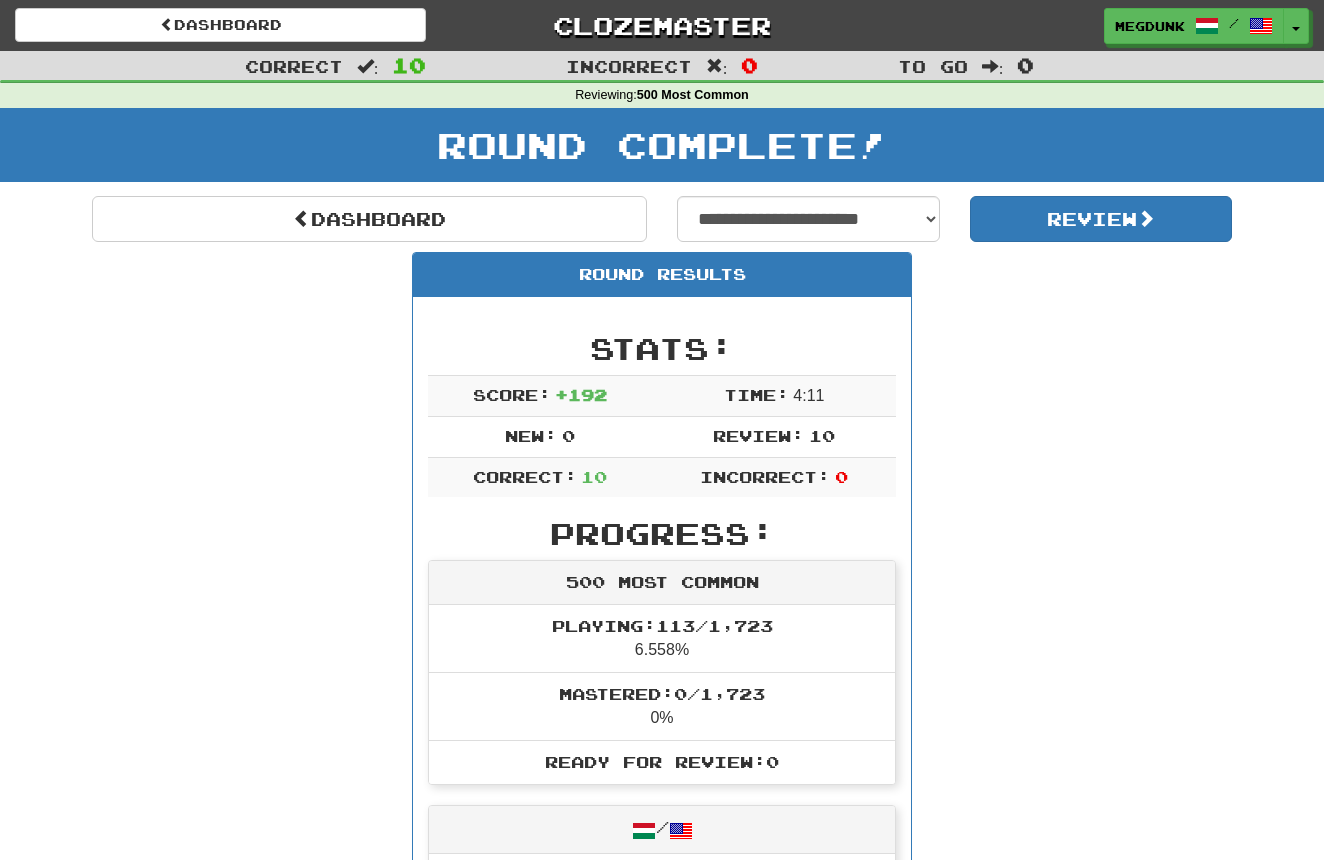 scroll, scrollTop: 0, scrollLeft: 0, axis: both 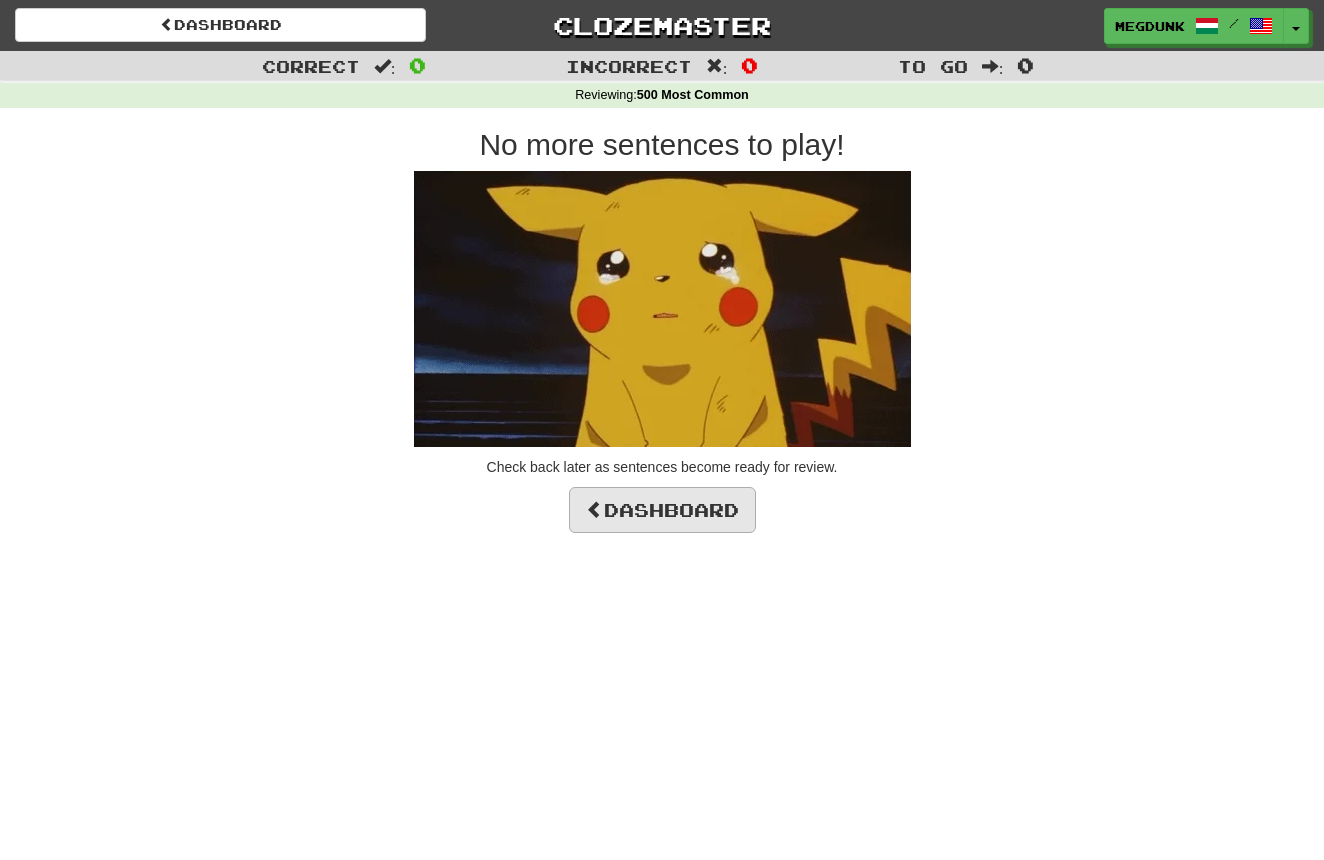 click on "Dashboard" at bounding box center [662, 510] 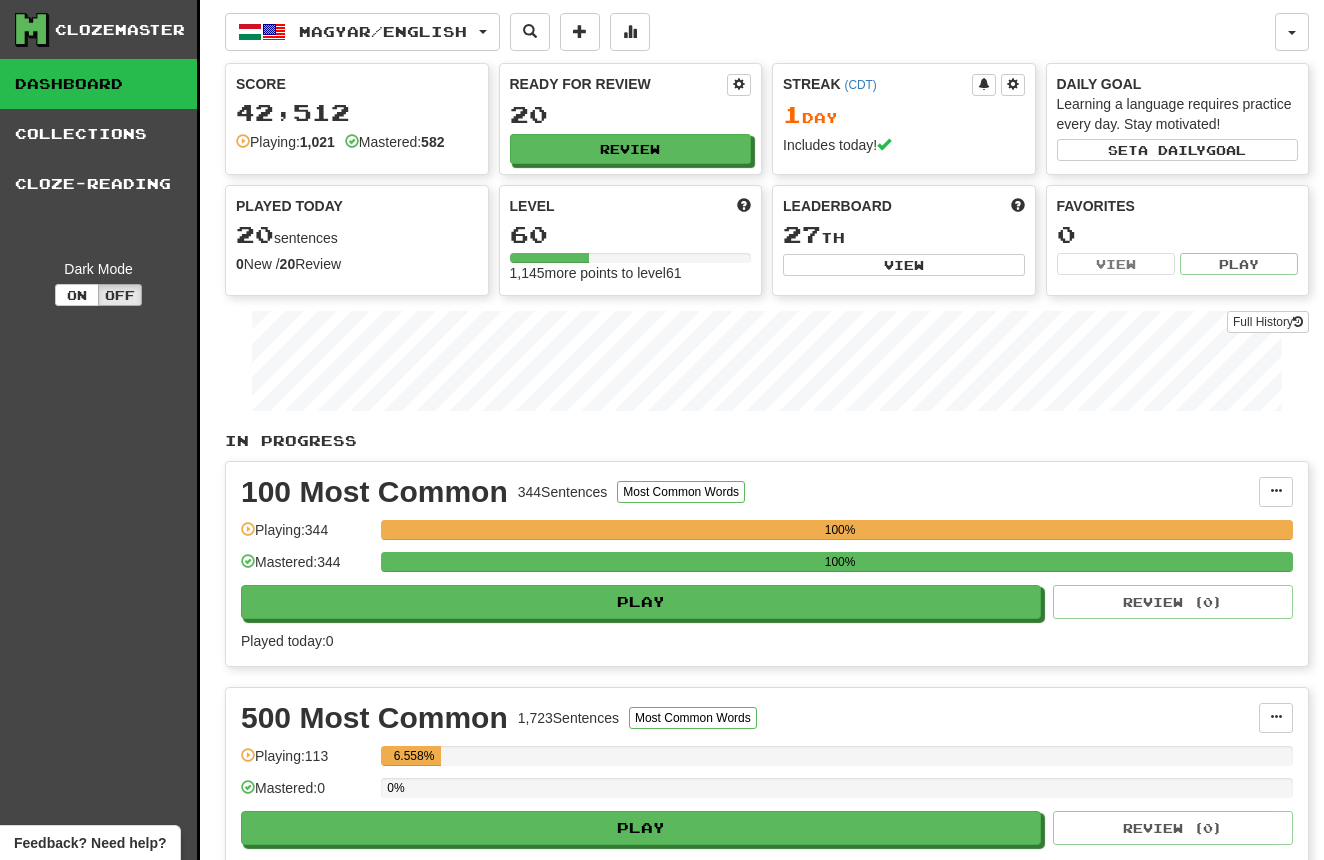 scroll, scrollTop: 0, scrollLeft: 0, axis: both 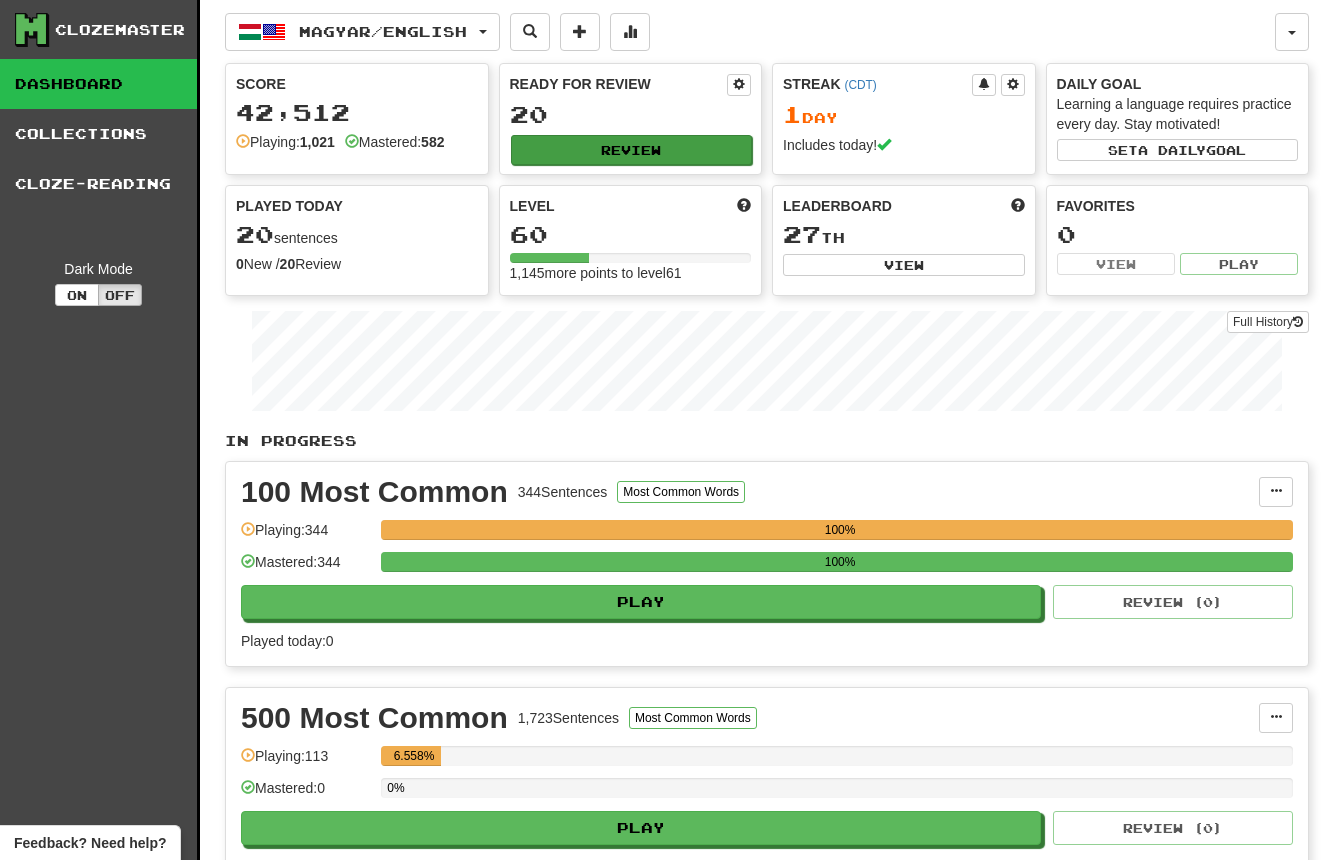 click on "Review" at bounding box center [632, 150] 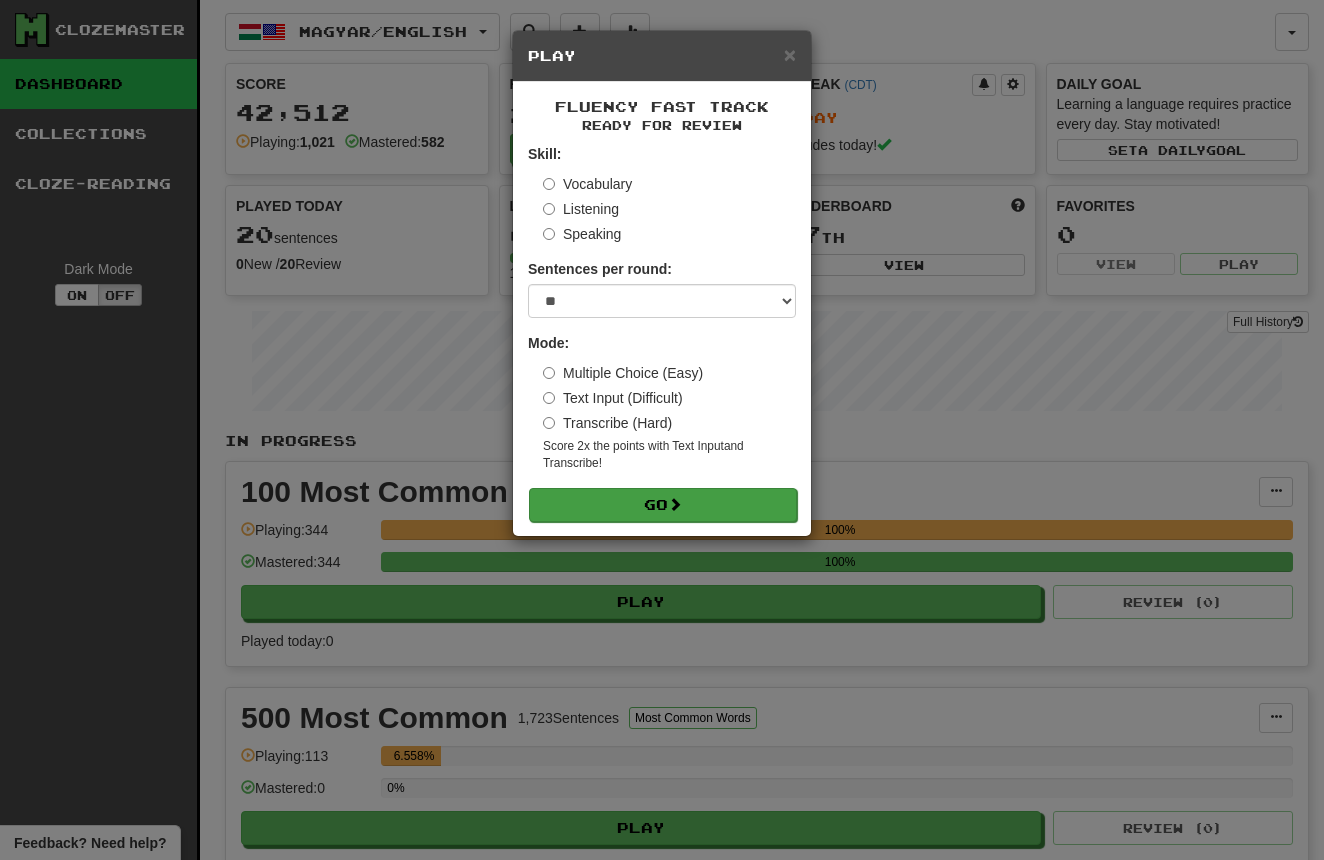 click on "Go" at bounding box center [663, 505] 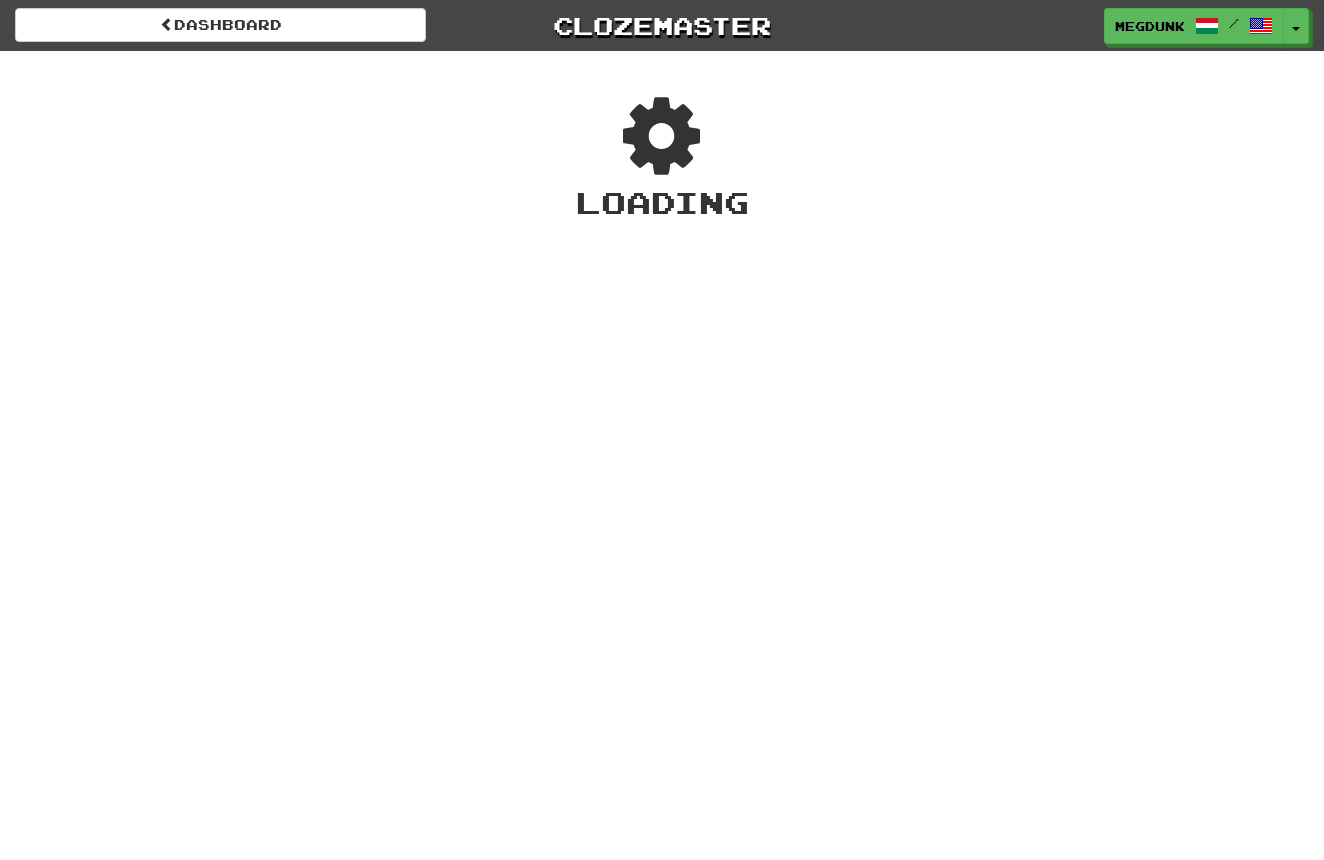 scroll, scrollTop: 0, scrollLeft: 0, axis: both 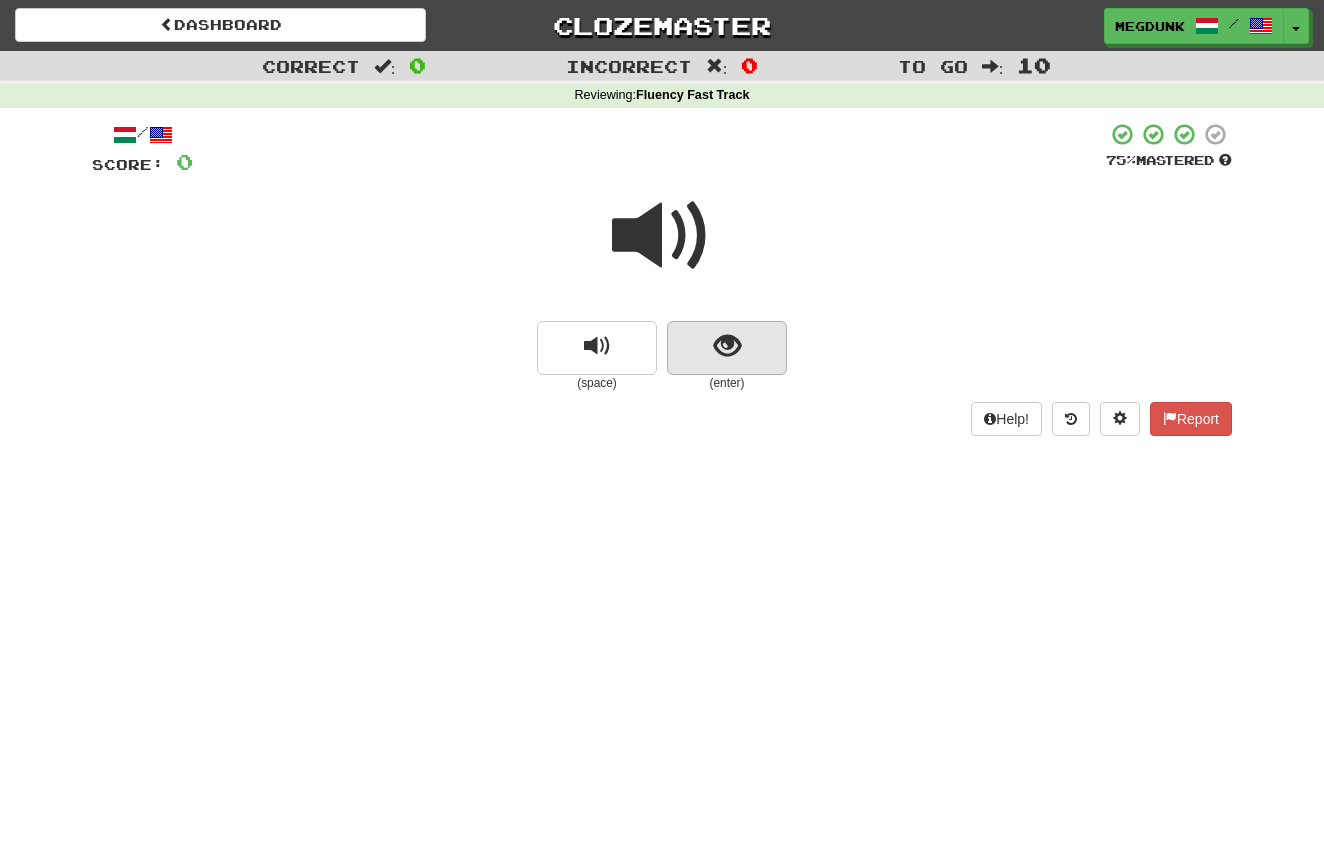 click at bounding box center (727, 346) 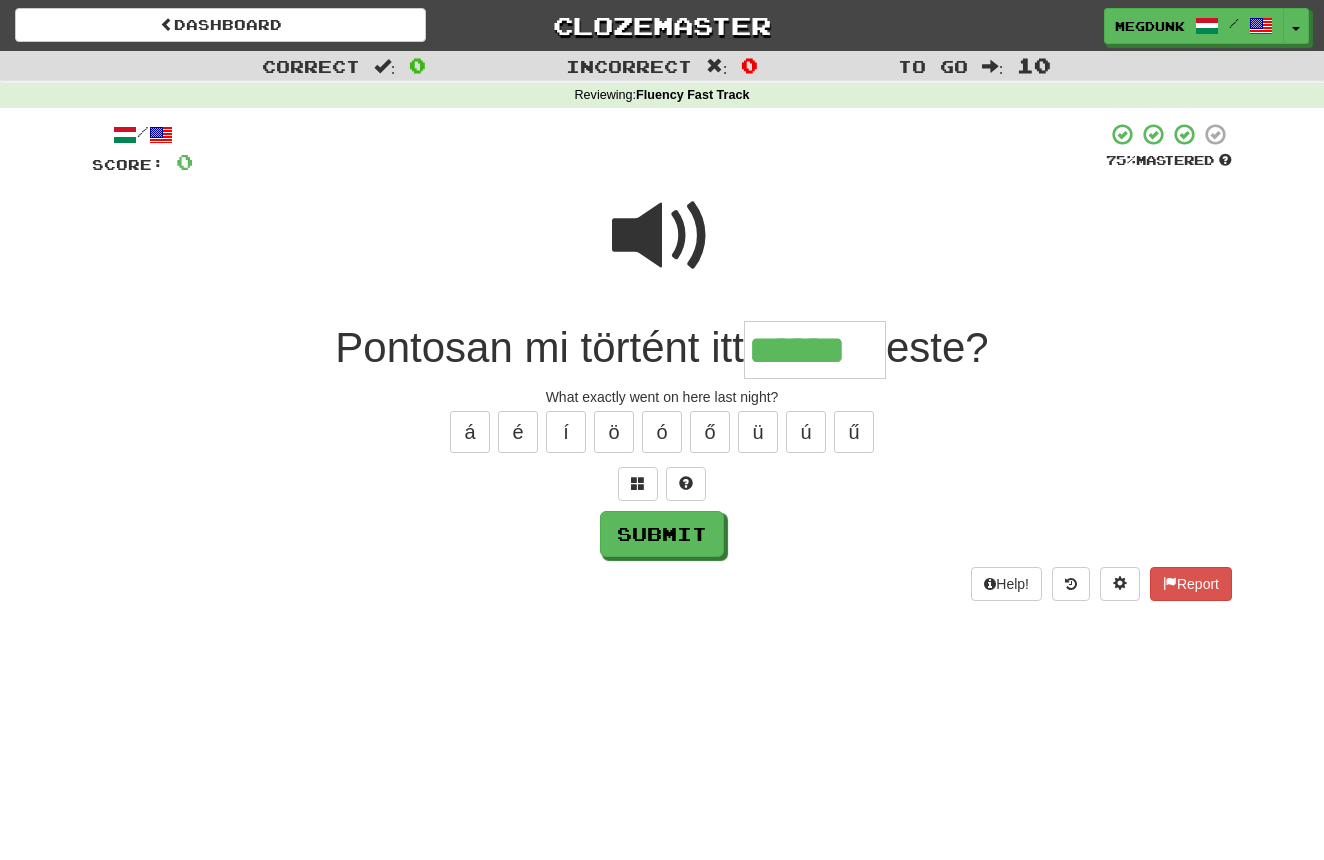 type on "******" 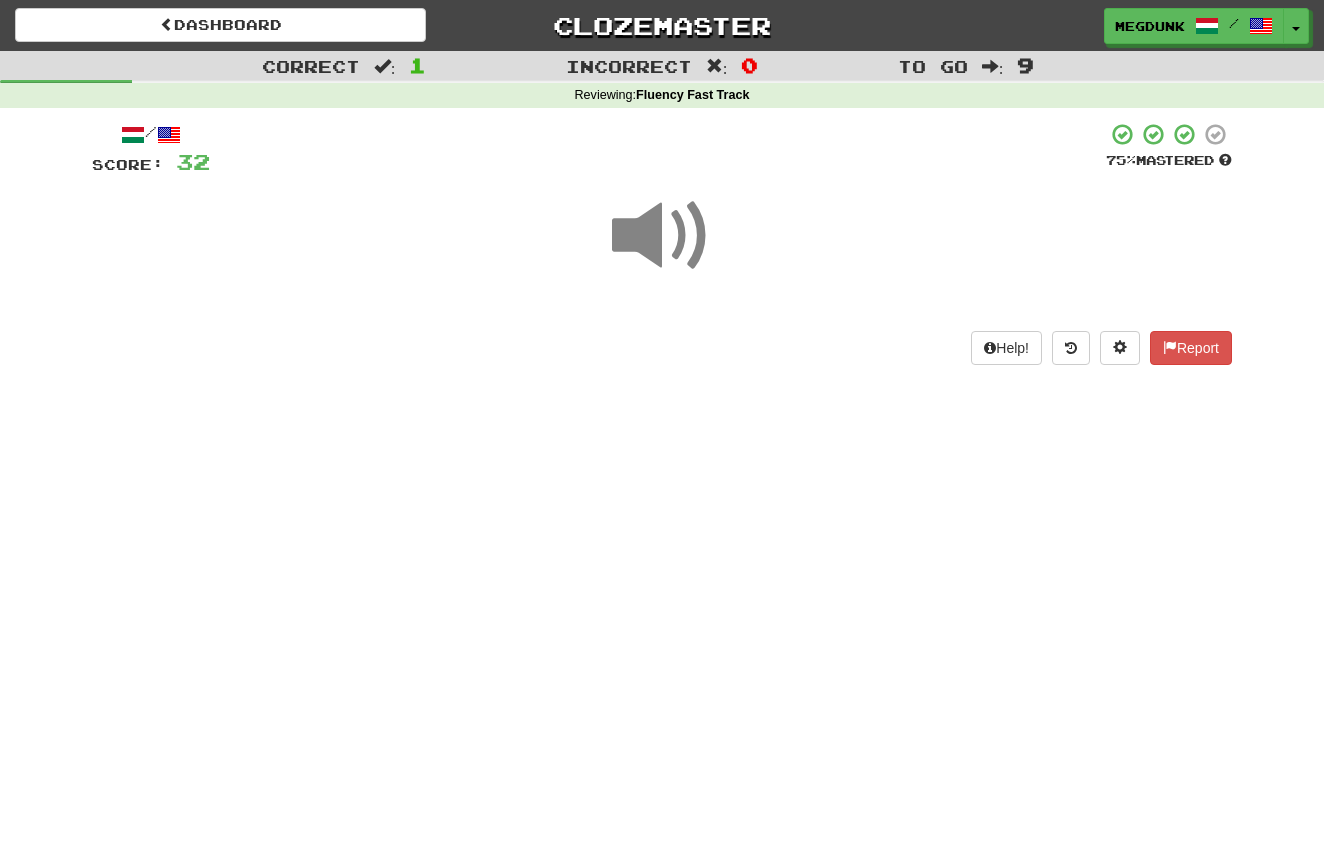 click at bounding box center (662, 236) 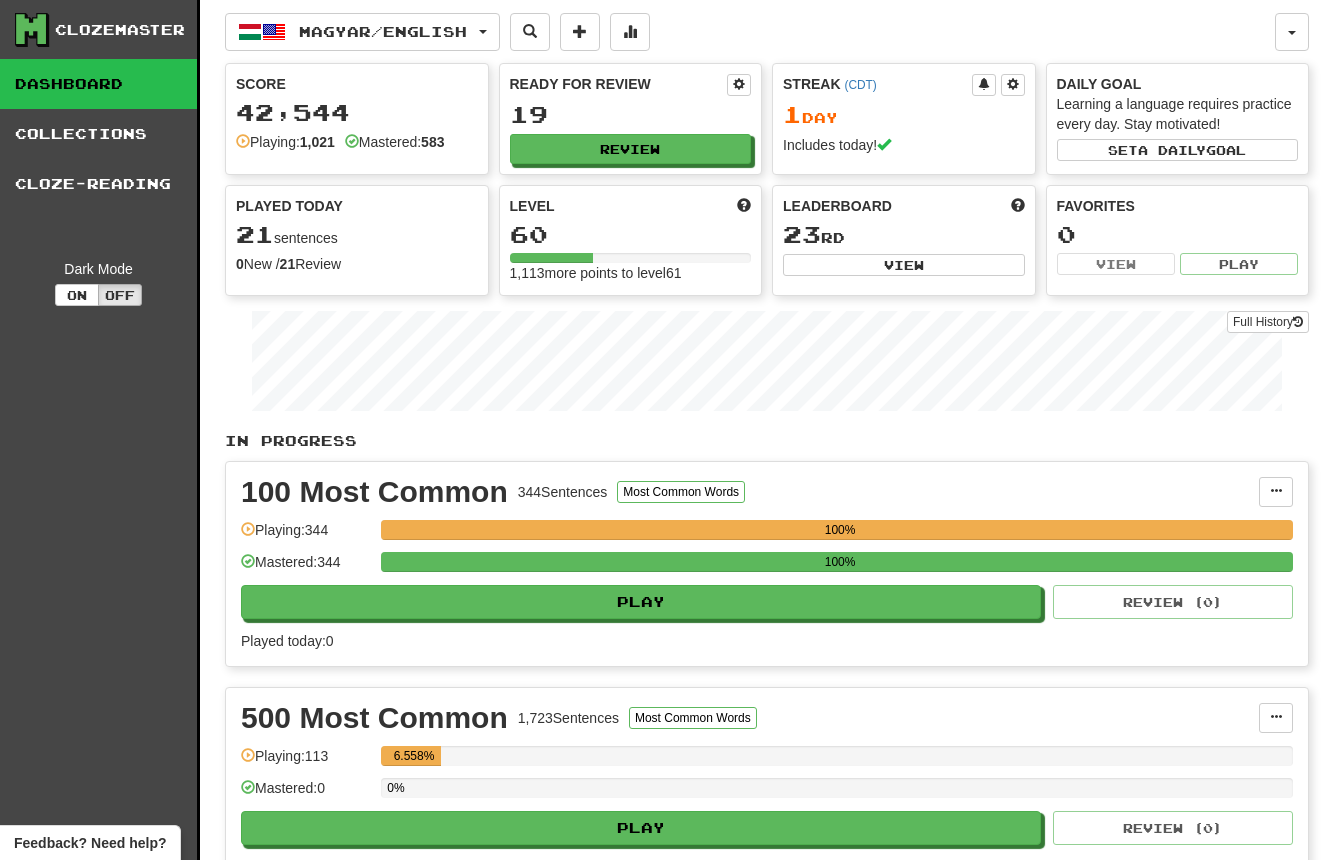 scroll, scrollTop: 0, scrollLeft: 0, axis: both 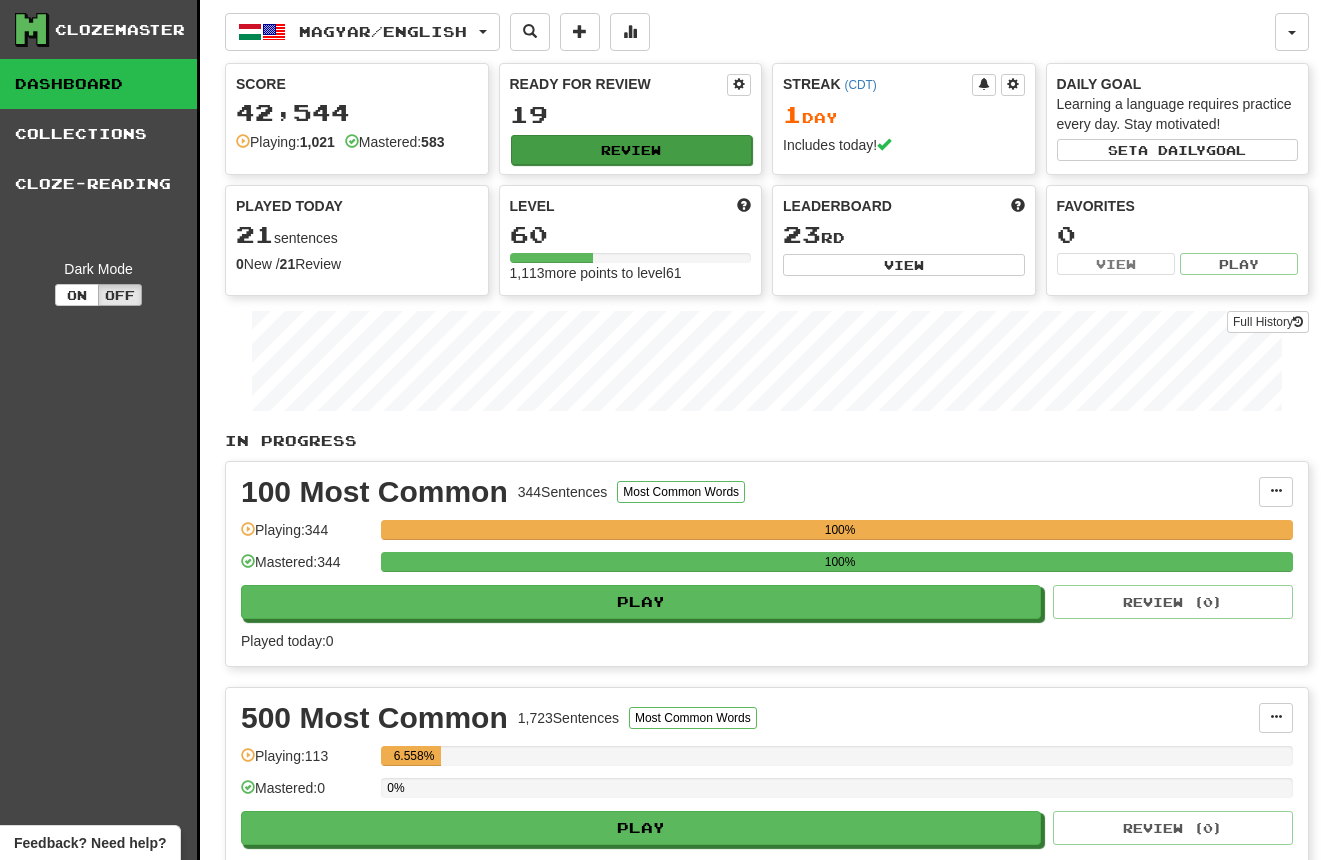 click on "Review" at bounding box center (632, 150) 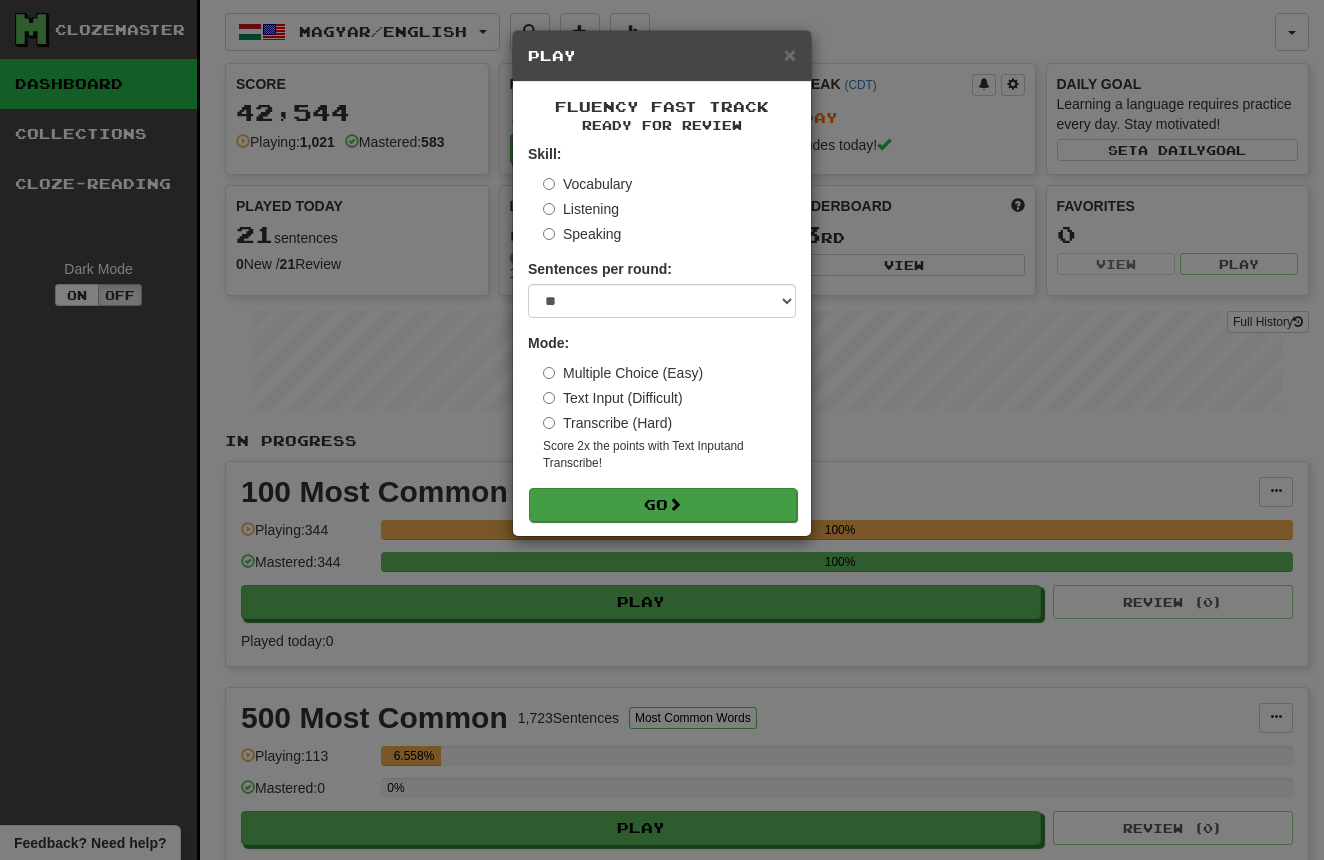 click on "Go" at bounding box center [663, 505] 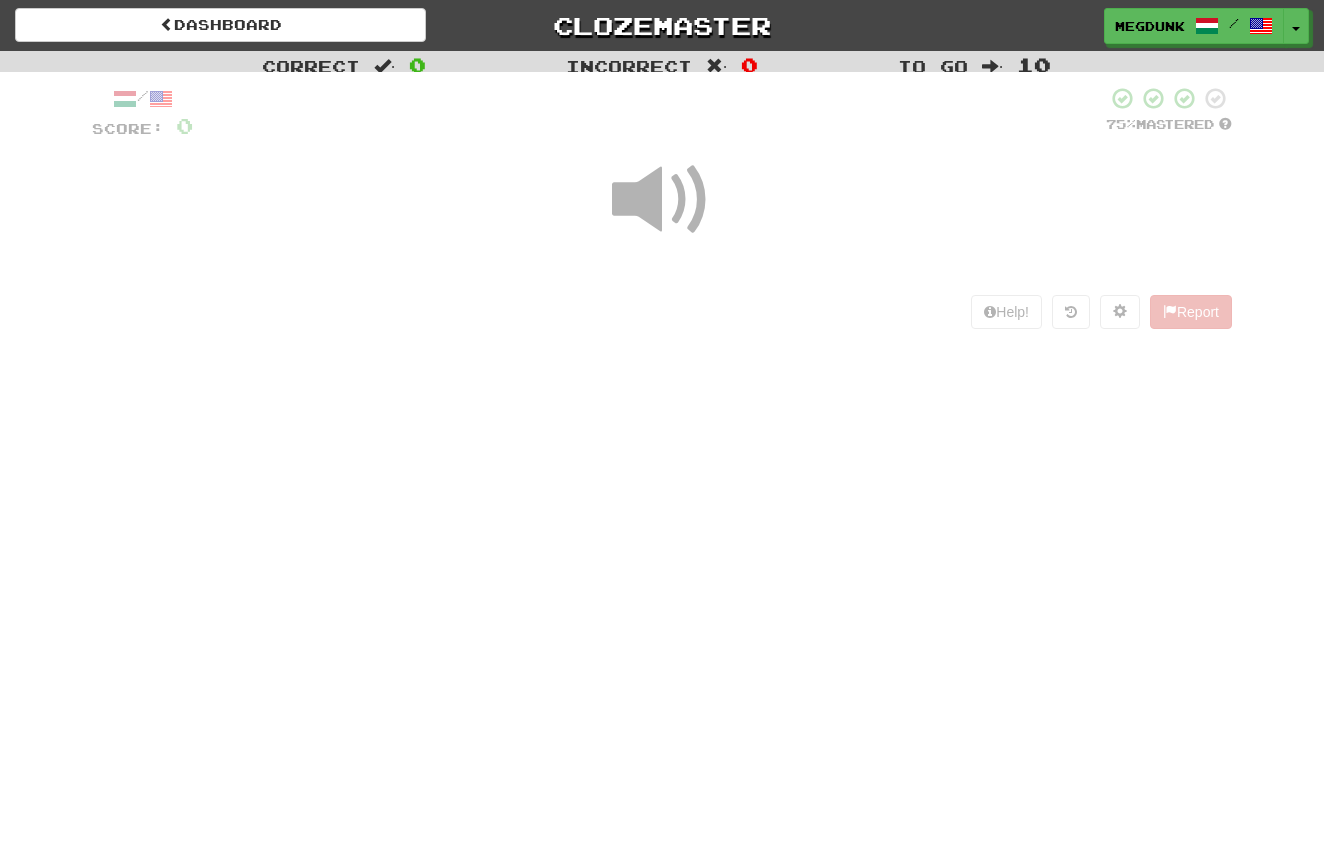 scroll, scrollTop: 0, scrollLeft: 0, axis: both 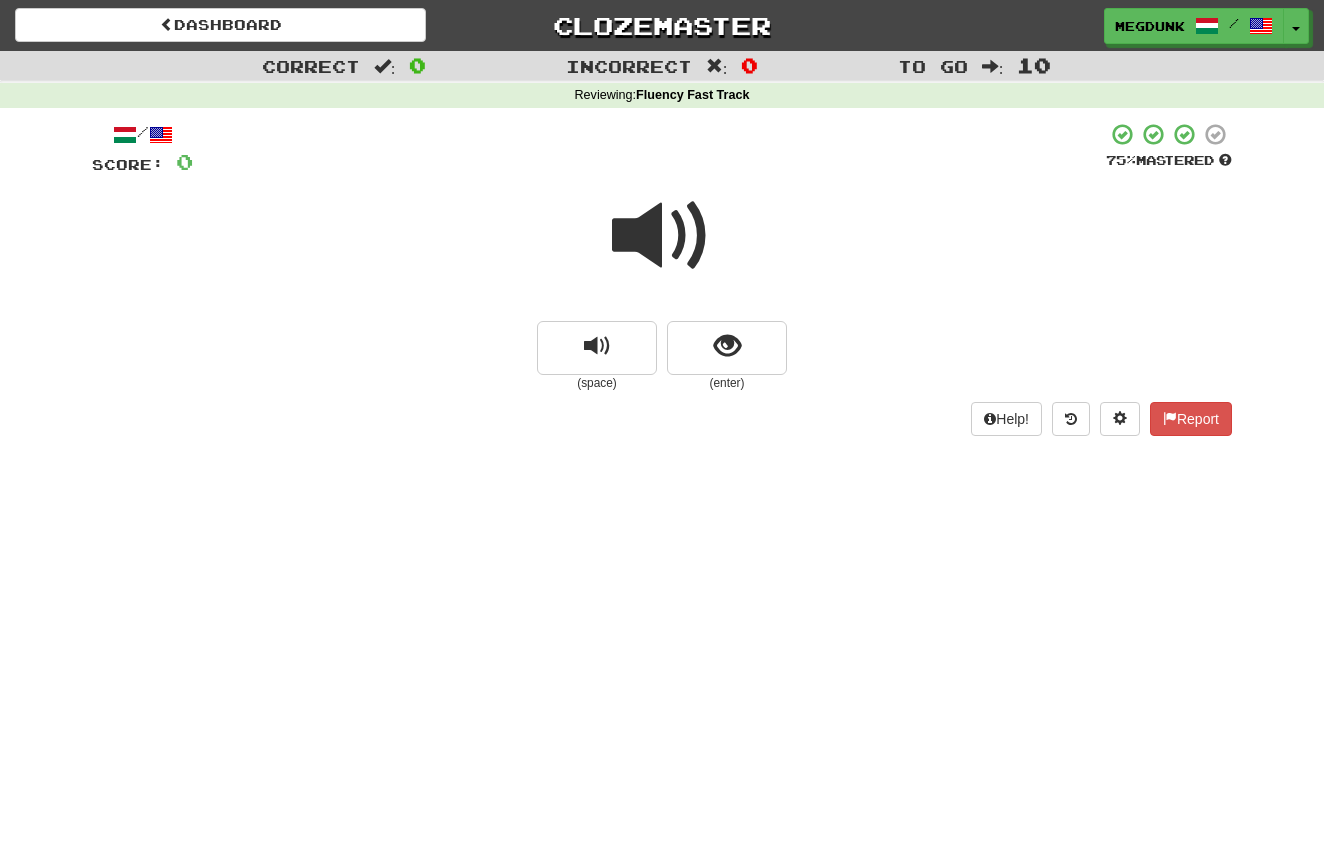 click at bounding box center (662, 236) 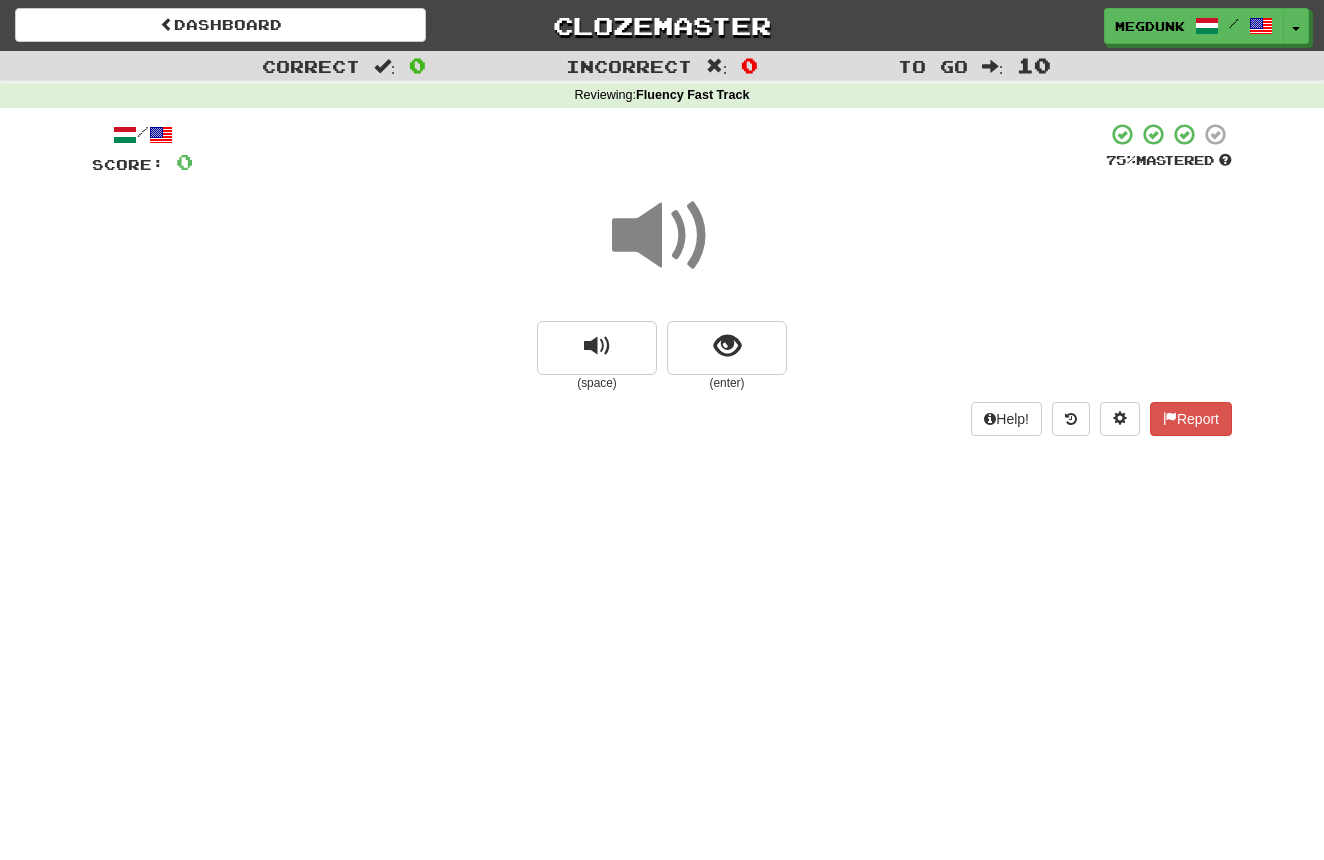 click at bounding box center (662, 236) 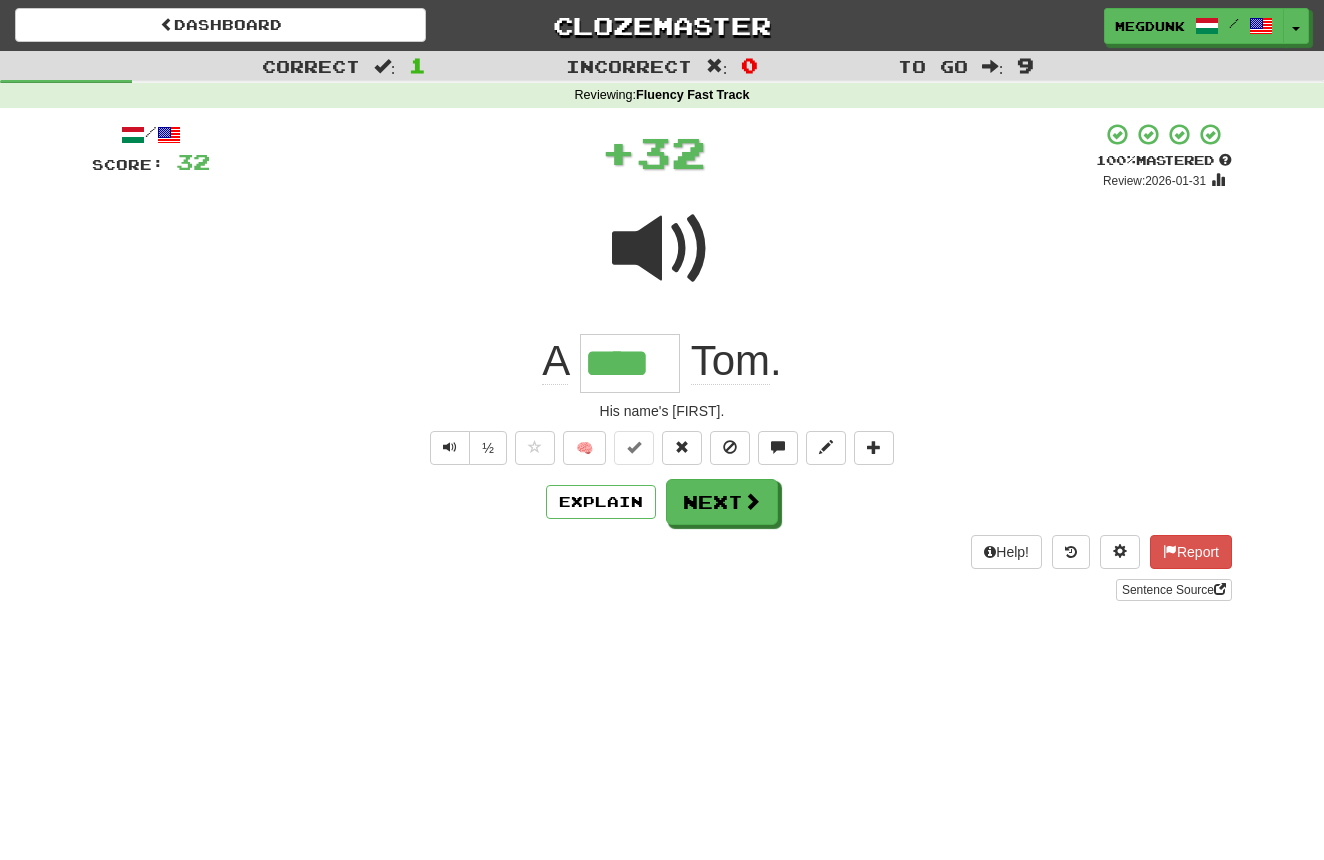 type on "****" 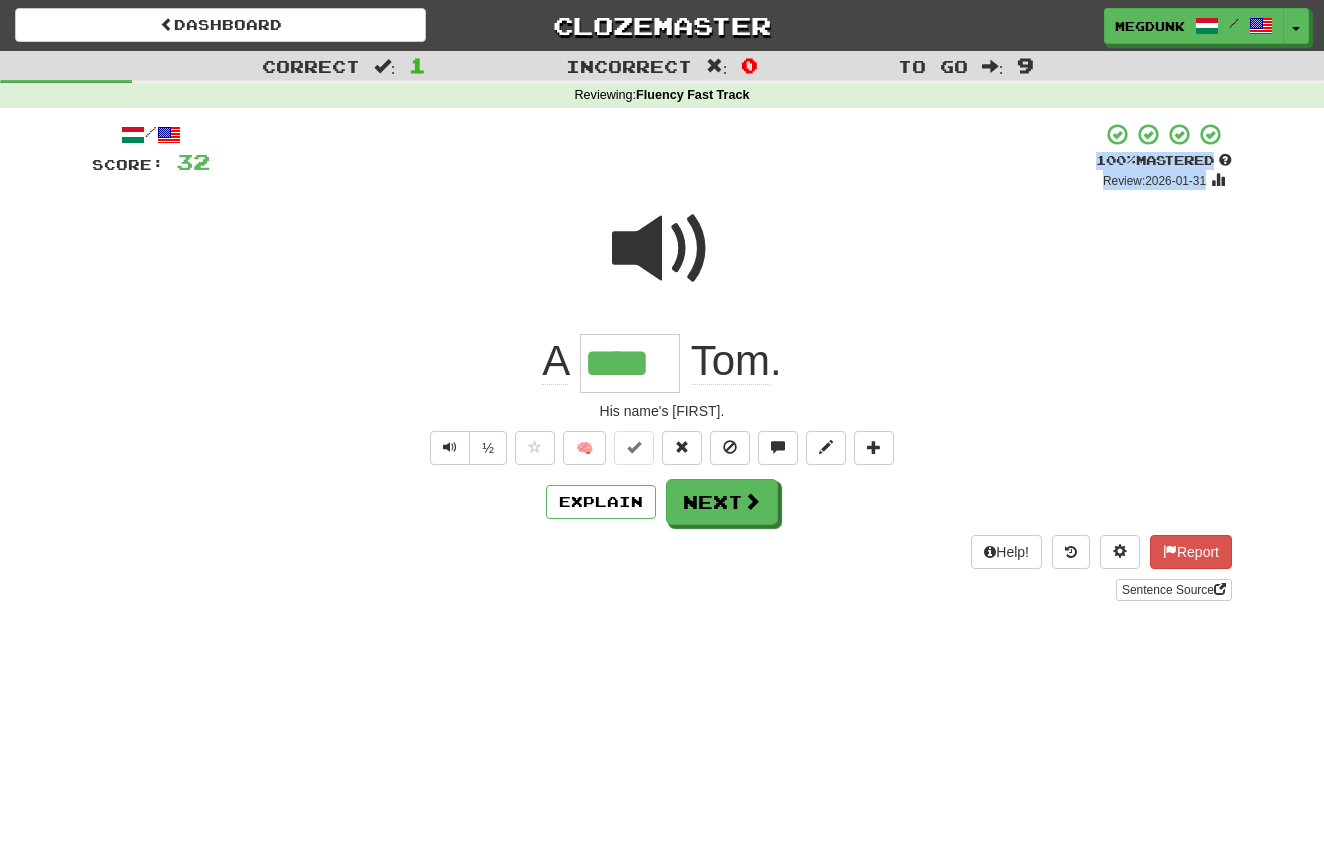 drag, startPoint x: 517, startPoint y: 279, endPoint x: 300, endPoint y: 204, distance: 229.59529 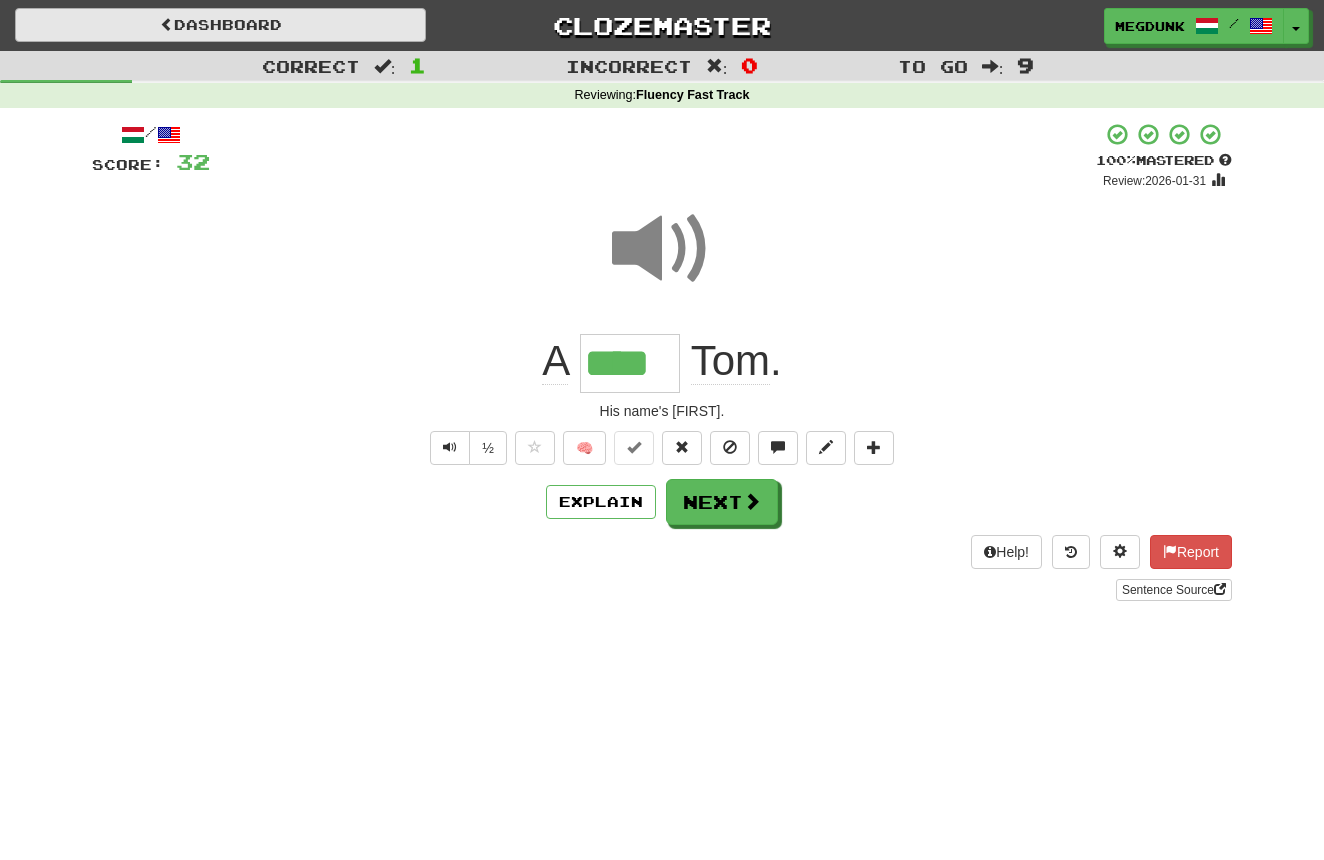 click on "Dashboard" at bounding box center [220, 25] 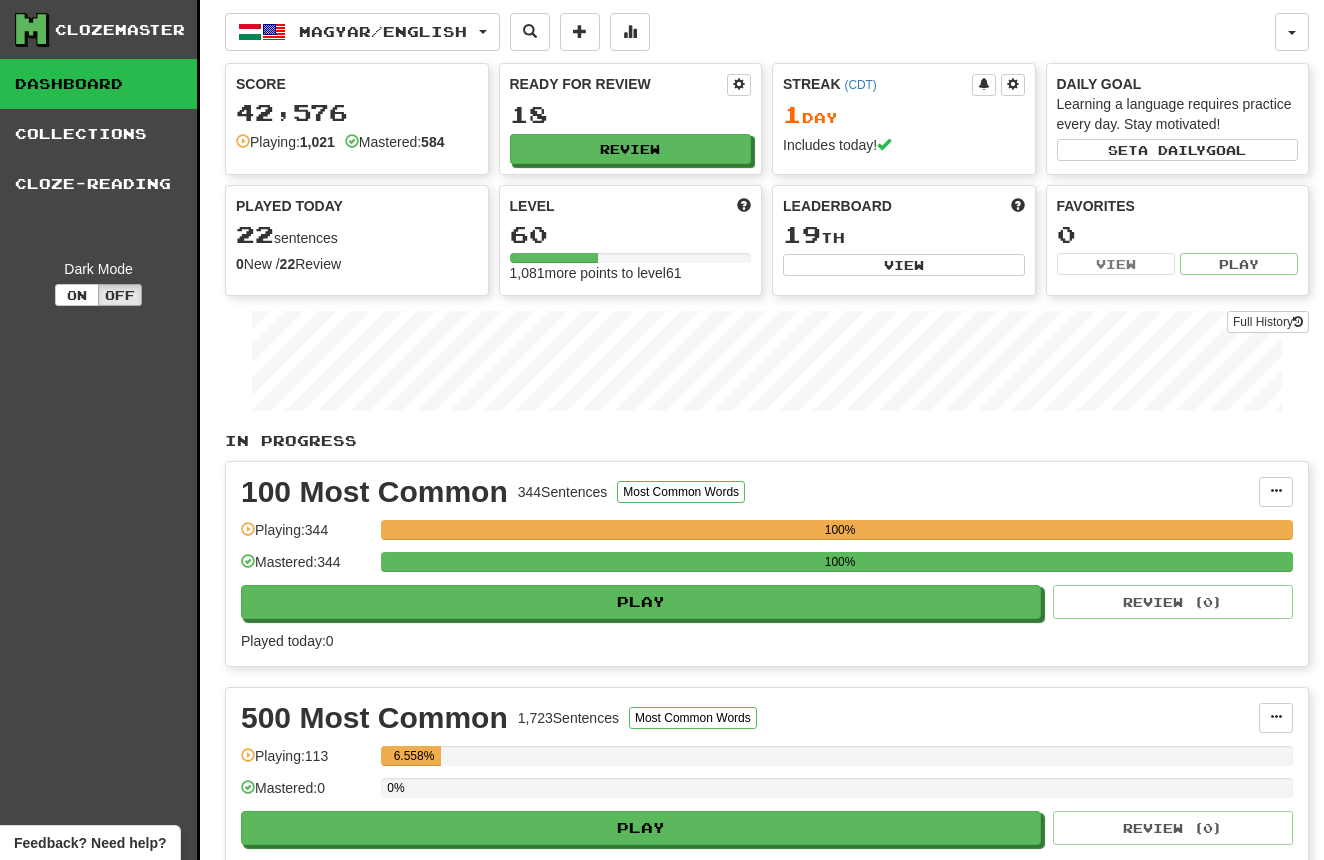 scroll, scrollTop: 0, scrollLeft: 0, axis: both 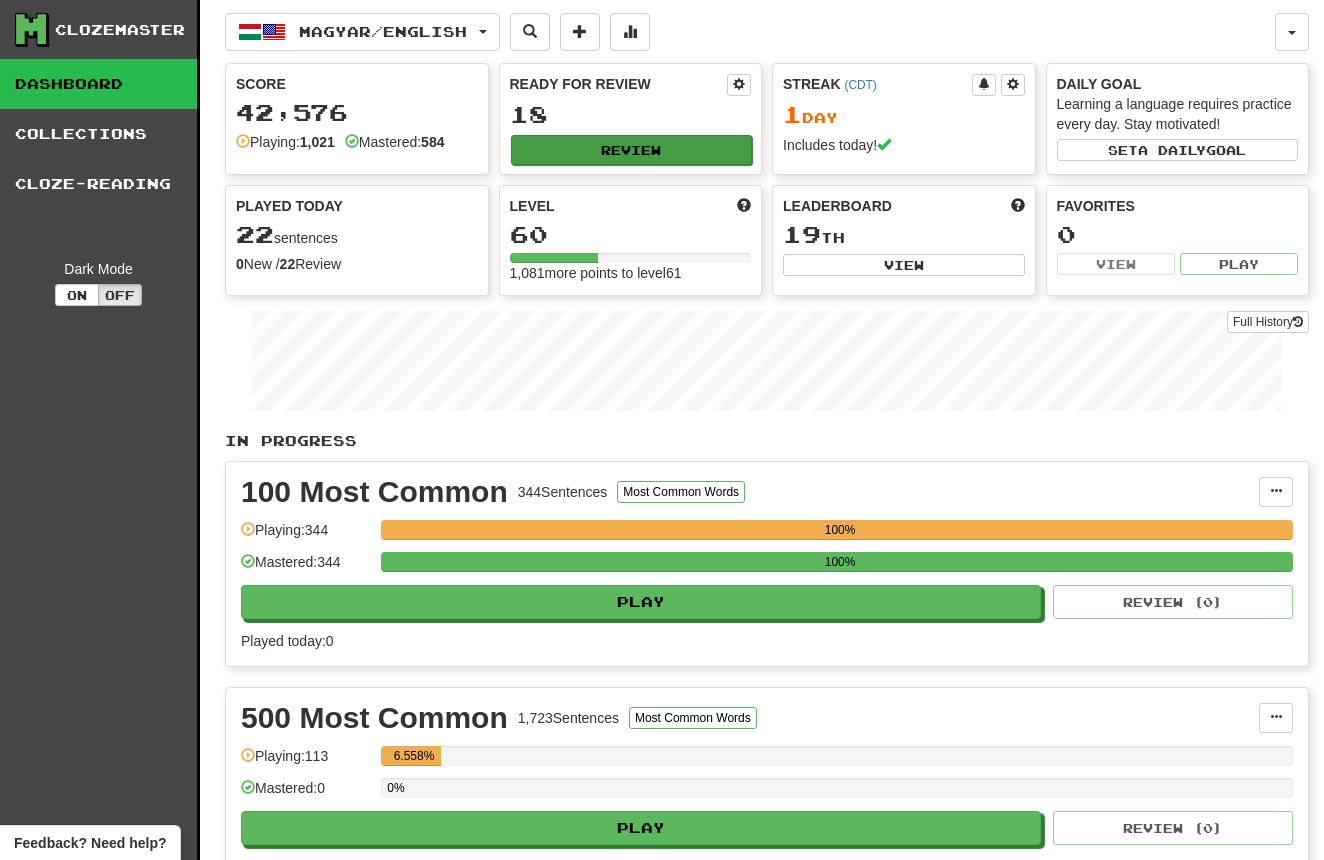 click on "Review" at bounding box center [632, 150] 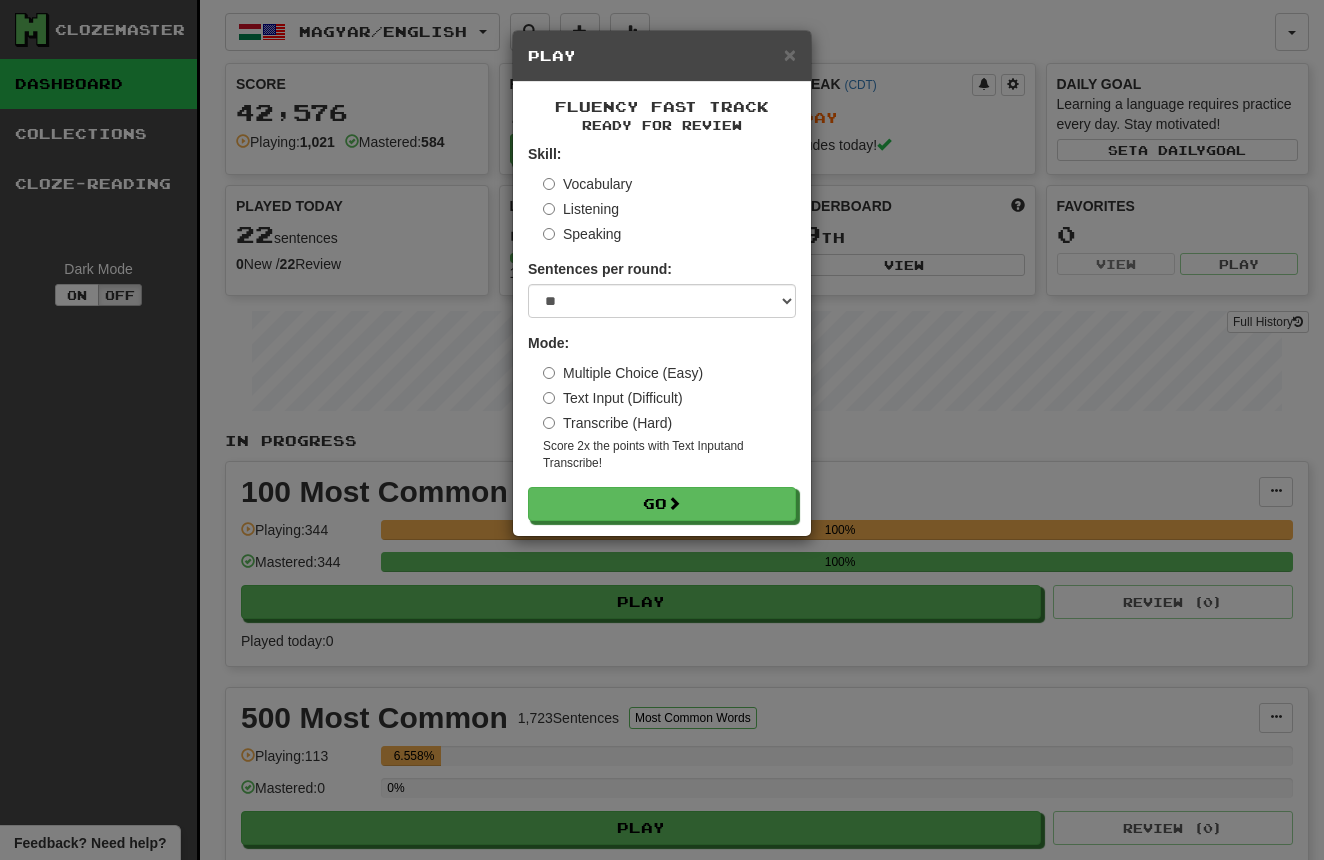 click on "Vocabulary" at bounding box center (587, 184) 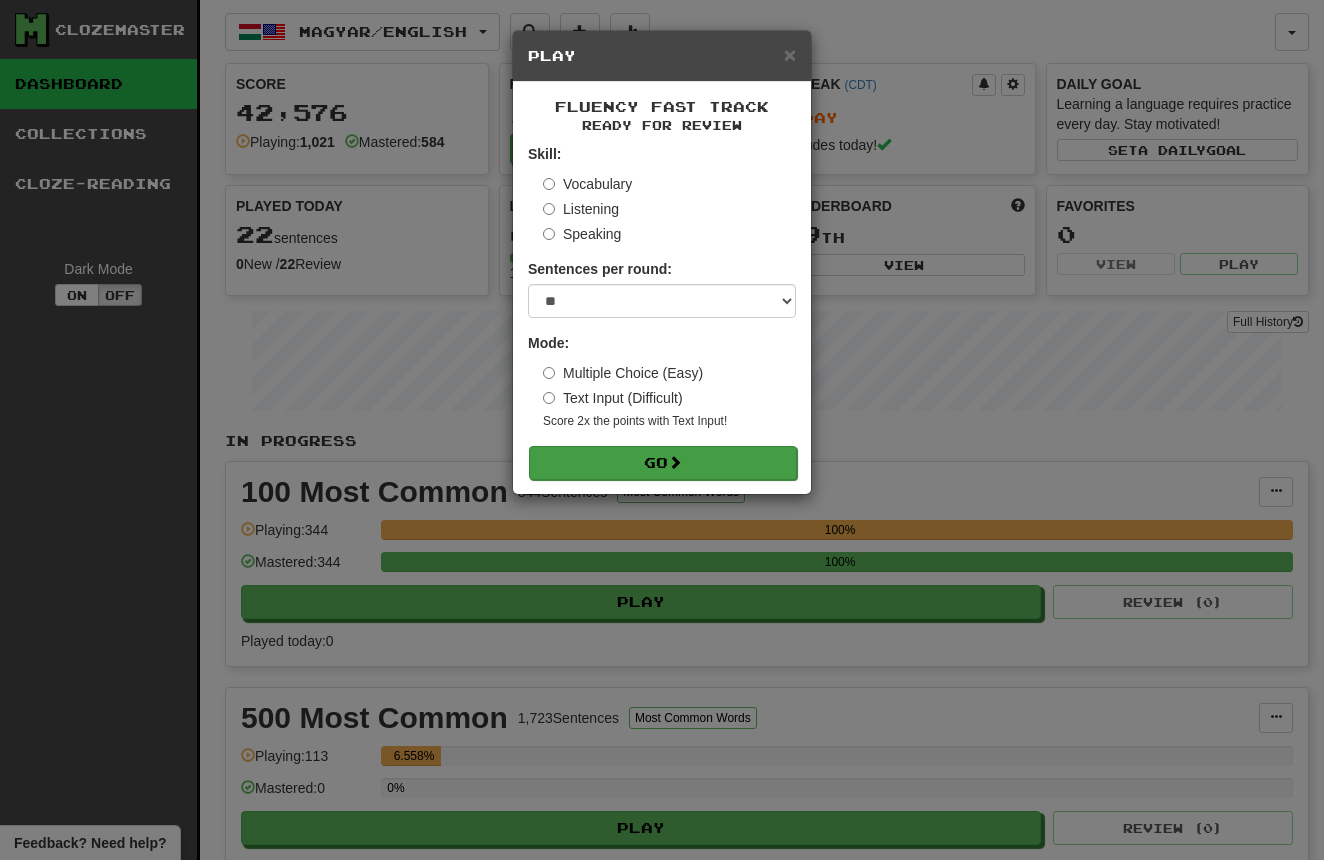 click on "Go" at bounding box center [663, 463] 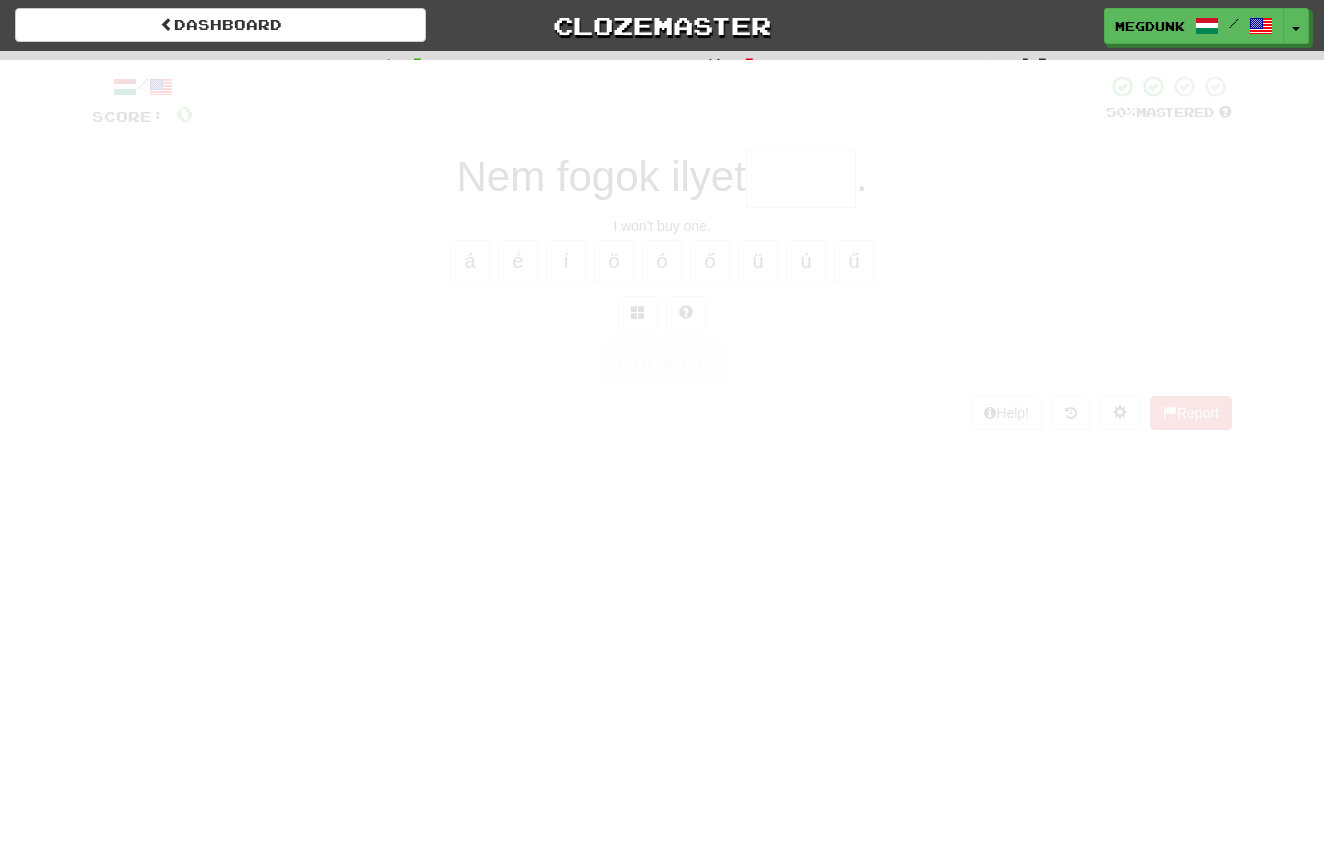 scroll, scrollTop: 0, scrollLeft: 0, axis: both 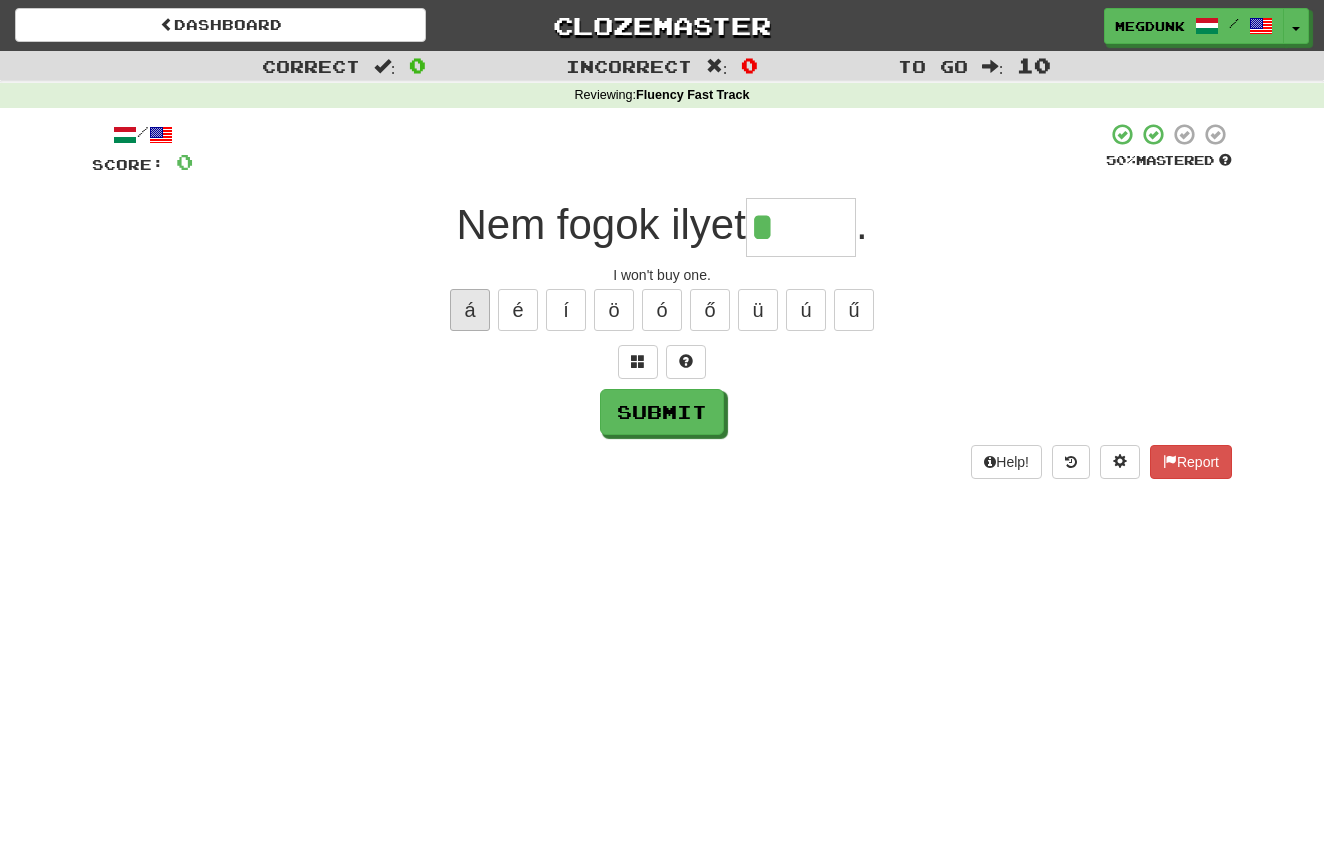 click on "á" at bounding box center [470, 310] 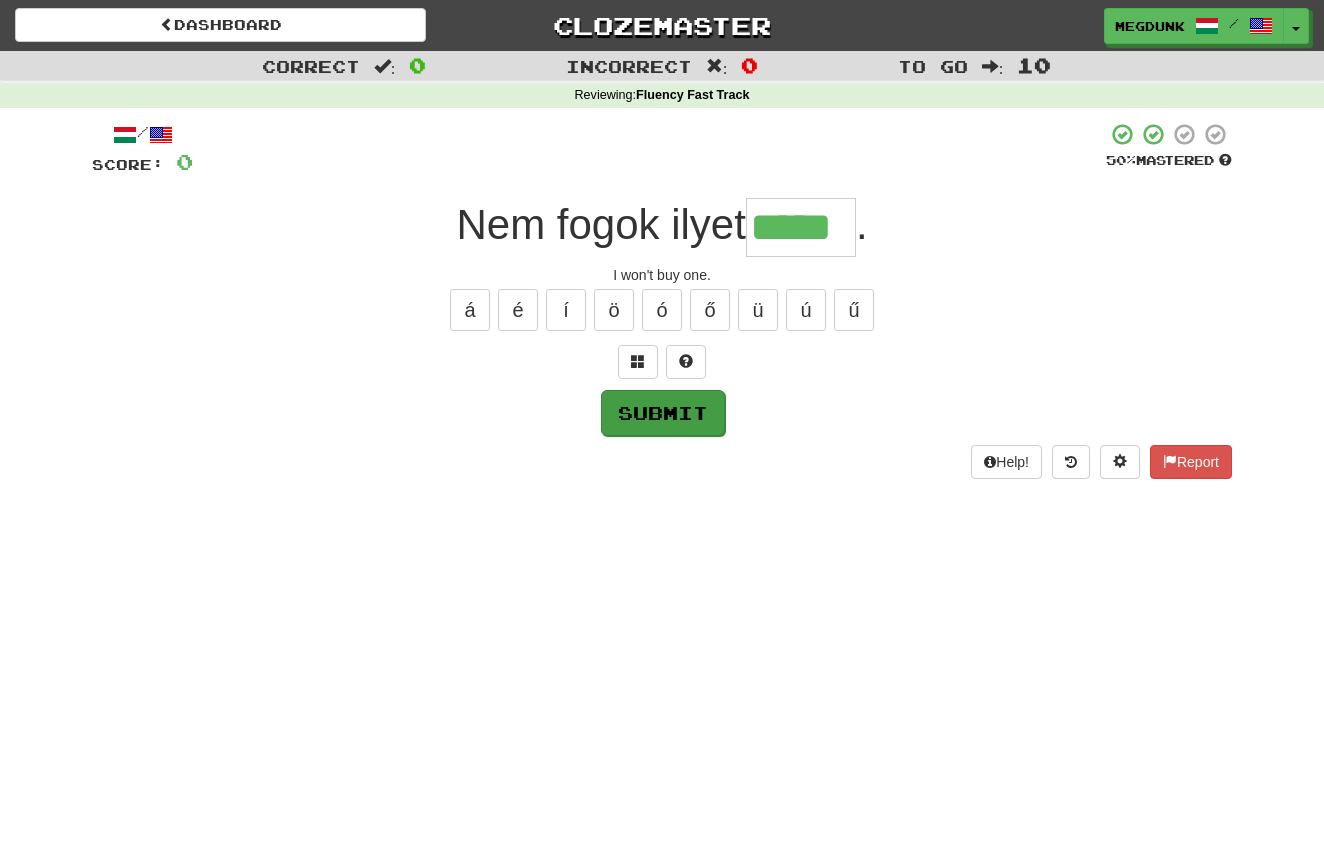 type on "*****" 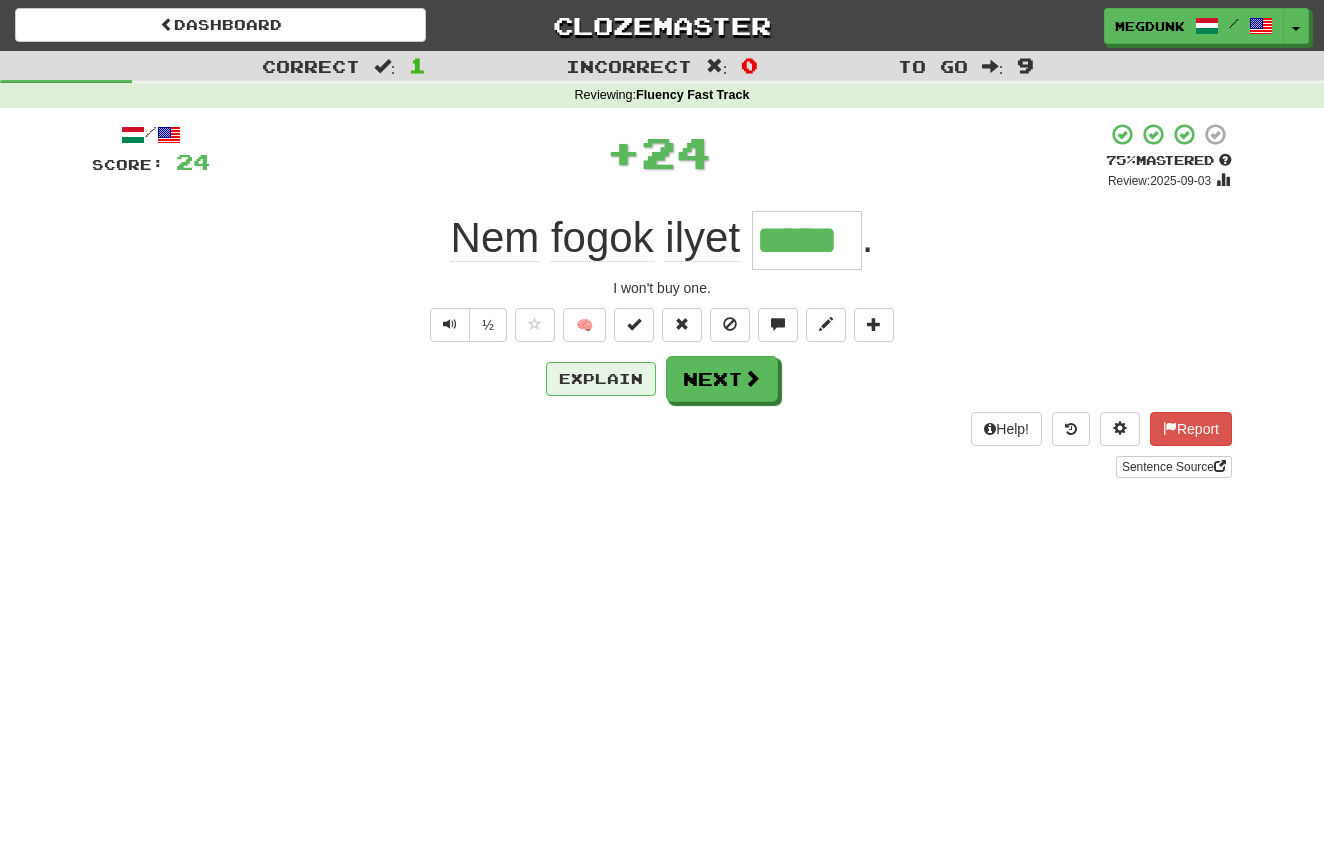 click on "Explain" at bounding box center [601, 379] 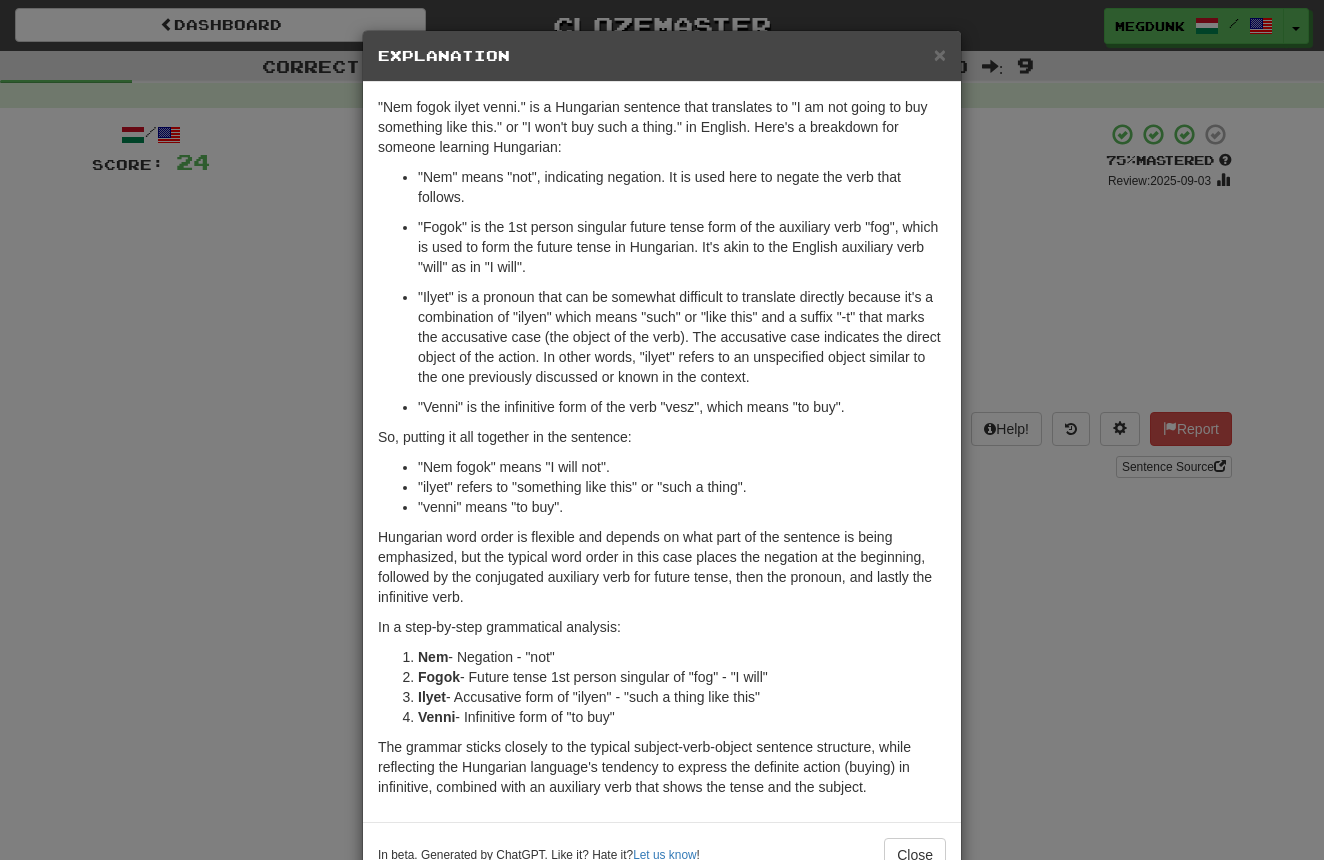 click on "× Explanation "Nem fogok ilyet venni." is a Hungarian sentence that translates to "I am not going to buy something like this." or "I won't buy such a thing." in English. Here's a breakdown for someone learning Hungarian:
"Nem" means "not", indicating negation. It is used here to negate the verb that follows.
"Fogok" is the 1st person singular future tense form of the auxiliary verb "fog", which is used to form the future tense in Hungarian. It's akin to the English auxiliary verb "will" as in "I will".
"Ilyet" is a pronoun that can be somewhat difficult to translate directly because it's a combination of "ilyen" which means "such" or "like this" and a suffix "-t" that marks the accusative case (the object of the verb). The accusative case indicates the direct object of the action. In other words, "ilyet" refers to an unspecified object similar to the one previously discussed or known in the context.
"Venni" is the infinitive form of the verb "vesz", which means "to buy"." at bounding box center (662, 430) 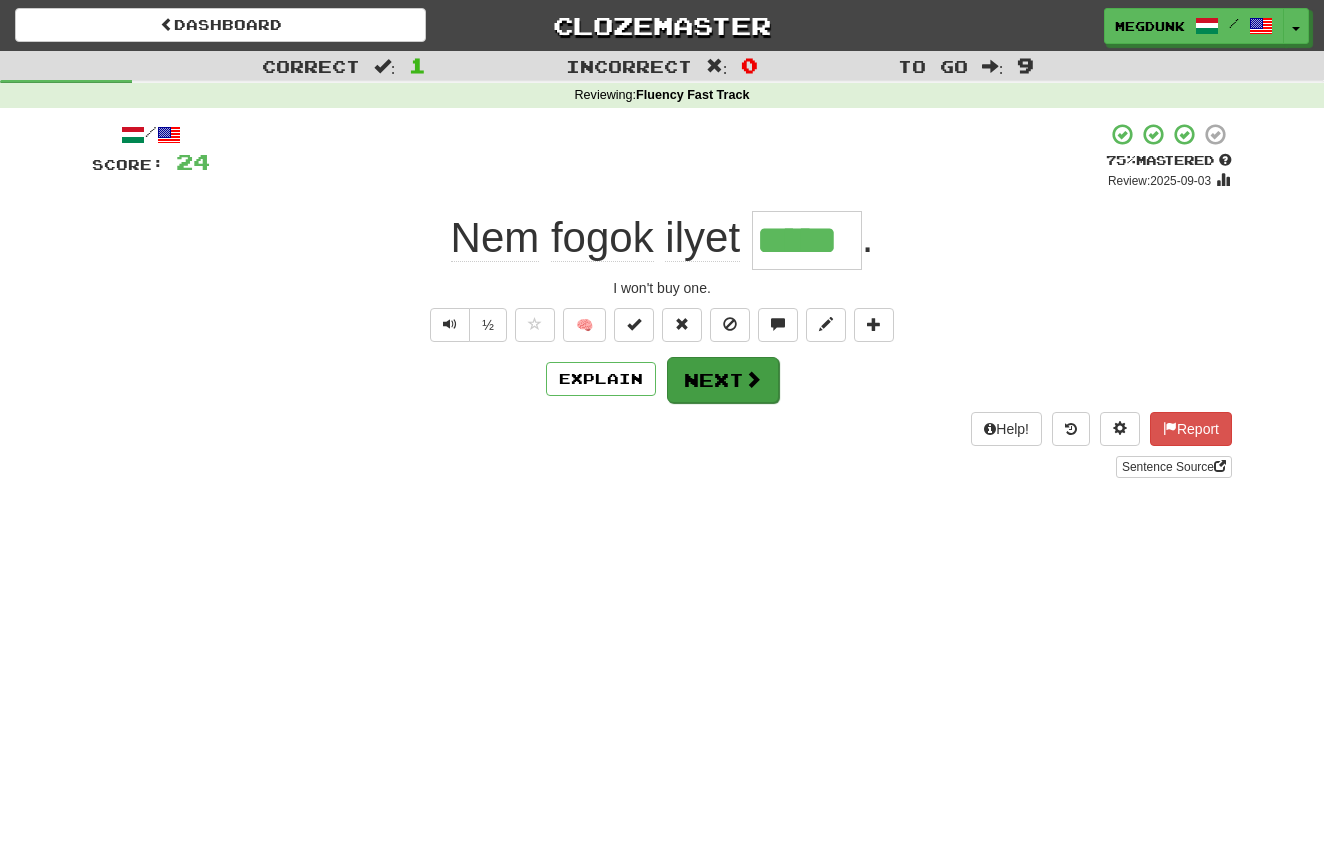 click on "Next" at bounding box center (723, 380) 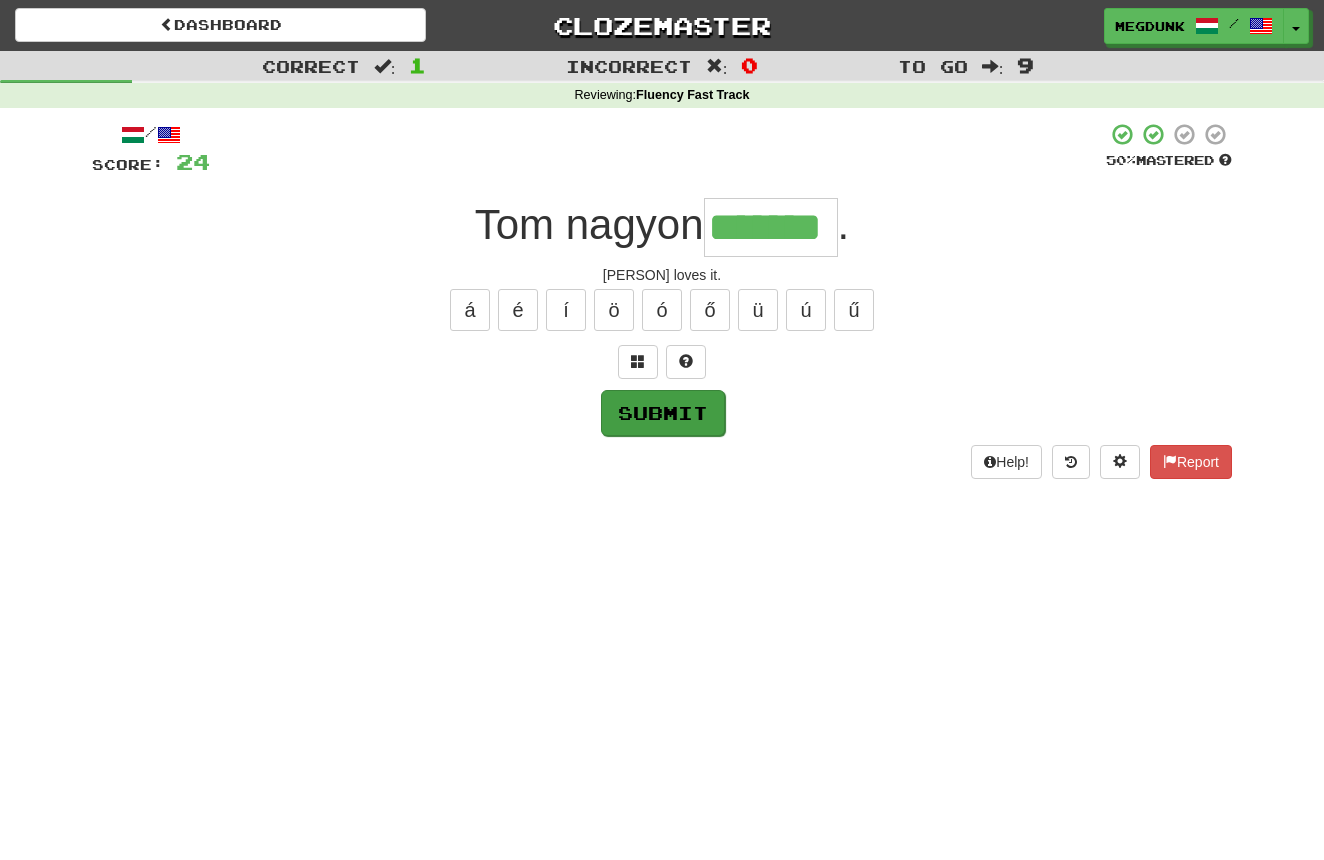 type on "*******" 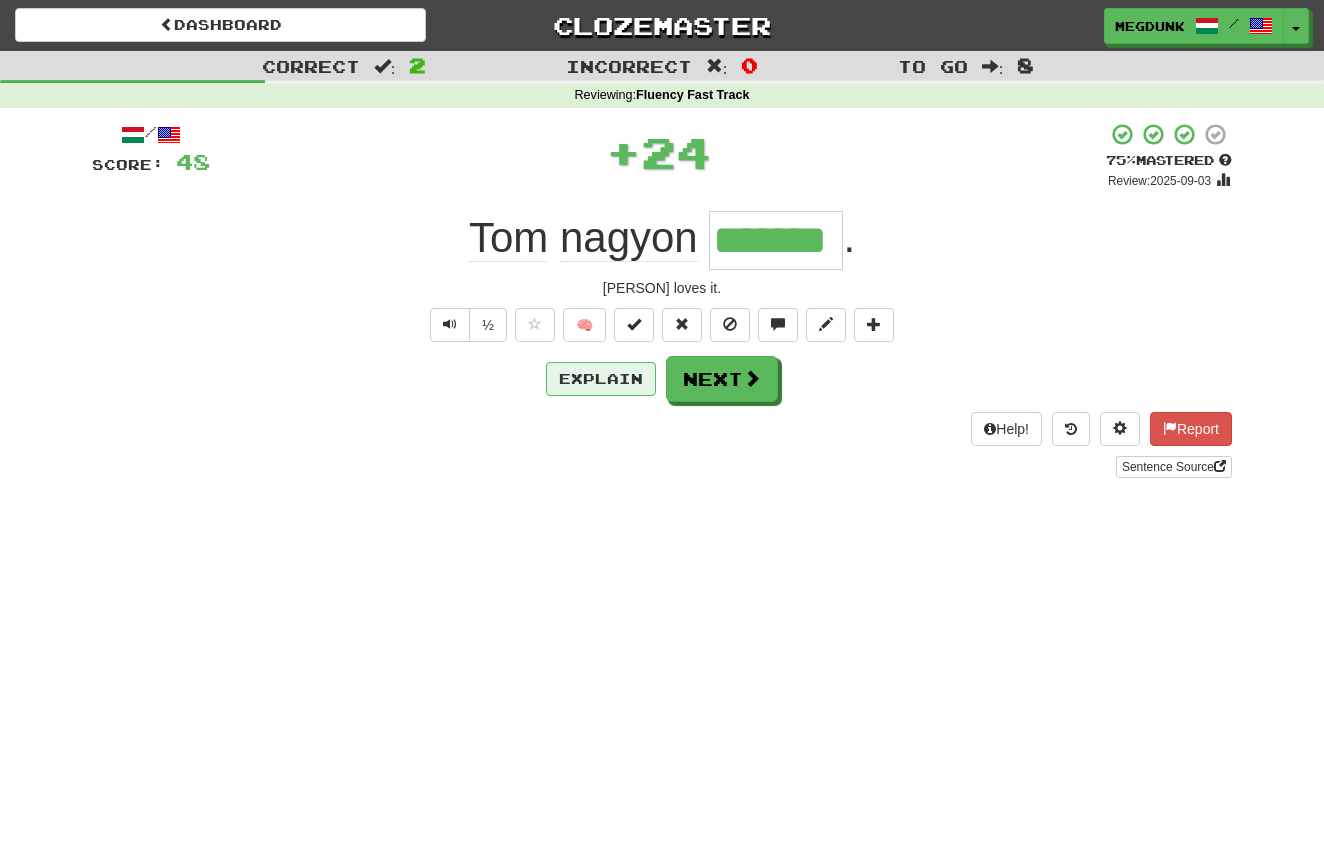 click on "Explain" at bounding box center [601, 379] 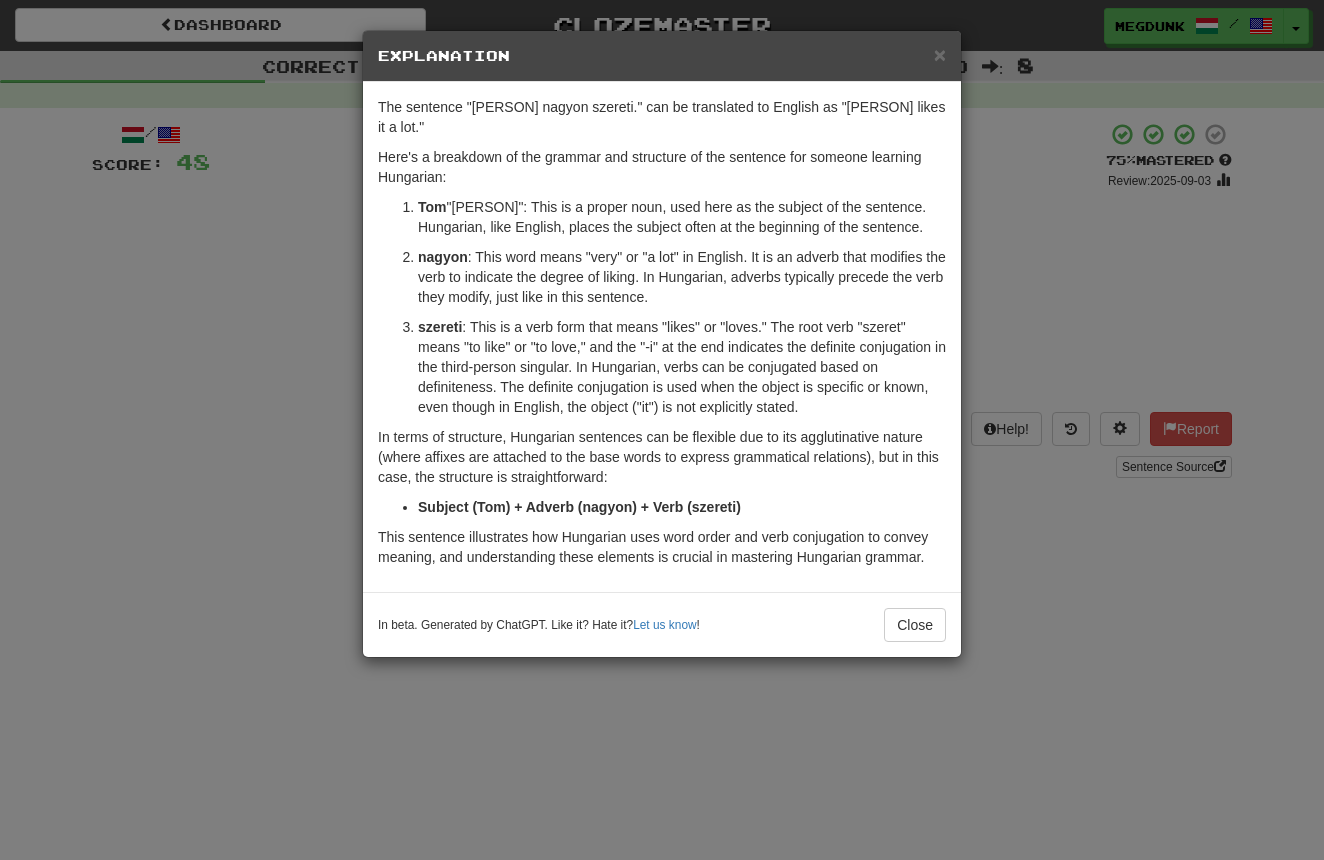 click on "× Explanation The sentence "Tom nagyon szereti." can be translated to English as "Tom likes it a lot."
Here's a breakdown of the grammar and structure of the sentence for someone learning Hungarian:
Tom : This is a proper noun, used here as the subject of the sentence. Hungarian, like English, places the subject often at the beginning of the sentence.
nagyon : This word means "very" or "a lot" in English. It is an adverb that modifies the verb to indicate the degree of liking. In Hungarian, adverbs typically precede the verb they modify, just like in this sentence.
szereti : This is a verb form that means "likes" or "loves." The root verb "szeret" means "to like" or "to love," and the "-i" at the end indicates the definite conjugation in the third-person singular. In Hungarian, verbs can be conjugated based on definiteness. The definite conjugation is used when the object is specific or known, even though in English, the object ("it") is not explicitly stated.
Let us know !" at bounding box center (662, 430) 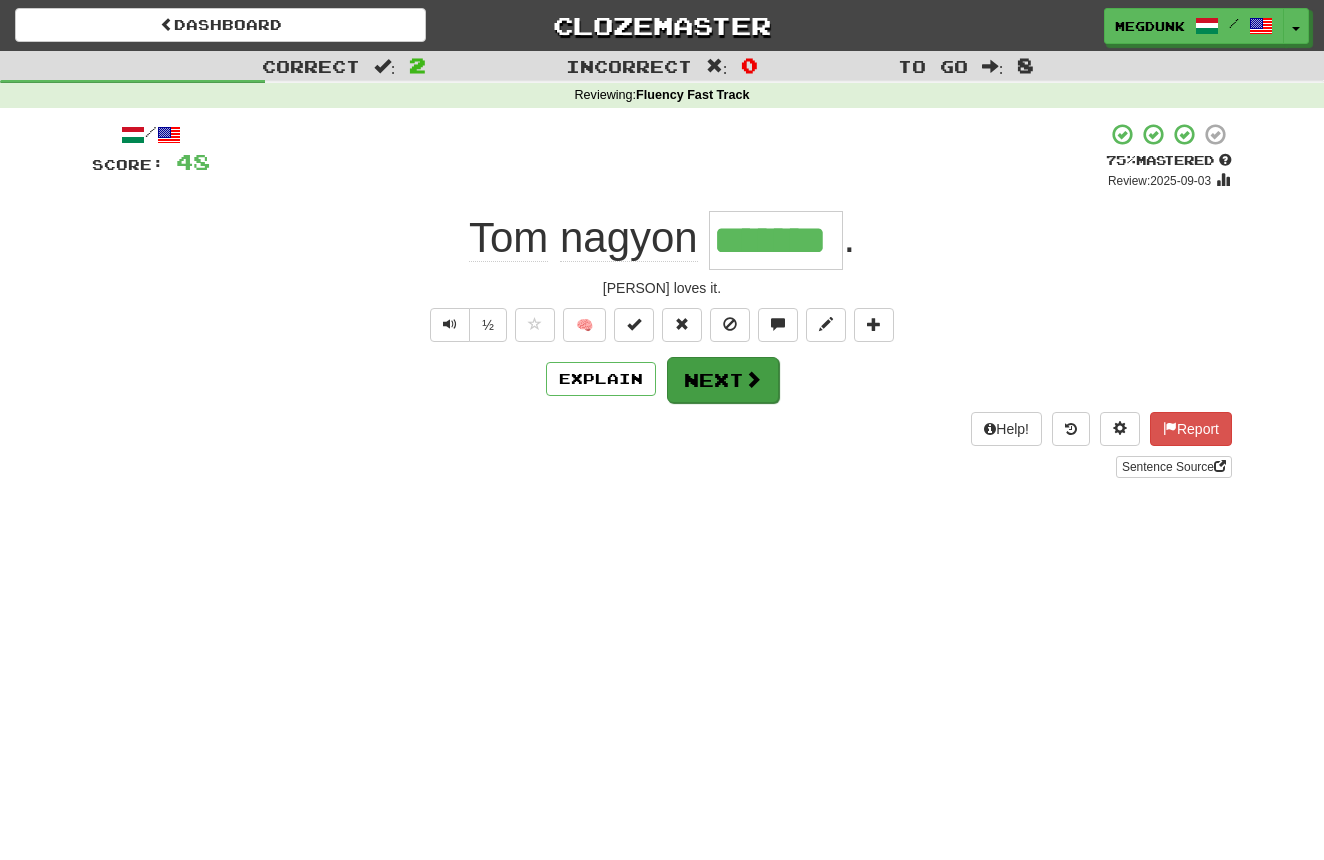 click on "Next" at bounding box center [723, 380] 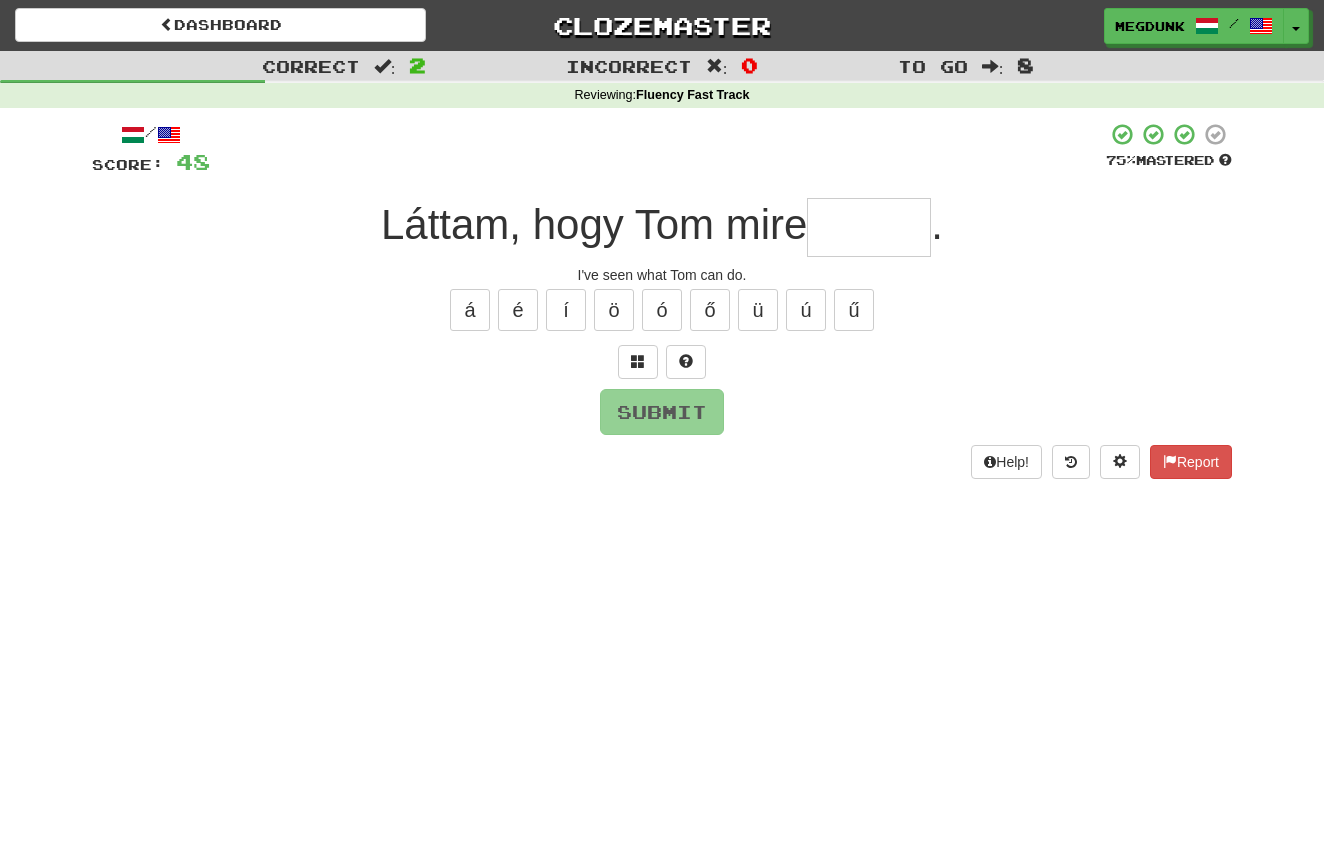 type on "*" 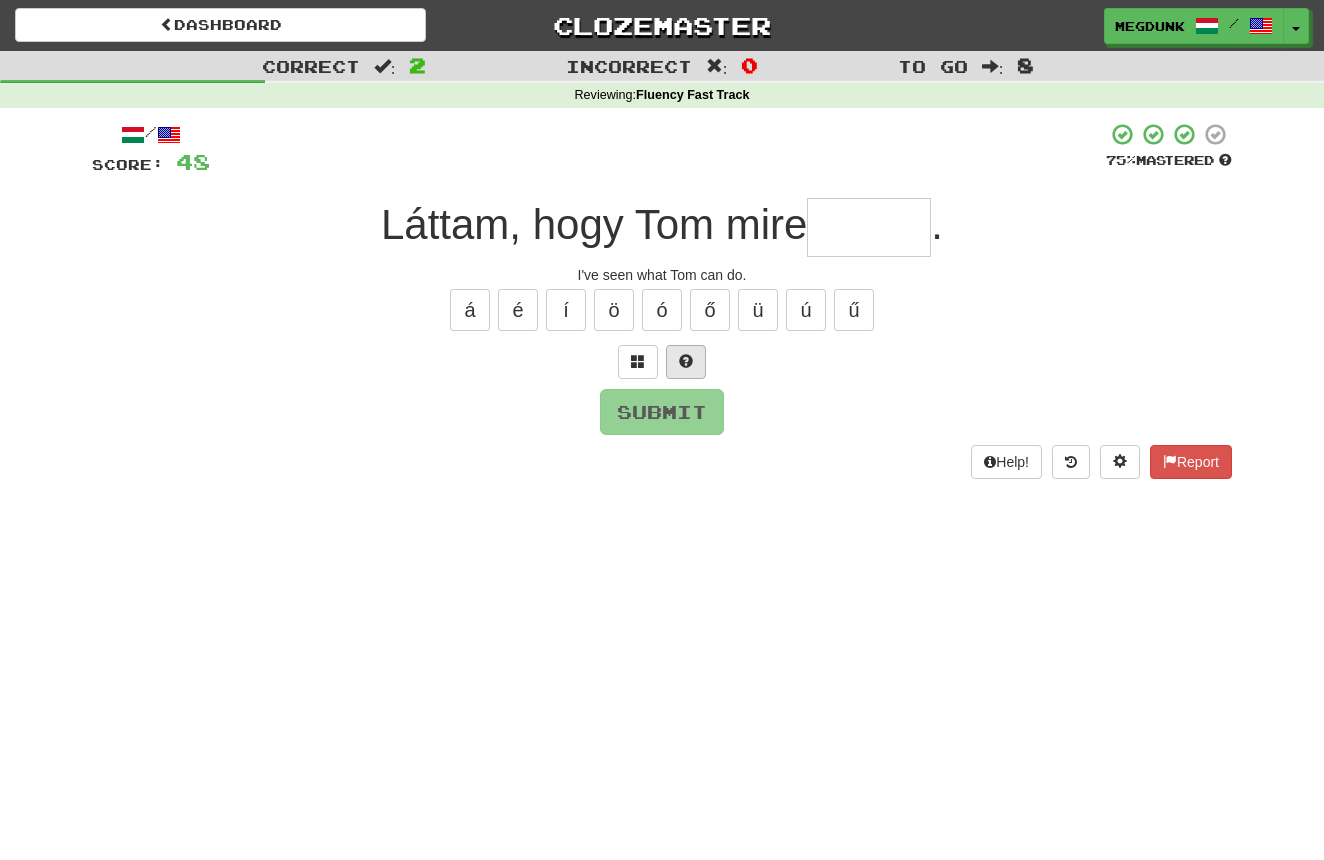 click at bounding box center (686, 361) 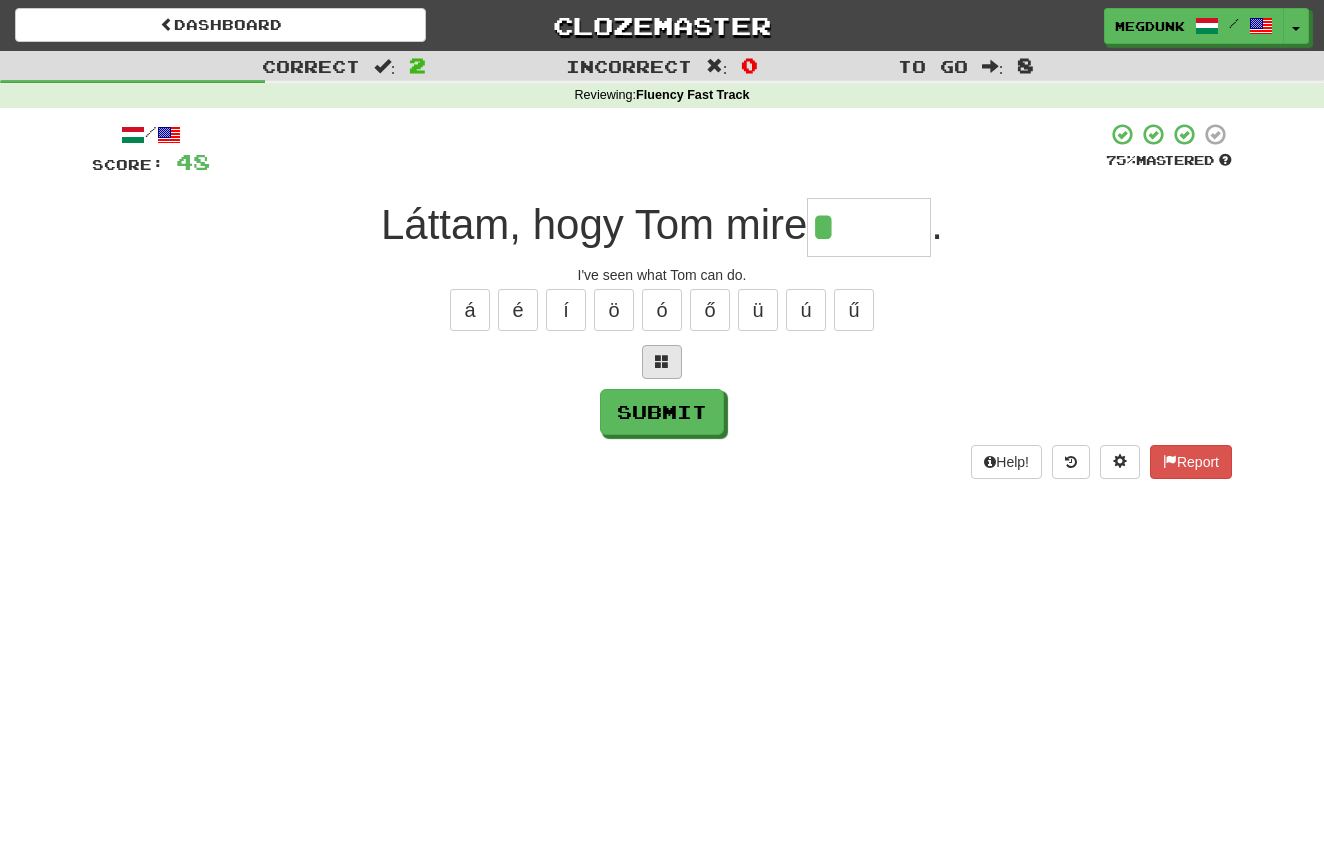 click at bounding box center (662, 361) 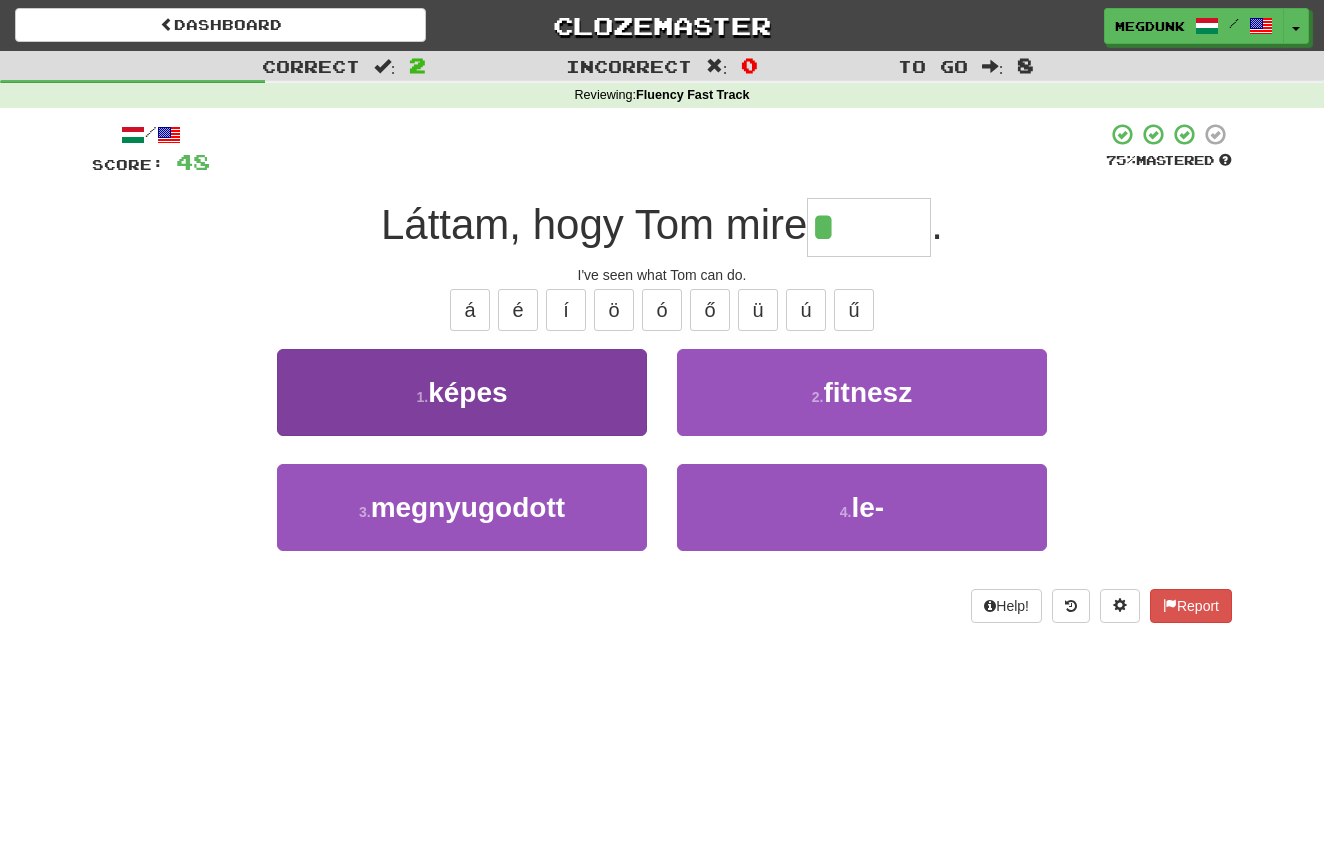click on "1 .  képes" at bounding box center (462, 392) 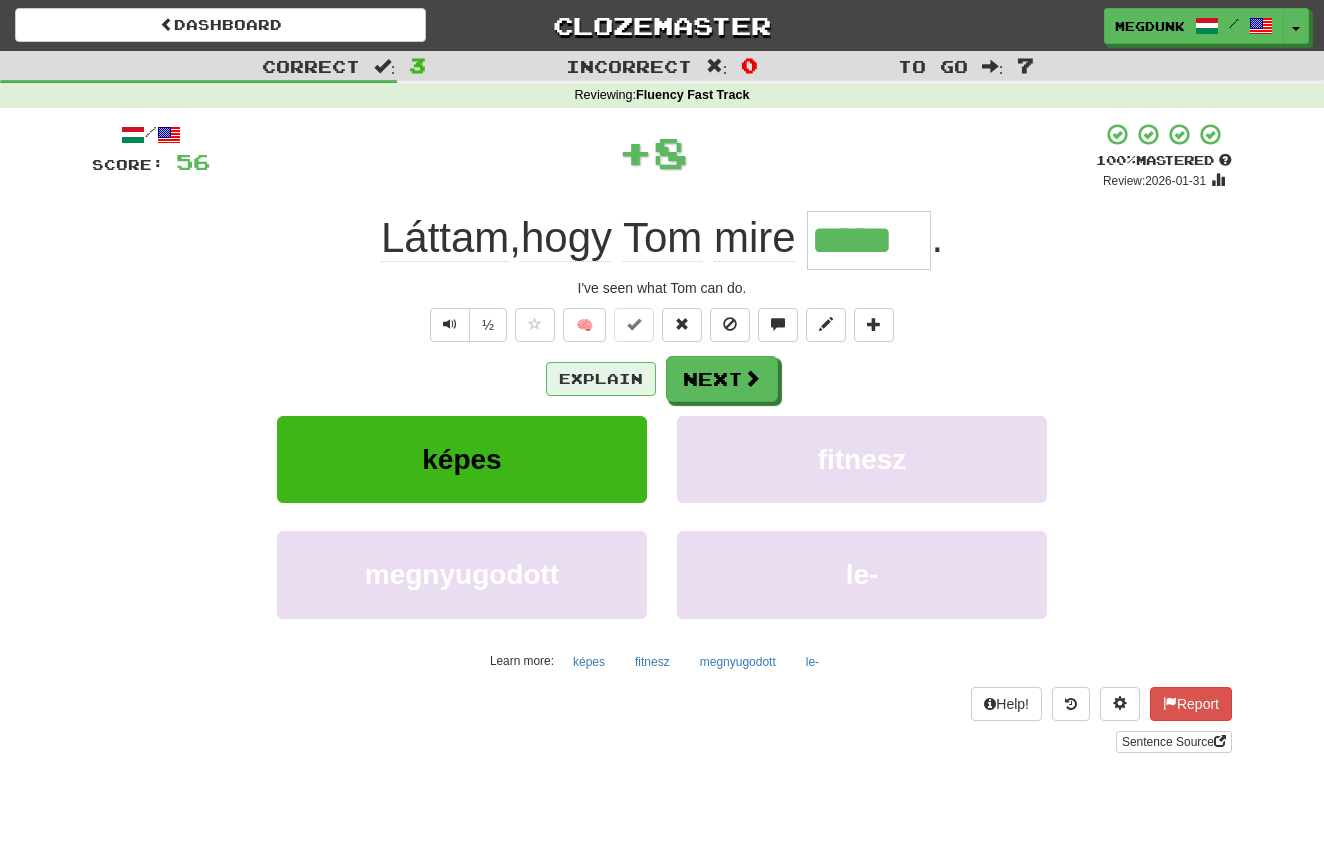 click on "Explain" at bounding box center [601, 379] 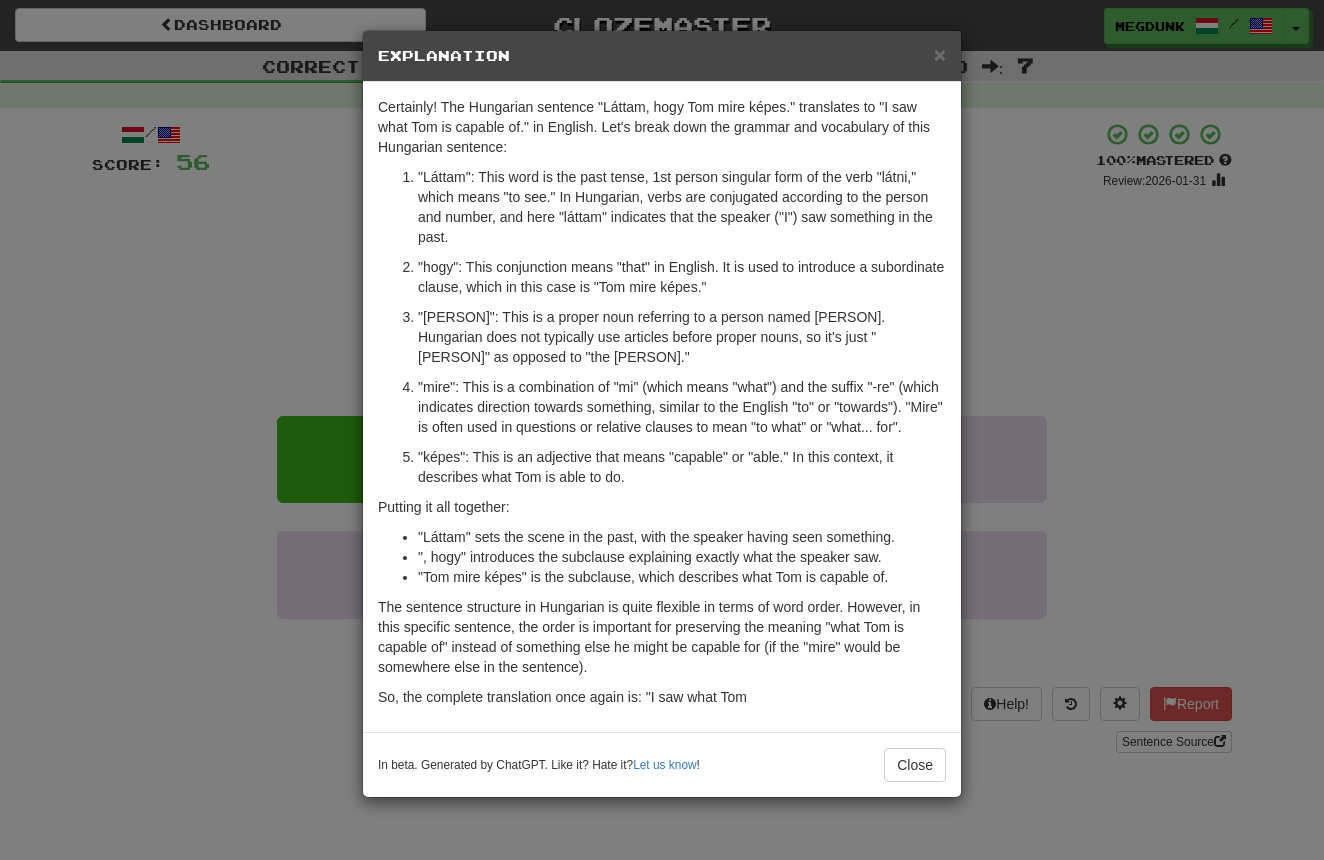 click on "× Explanation Certainly! The Hungarian sentence "Láttam, hogy Tom mire képes." translates to "I saw what Tom is capable of." in English. Let's break down the grammar and vocabulary of this Hungarian sentence:
"Láttam": This word is the past tense, 1st person singular form of the verb "látni," which means "to see." In Hungarian, verbs are conjugated according to the person and number, and here "láttam" indicates that the speaker ("I") saw something in the past.
"hogy": This conjunction means "that" in English. It is used to introduce a subordinate clause, which in this case is "Tom mire képes."
"Tom": This is a proper noun referring to a person named Tom. Hungarian does not typically use articles before proper nouns, so it's just "Tom" as opposed to "the Tom."
"képes": This is an adjective that means "capable" or "able." In this context, it describes what Tom is able to do.
Putting it all together:
In beta. Generated by ChatGPT. Like it? Hate it?  !" at bounding box center [662, 430] 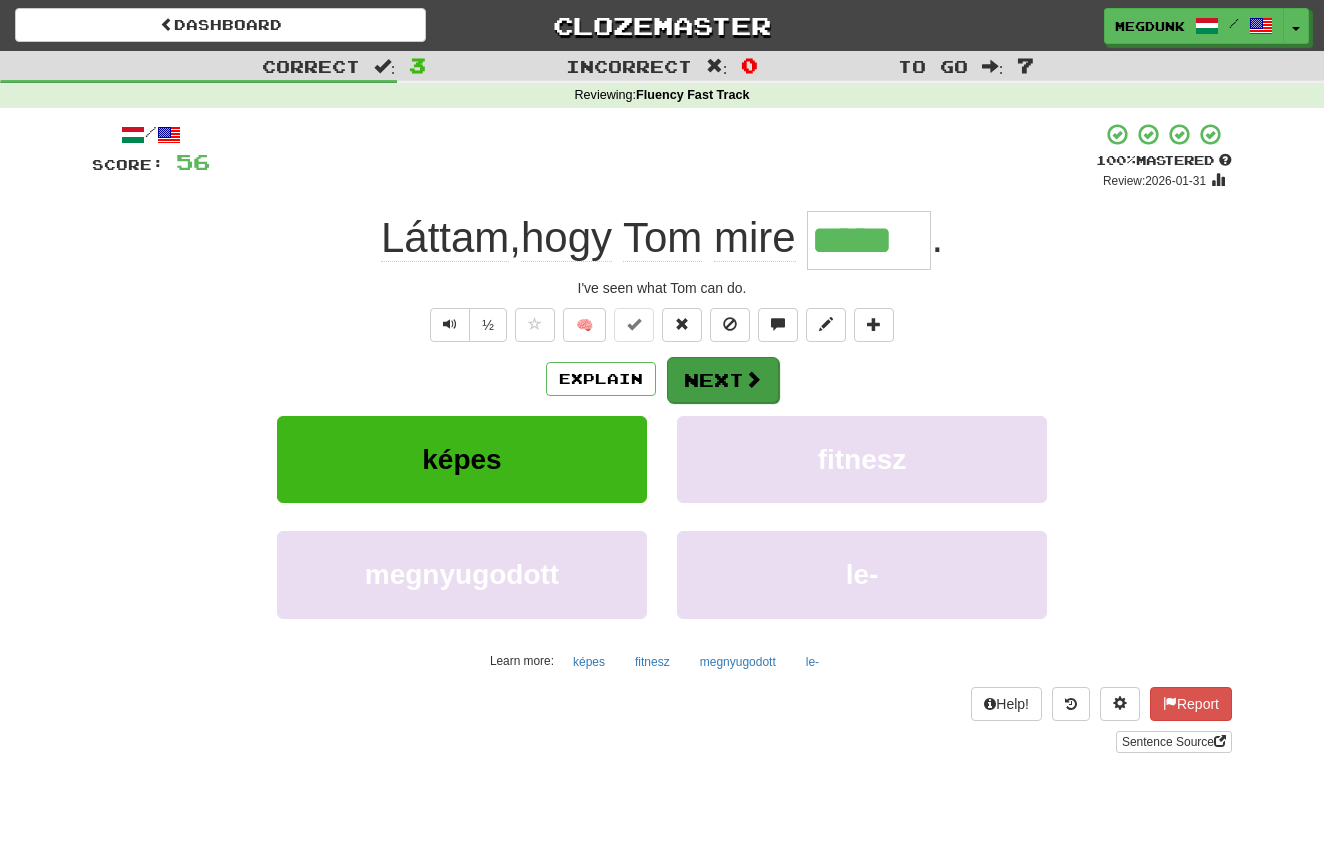 click on "Next" at bounding box center [723, 380] 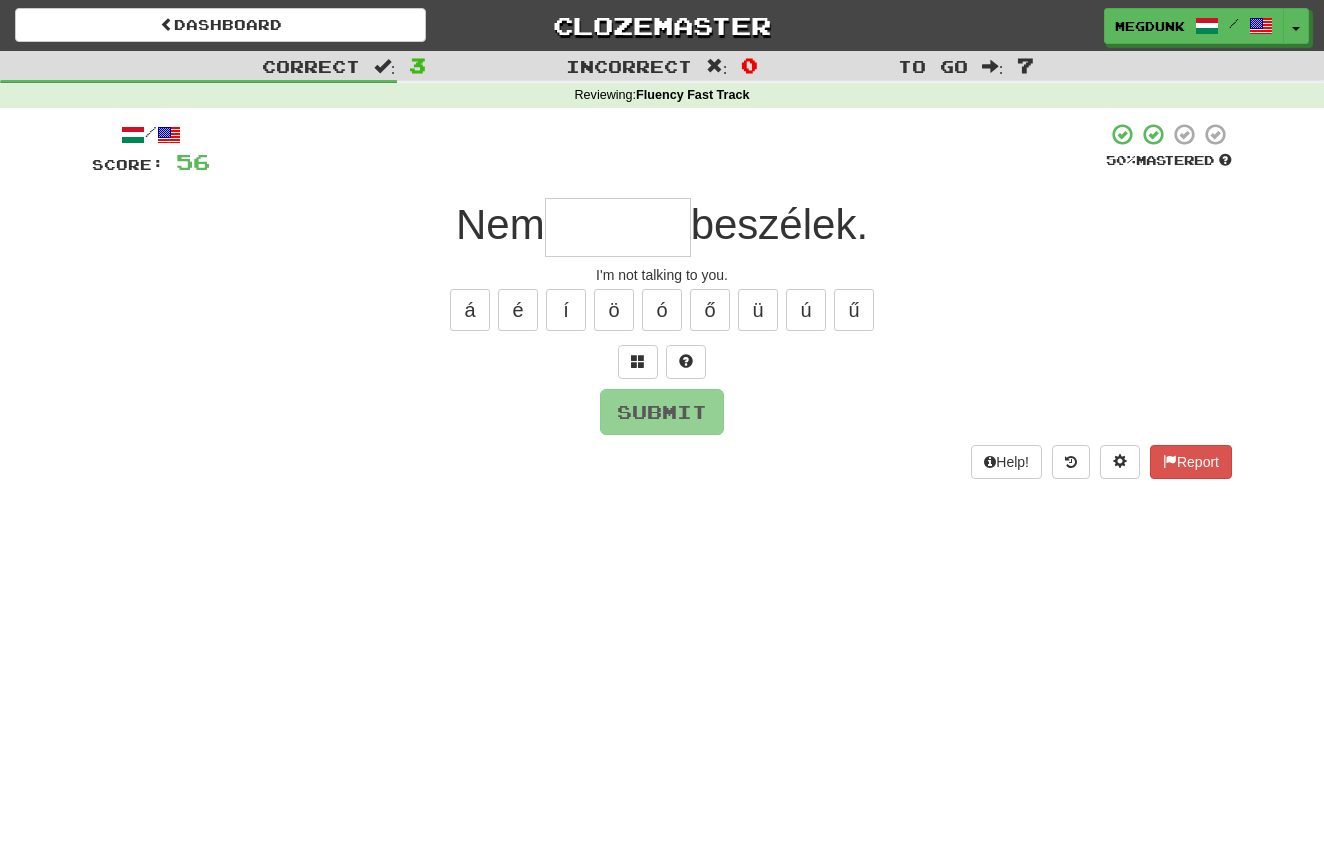 type on "*" 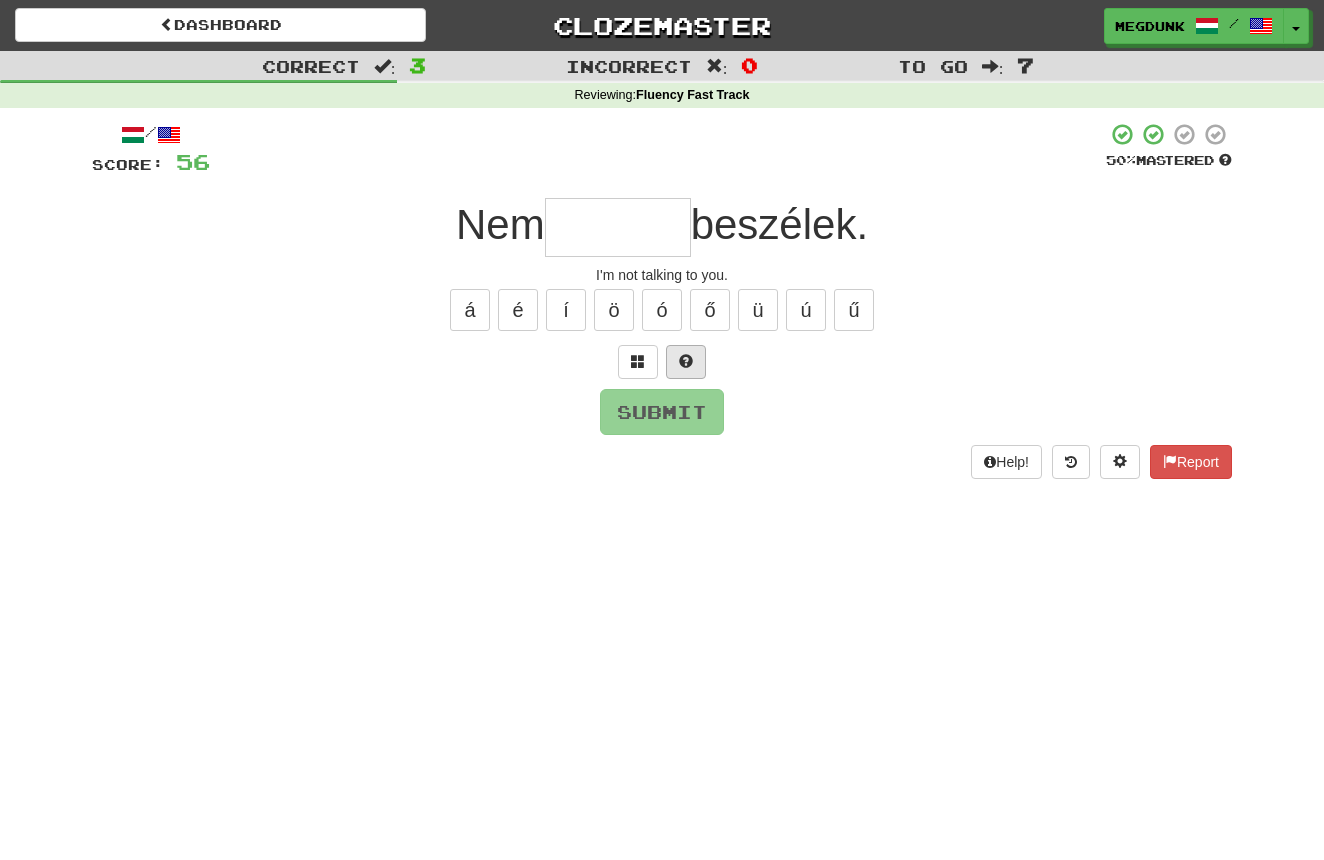 click at bounding box center [686, 361] 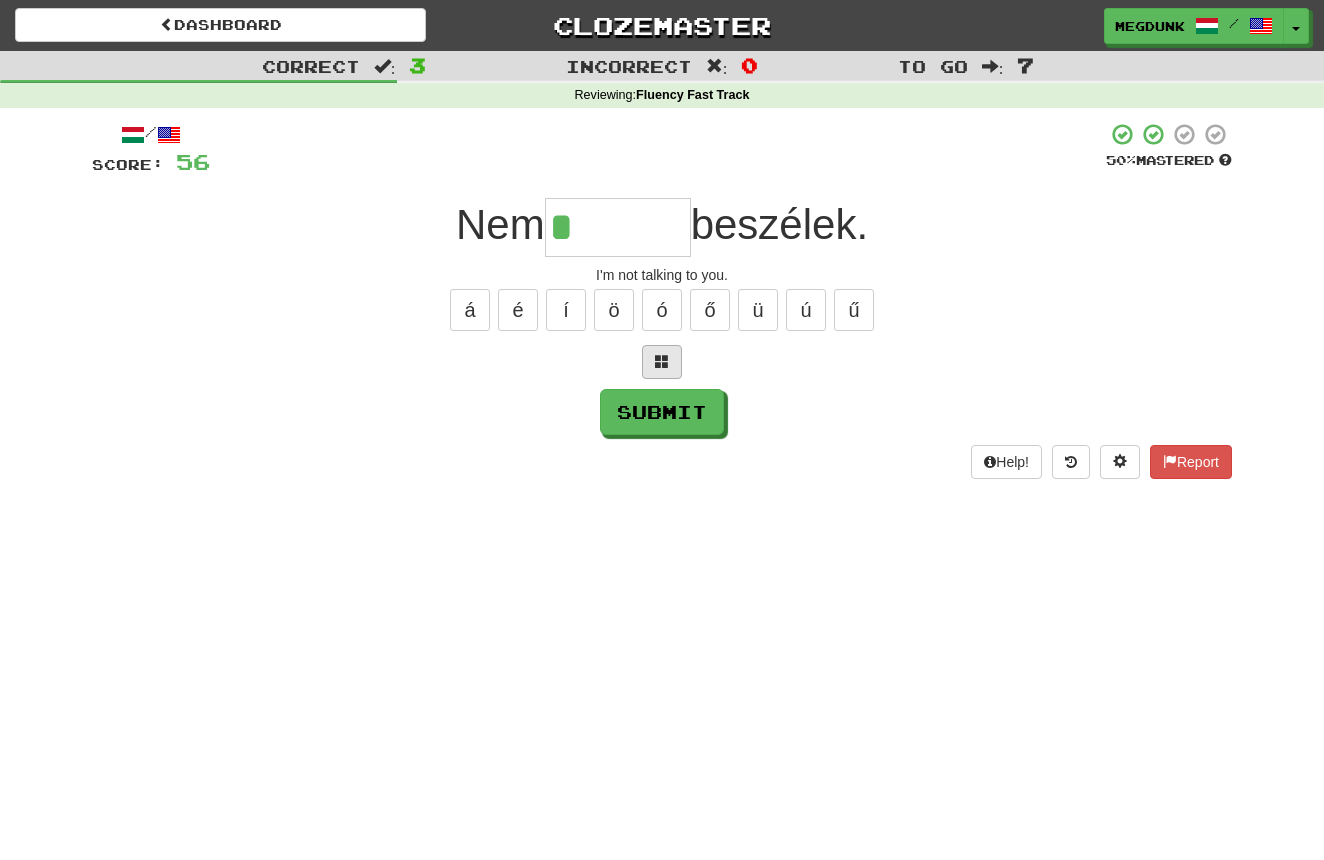 click at bounding box center [662, 362] 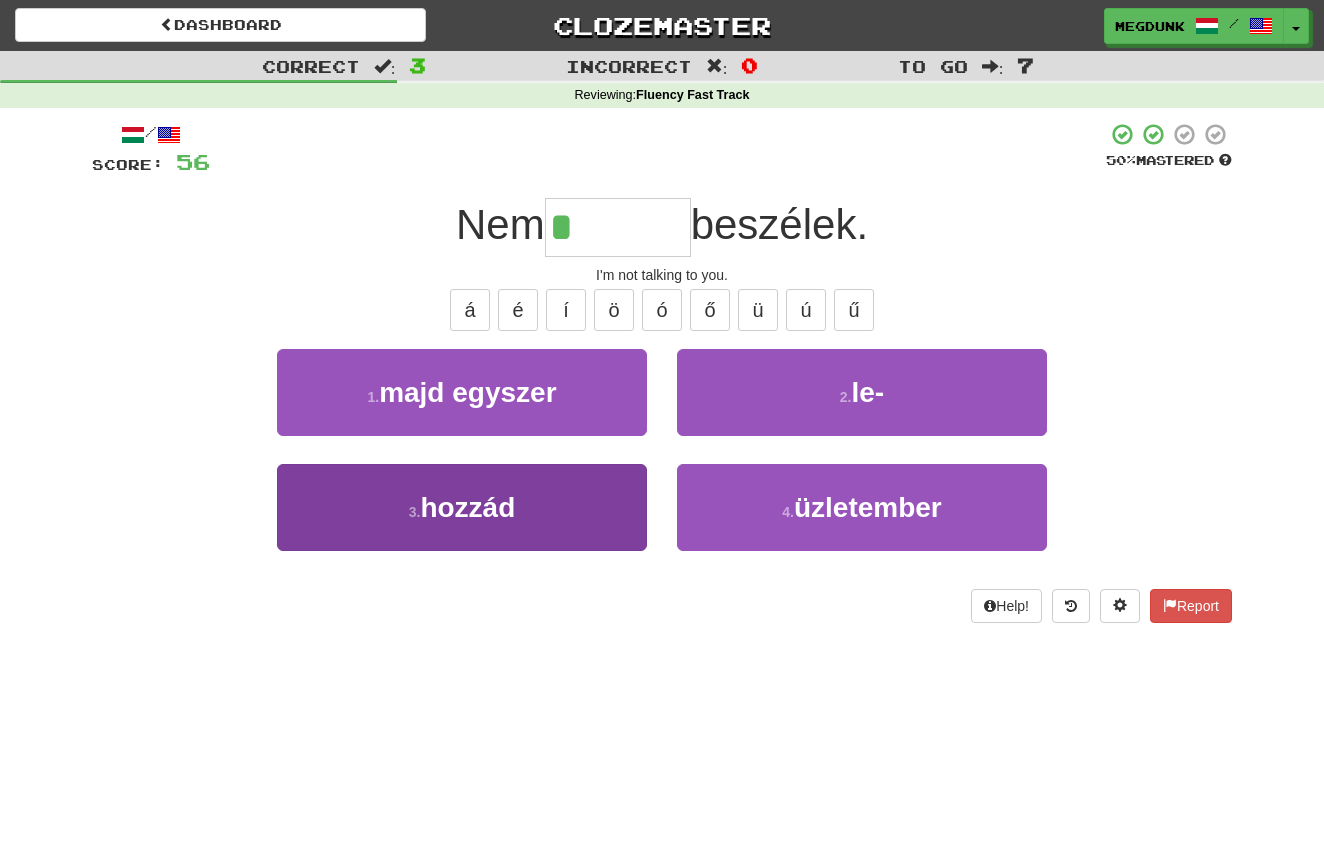 click on "3 .  hozzád" at bounding box center [462, 507] 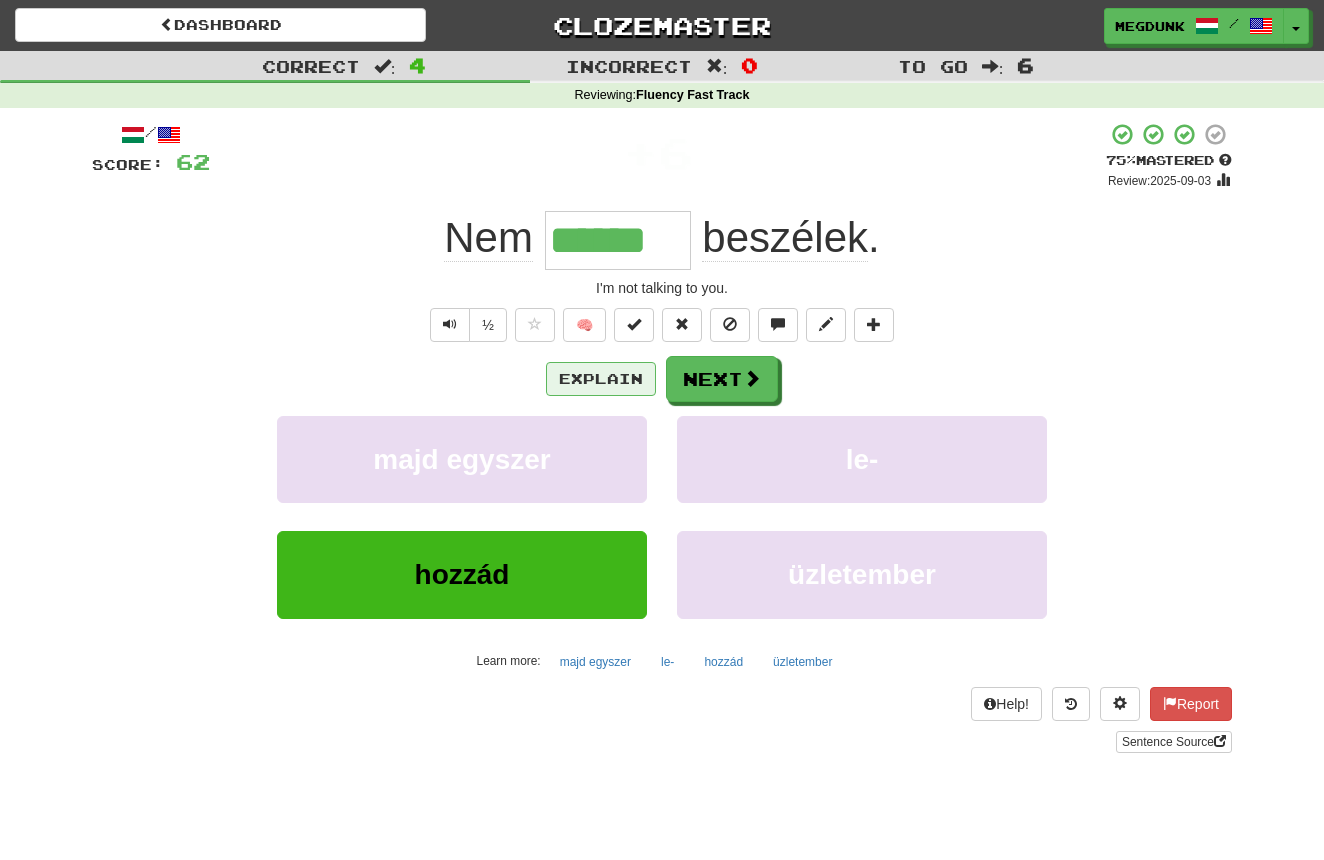 click on "Explain" at bounding box center (601, 379) 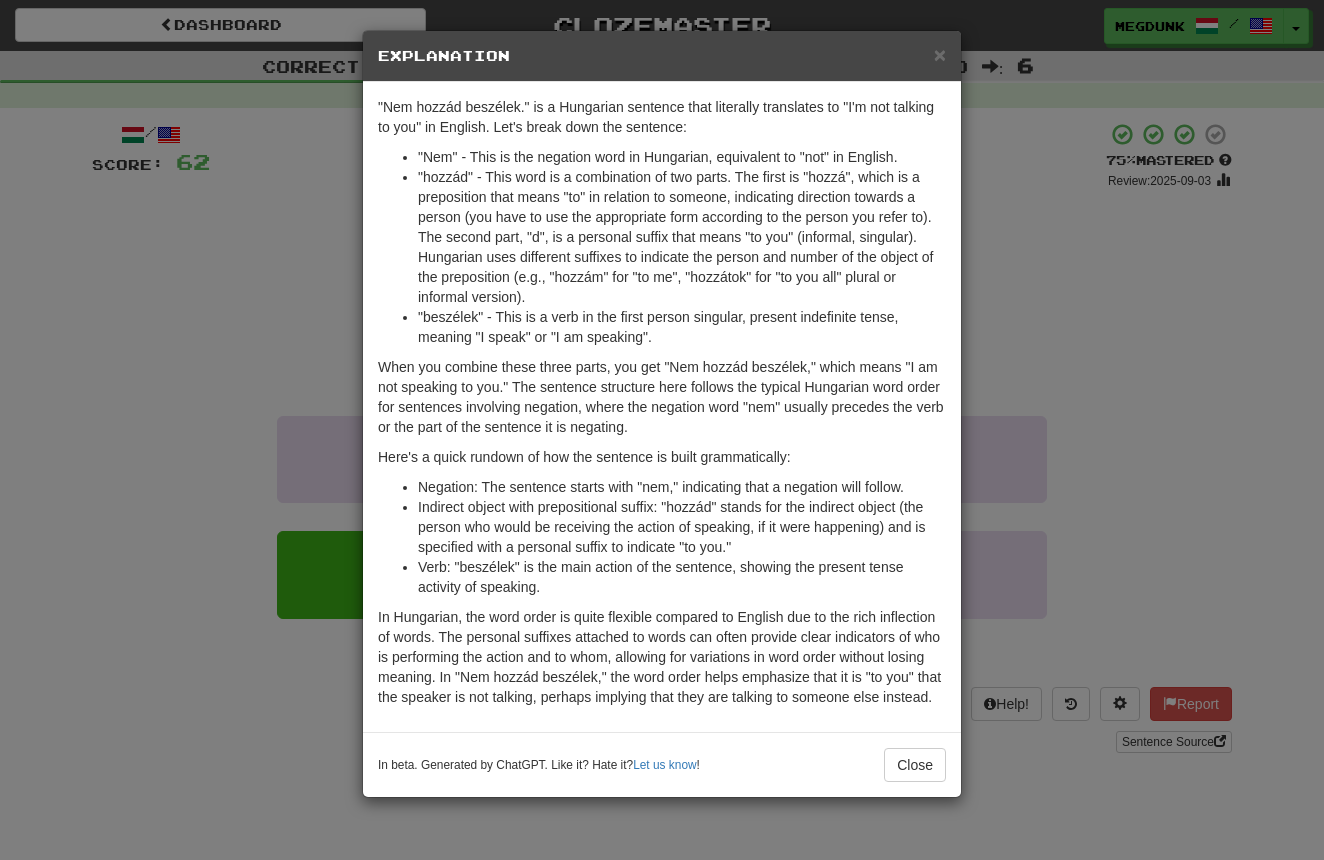 click on "× Explanation "Nem hozzád beszélek." is a Hungarian sentence that literally translates to "I'm not talking to you" in English. Let's break down the sentence:
"Nem" - This is the negation word in Hungarian, equivalent to "not" in English.
"hozzád" - This word is a combination of two parts. The first is "hozzá", which is a preposition that means "to" in relation to someone, indicating direction towards a person (you have to use the appropriate form according to the person you refer to). The second part, "d", is a personal suffix that means "to you" (informal, singular). Hungarian uses different suffixes to indicate the person and number of the object of the preposition (e.g., "hozzám" for "to me", "hozzátok" for "to you all" plural or informal version).
"beszélek" - This is a verb in the first person singular, present indefinite tense, meaning "I speak" or "I am speaking".
Here's a quick rundown of how the sentence is built grammatically:
Let us know ! Close" at bounding box center [662, 430] 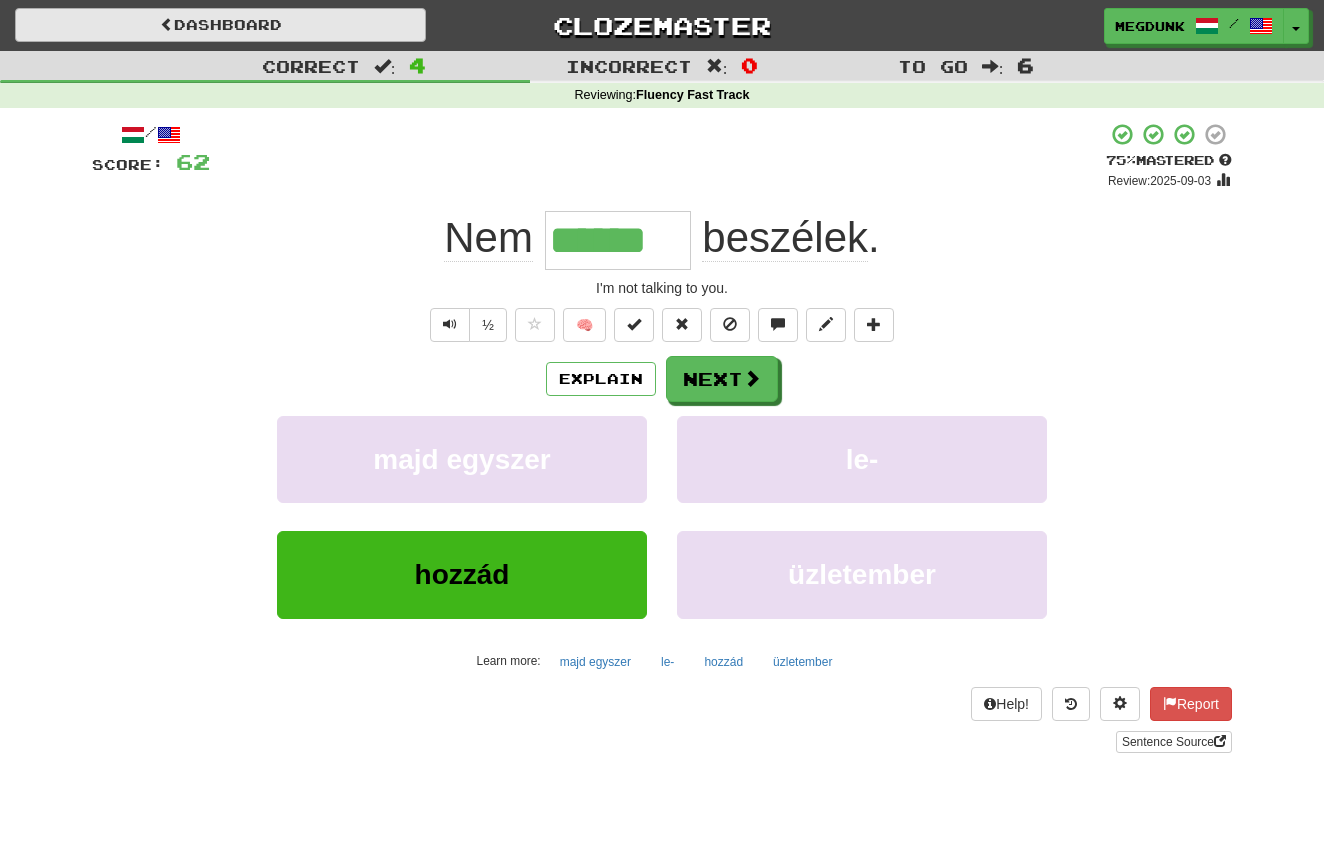 click on "Dashboard" at bounding box center (220, 25) 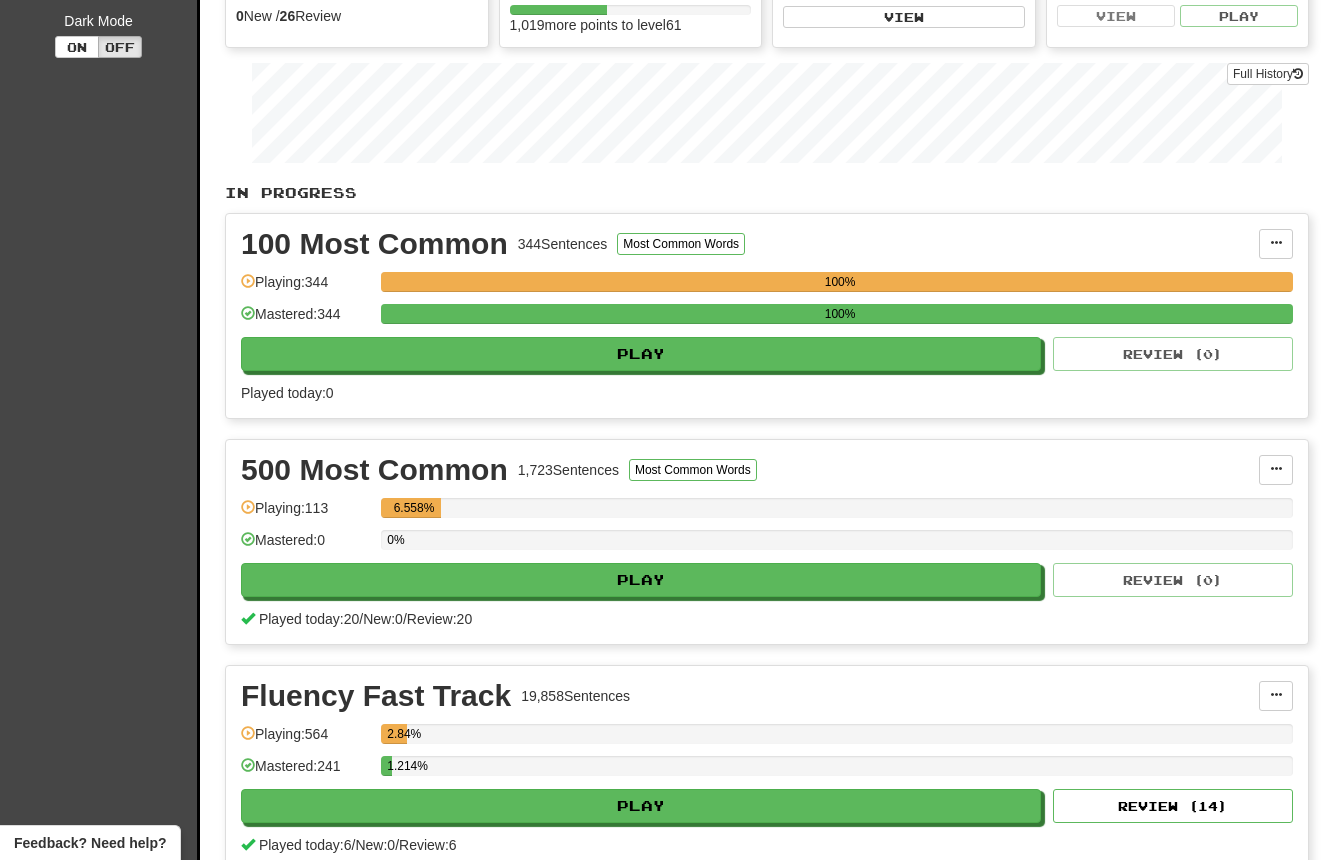 scroll, scrollTop: 262, scrollLeft: 0, axis: vertical 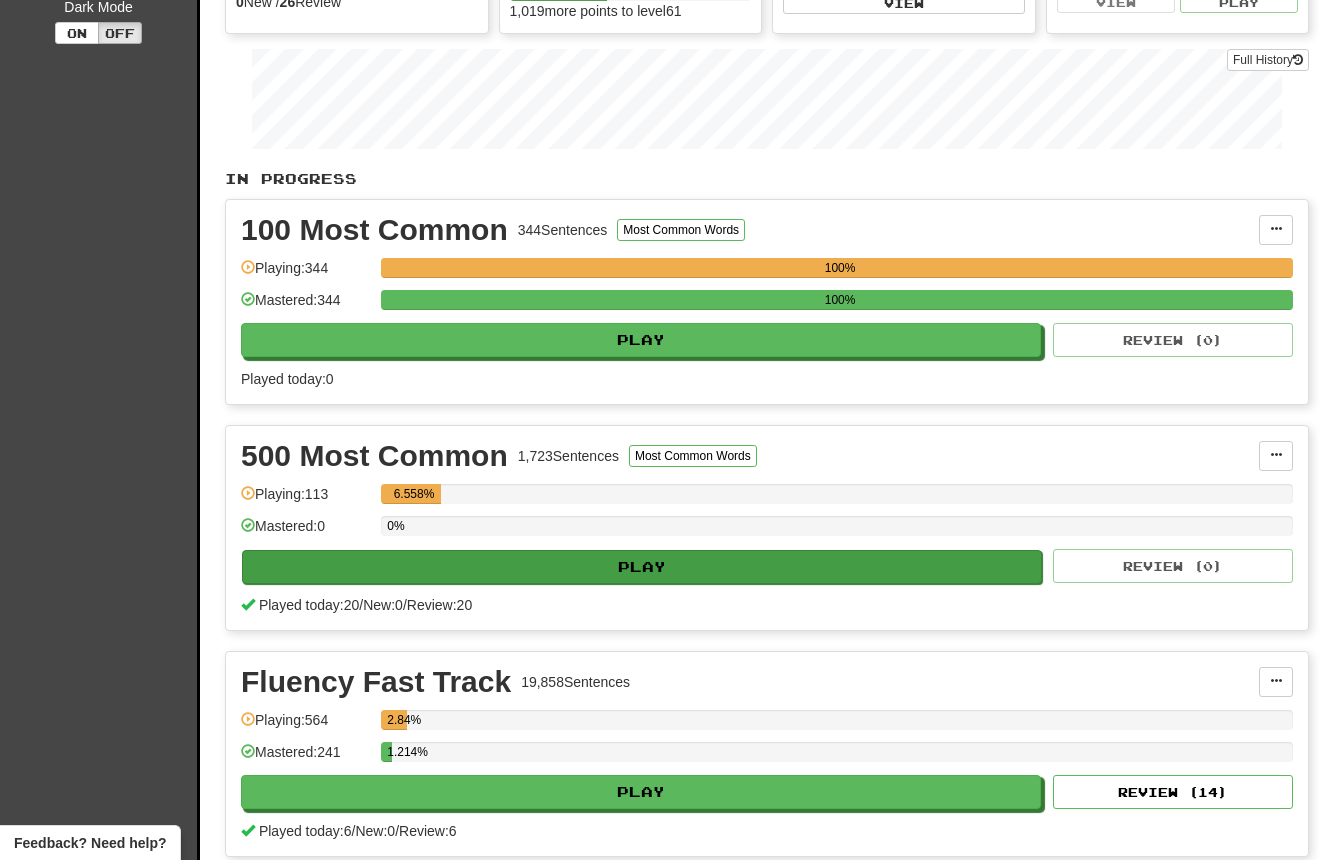 click on "Play" at bounding box center [642, 567] 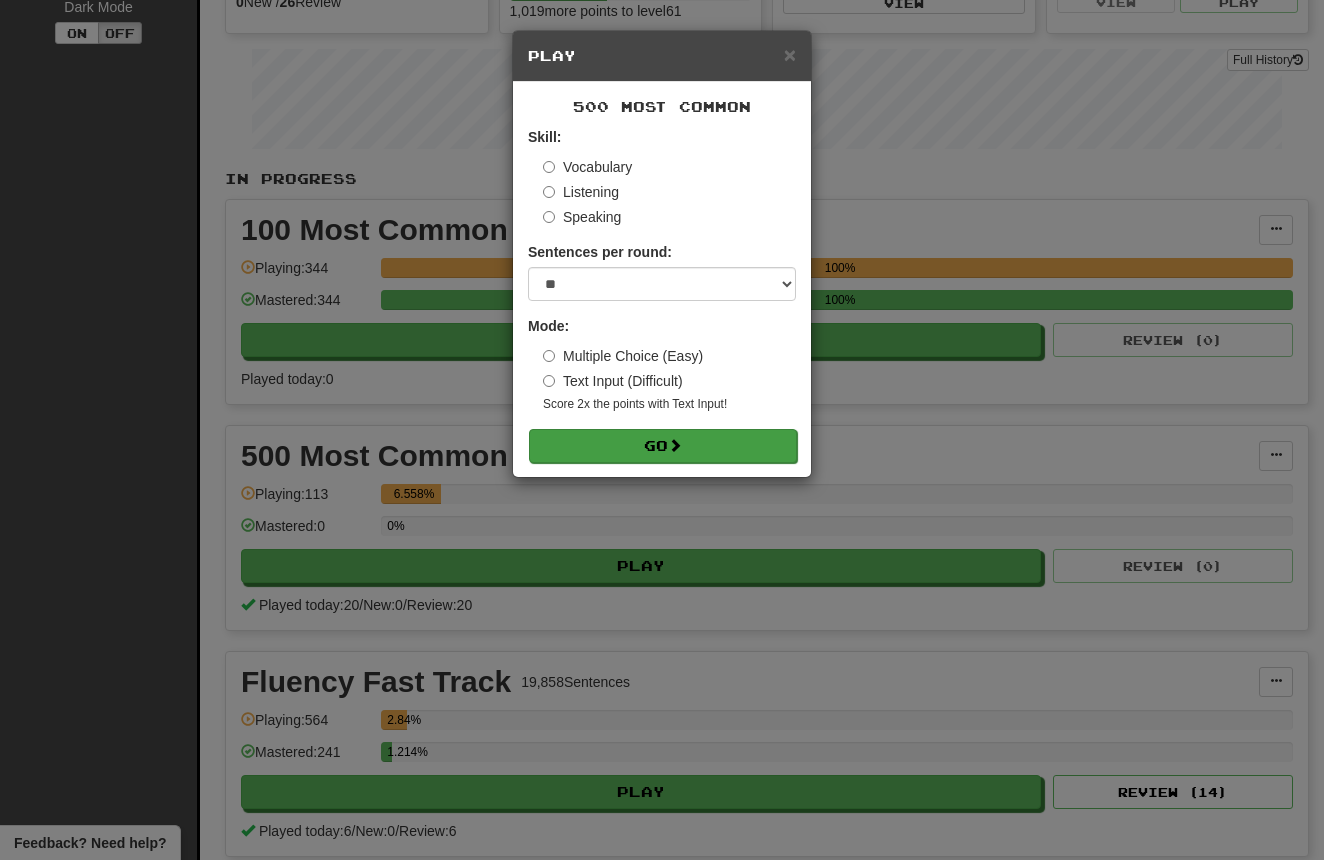 click on "Go" at bounding box center [663, 446] 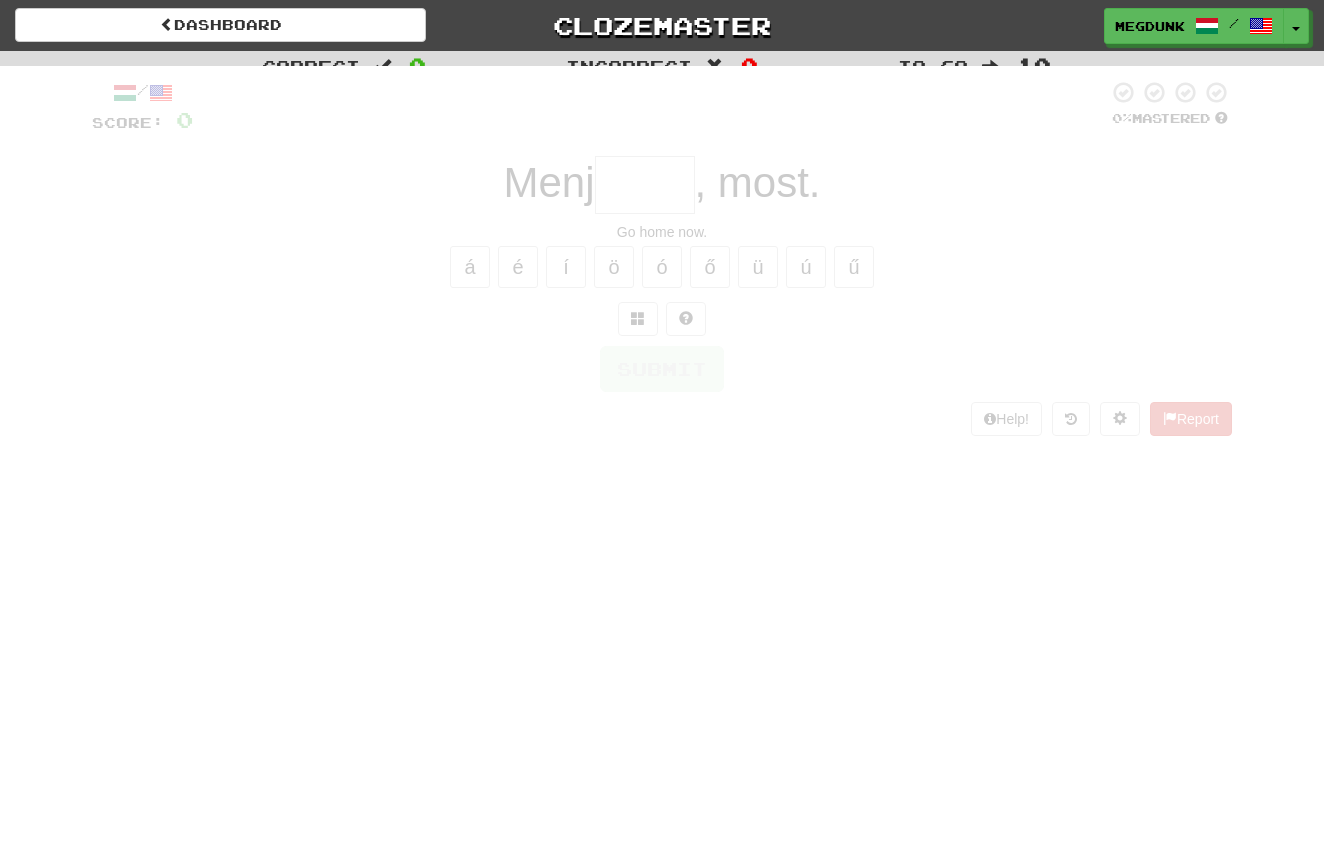 scroll, scrollTop: 0, scrollLeft: 0, axis: both 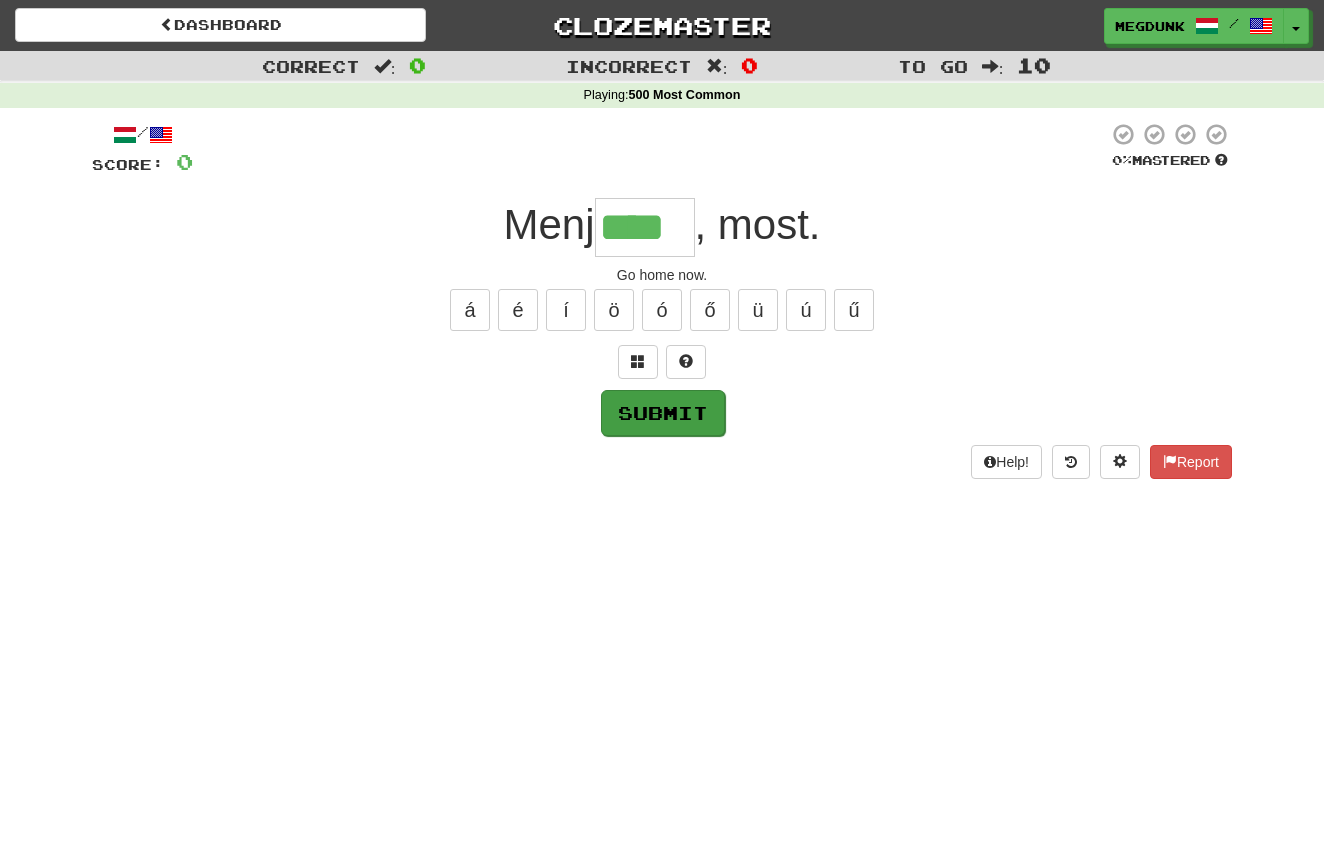 type on "****" 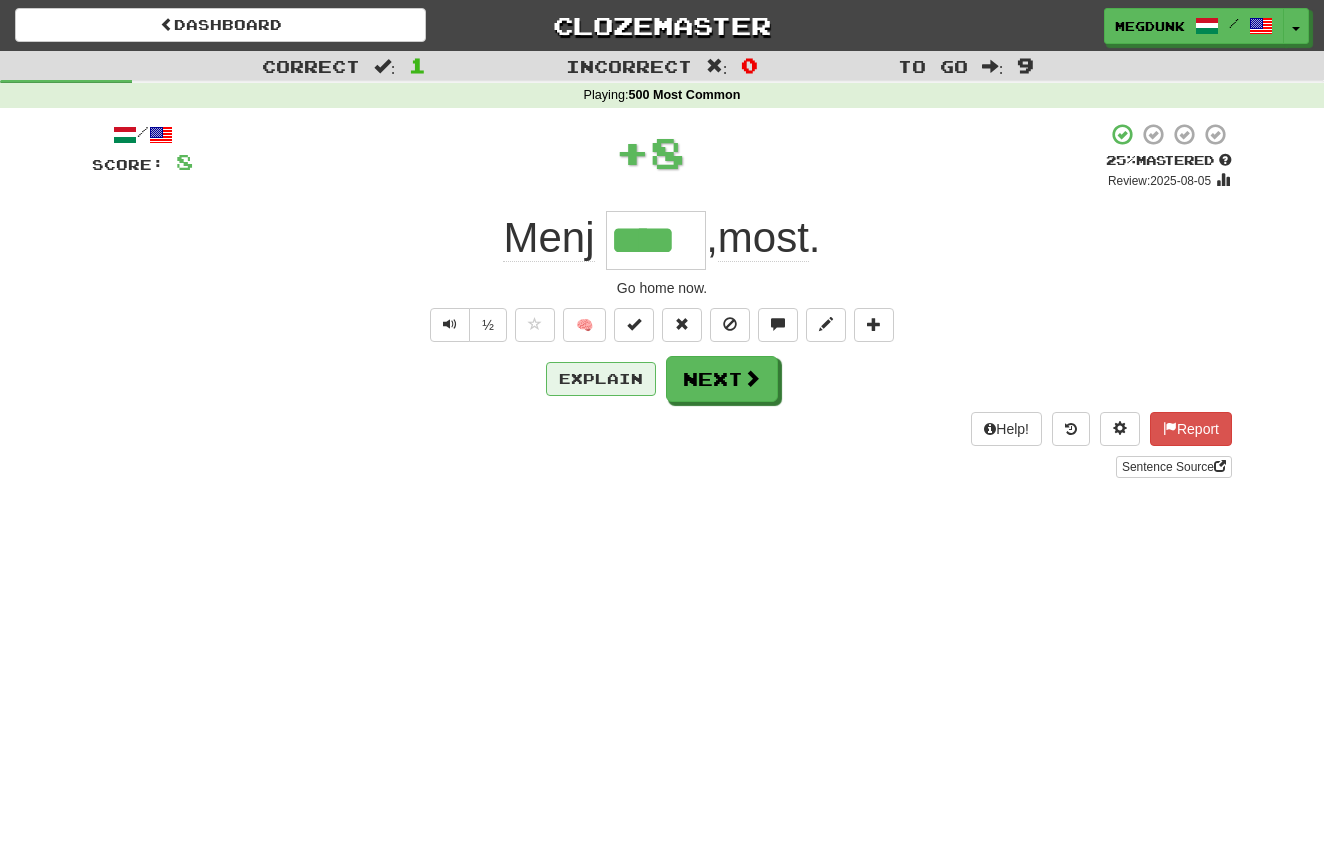 click on "Explain" at bounding box center [601, 379] 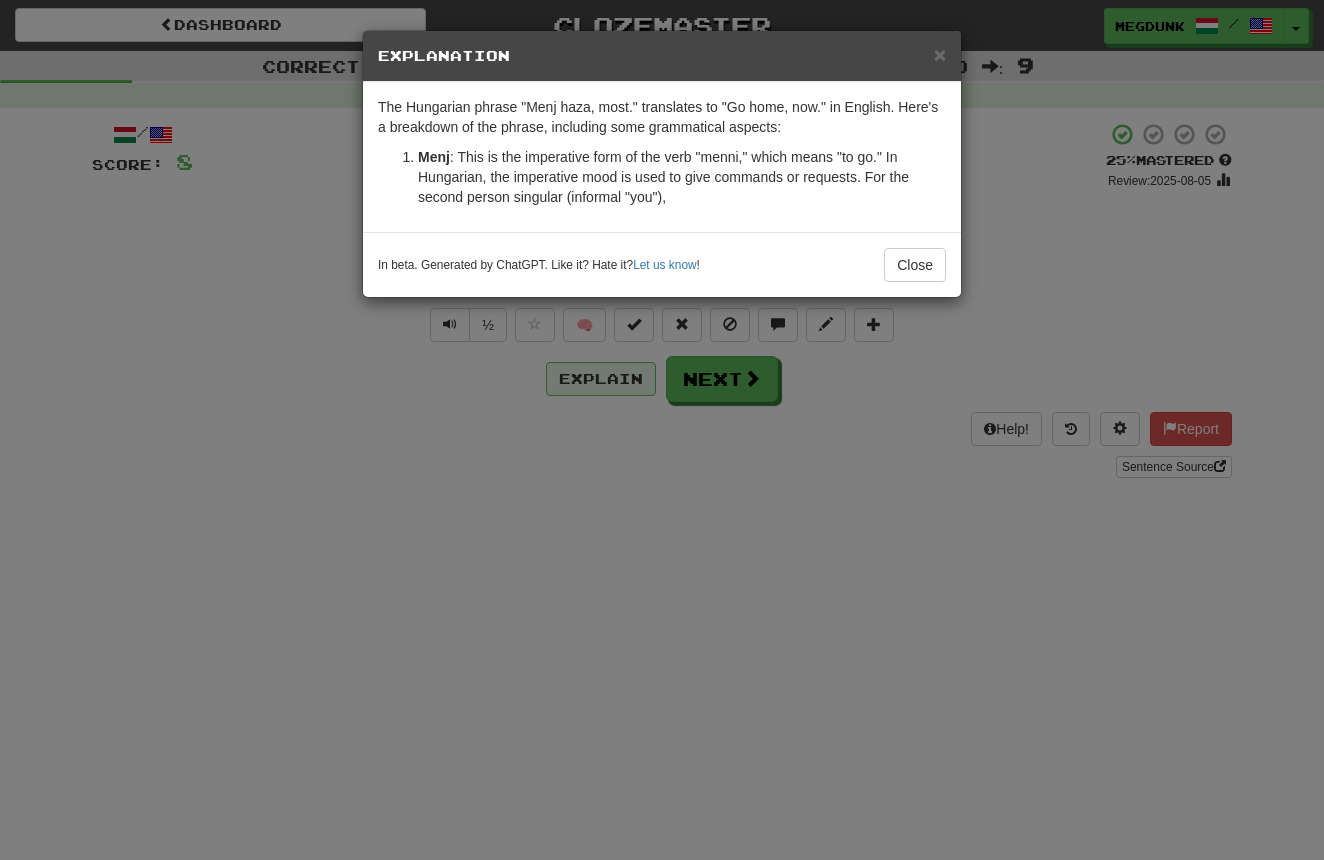 click on "× Explanation The Hungarian phrase "[VERB] [NOUN], [ADVERB]." translates to "Go home, now." in English. Here's a breakdown of the phrase, including some grammatical aspects:
[VERB] : This is the imperative form of the verb "[VERB]," which means "to go." In Hungarian, the imperative mood is used to give commands or requests. For the second person singular (informal "you"),
In beta. Generated by ChatGPT. Like it? Hate it?  Let us know ! Close" at bounding box center (662, 430) 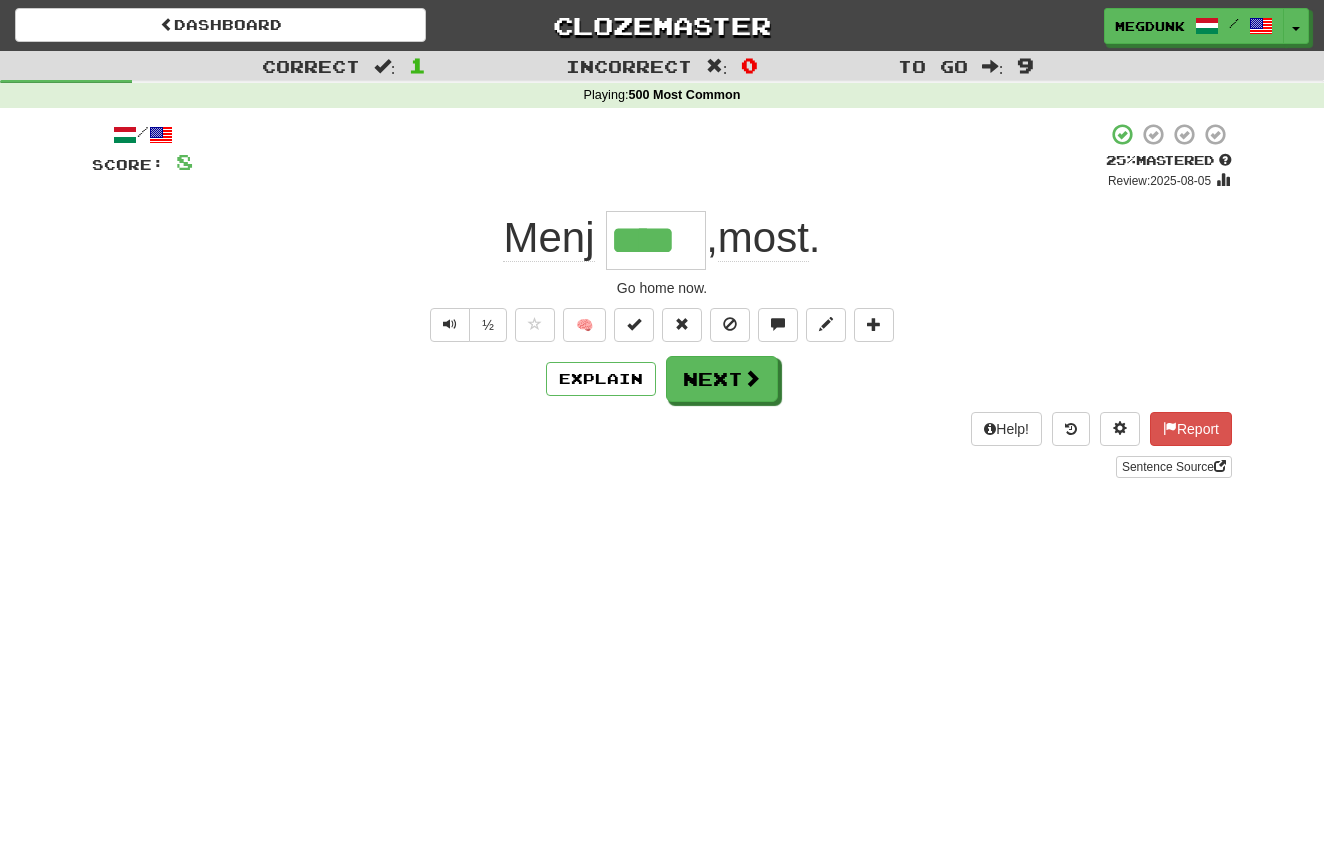 click on "Explain" at bounding box center (601, 379) 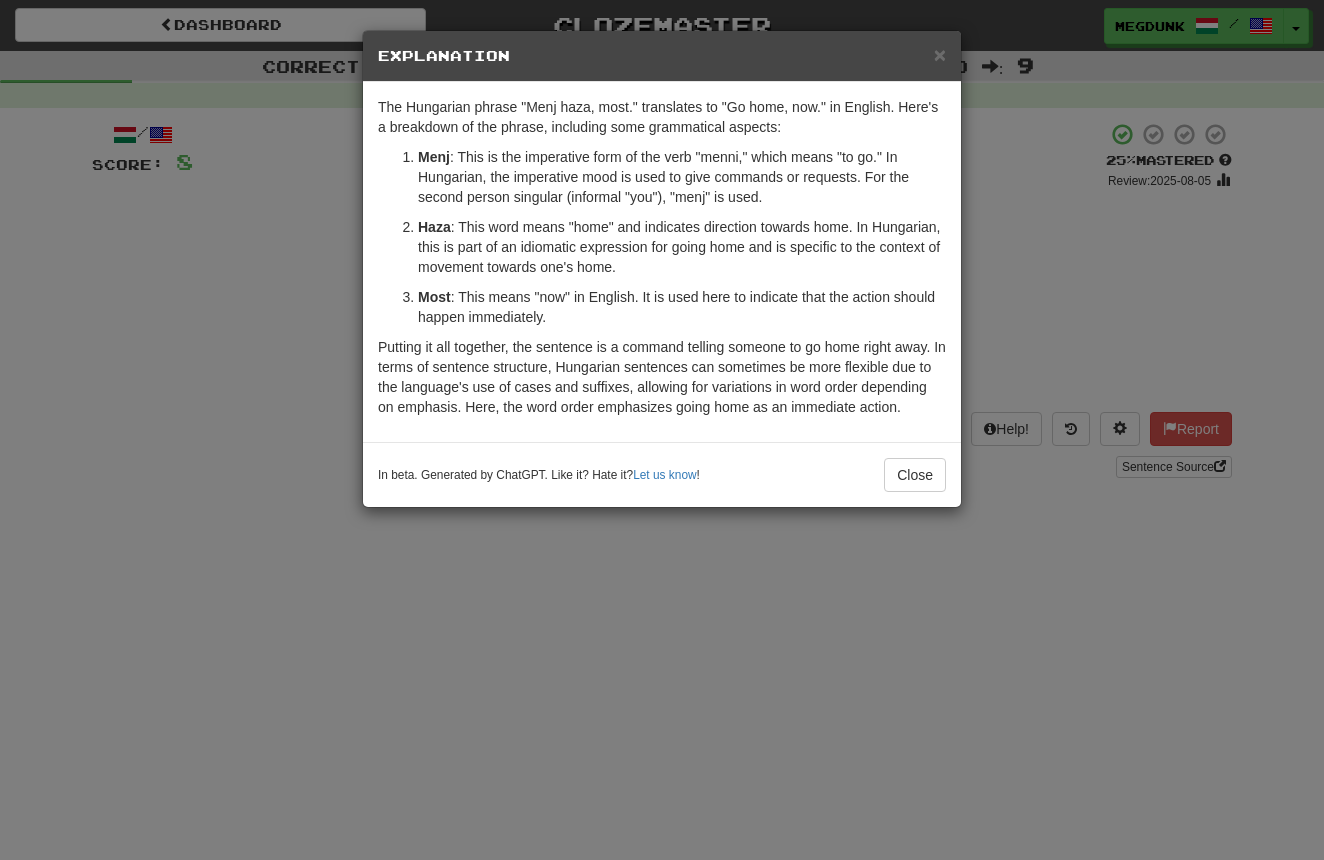 click on "× Explanation The Hungarian phrase "Menj haza, most." translates to "Go home, now." in English. Here's a breakdown of the phrase, including some grammatical aspects:
Menj : This is the imperative form of the verb "menni," which means "to go." In Hungarian, the imperative mood is used to give commands or requests. For the second person singular (informal "you"), "menj" is used.
Haza : This word means "home" and indicates direction towards home. In Hungarian, this is part of an idiomatic expression for going home and is specific to the context of movement towards one's home.
Most : This means "now" in English. It is used here to indicate that the action should happen immediately.
In beta. Generated by ChatGPT. Like it? Hate it?  Let us know ! Close" at bounding box center [662, 430] 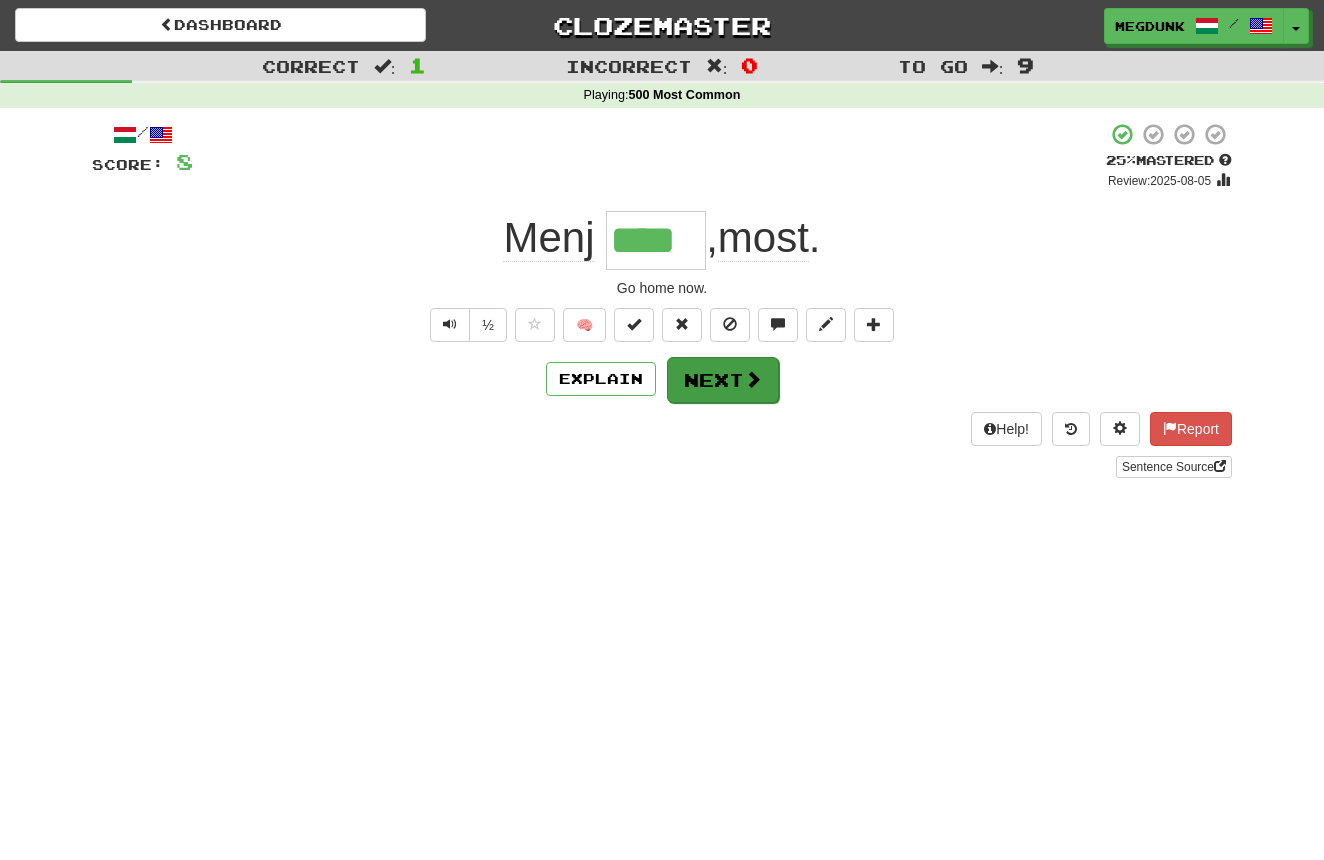 click on "Next" at bounding box center [723, 380] 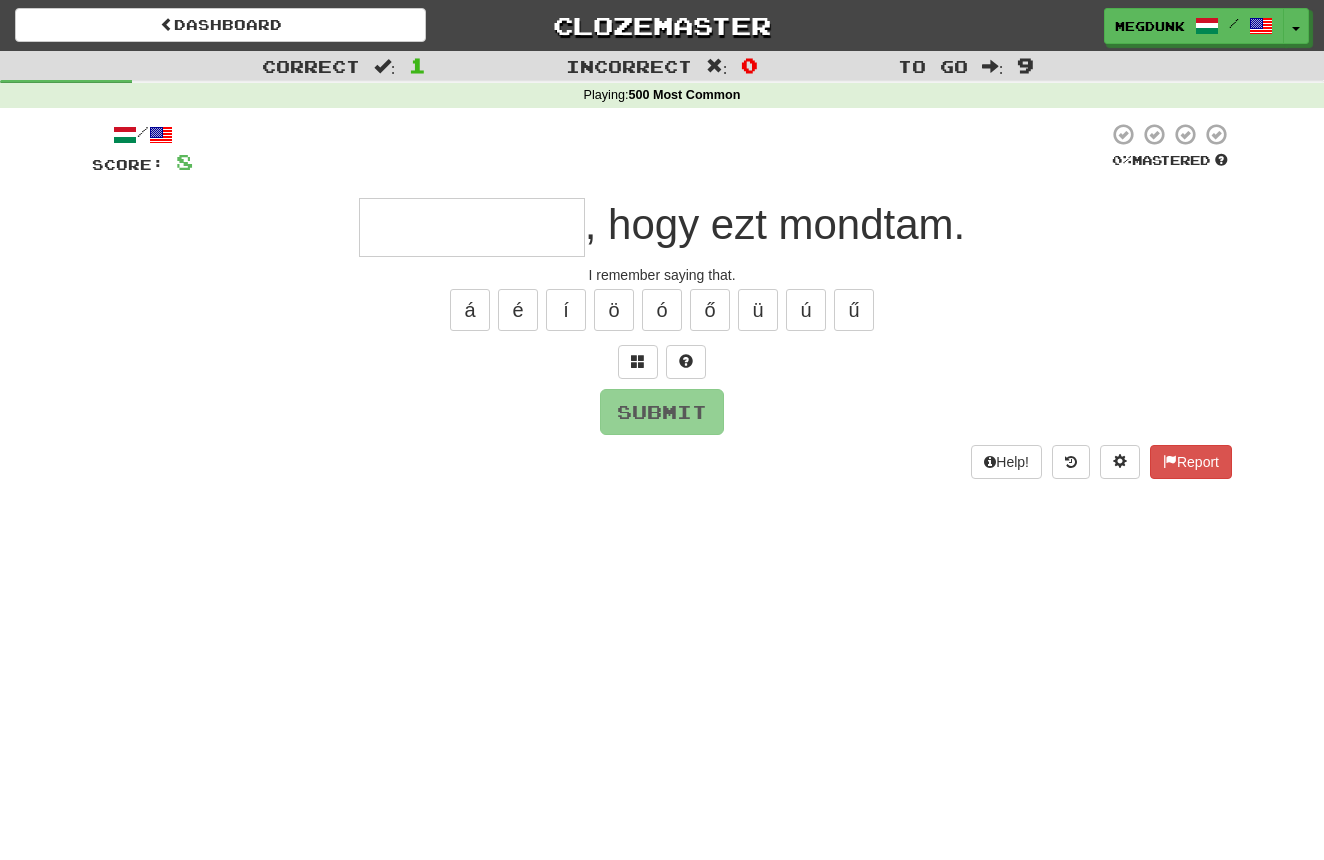 type on "*" 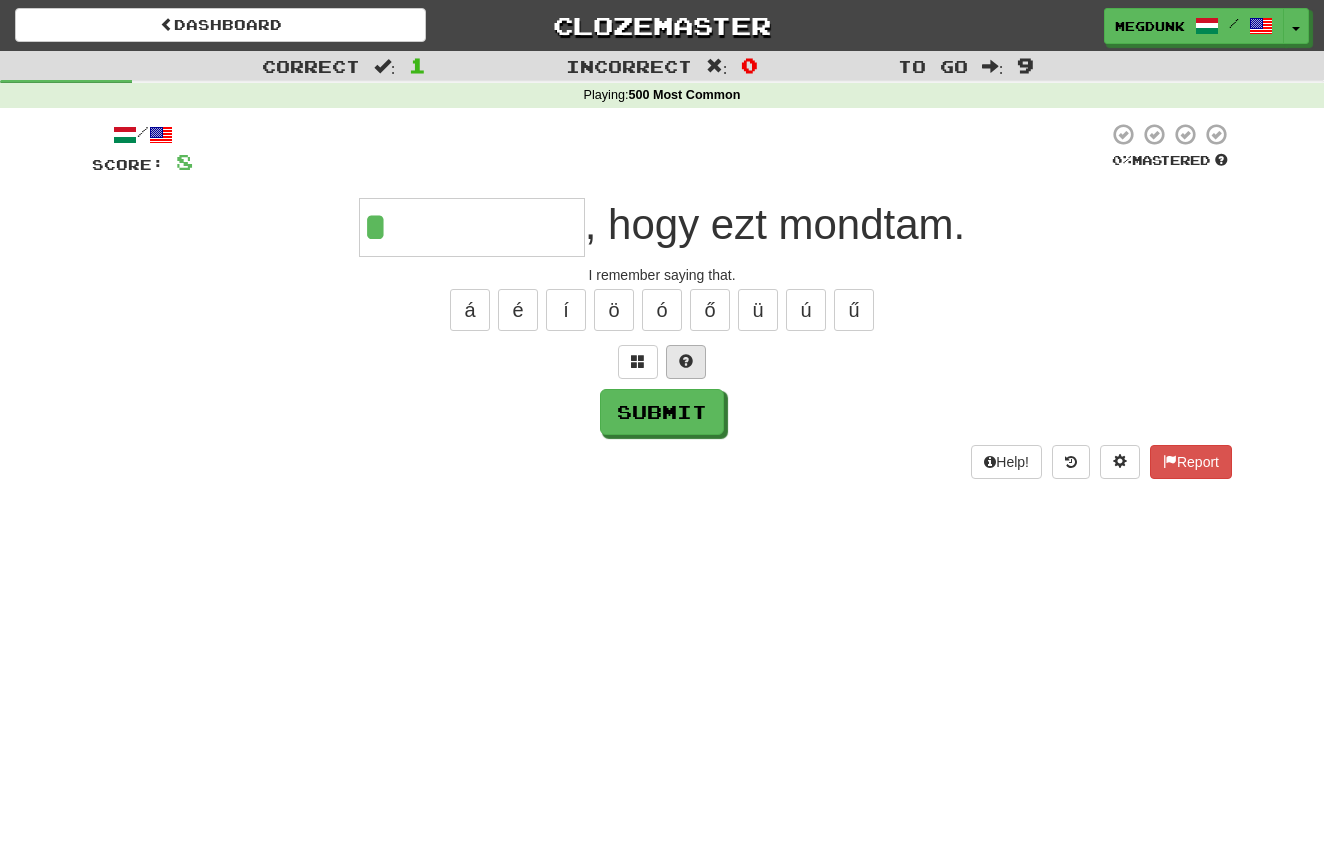click at bounding box center [686, 361] 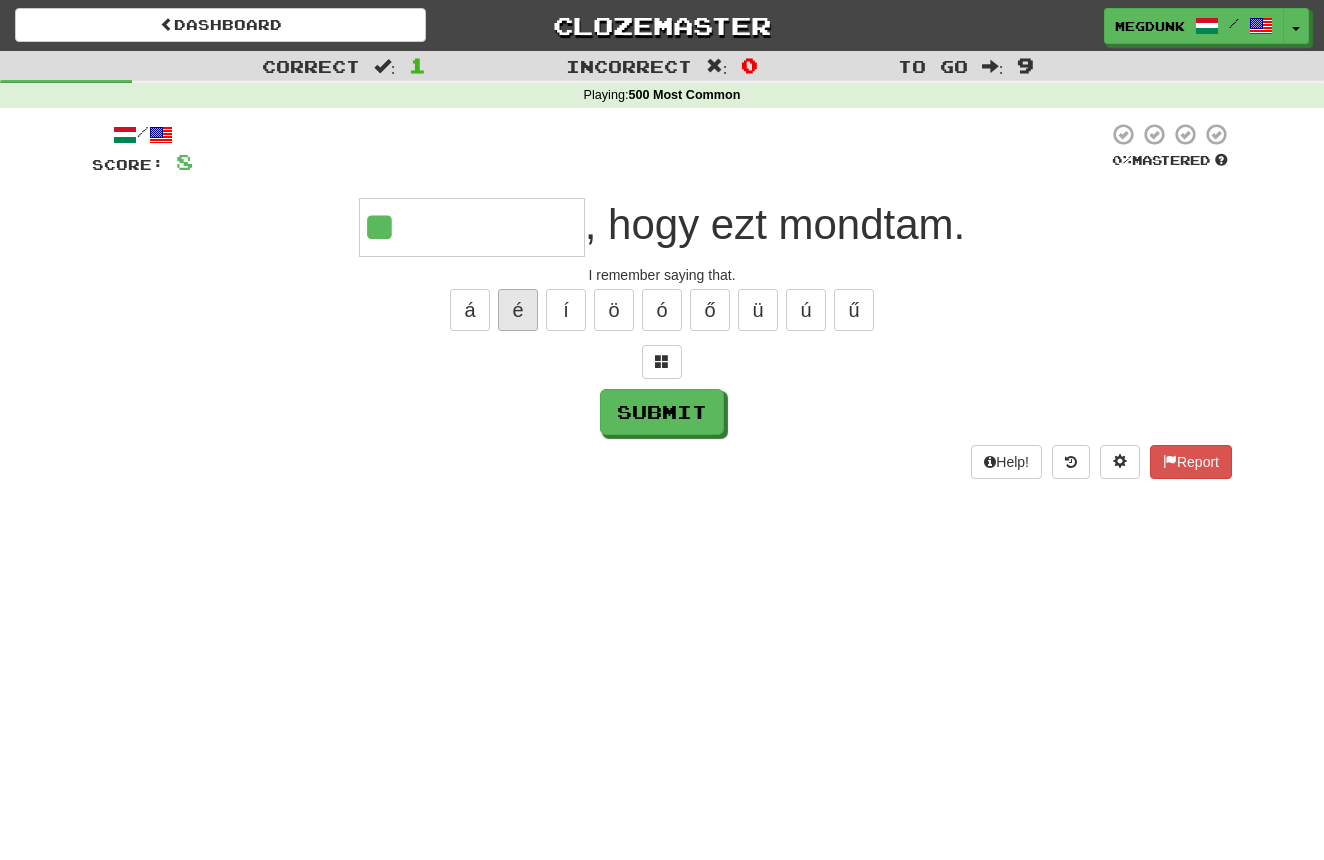 click on "é" at bounding box center (518, 310) 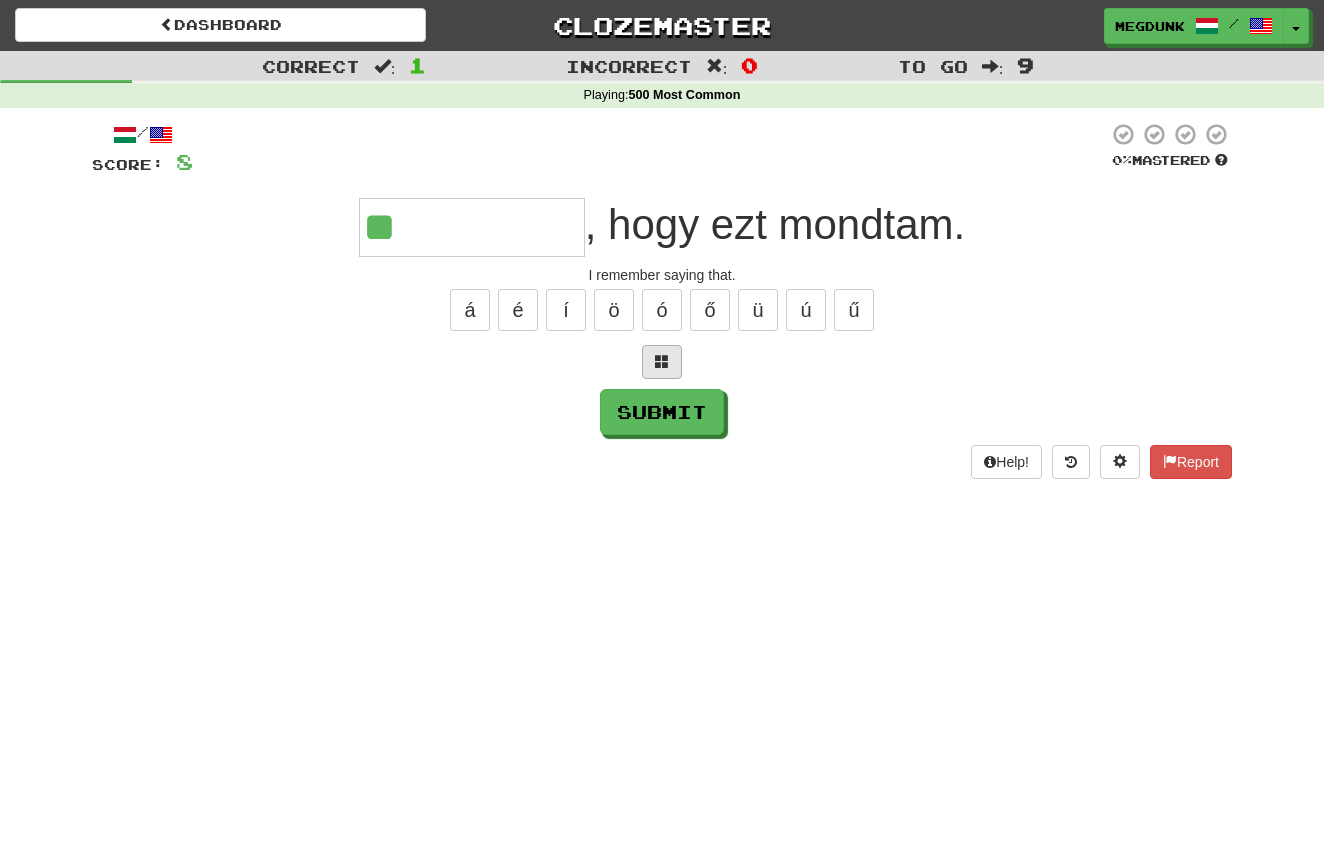 click at bounding box center [662, 361] 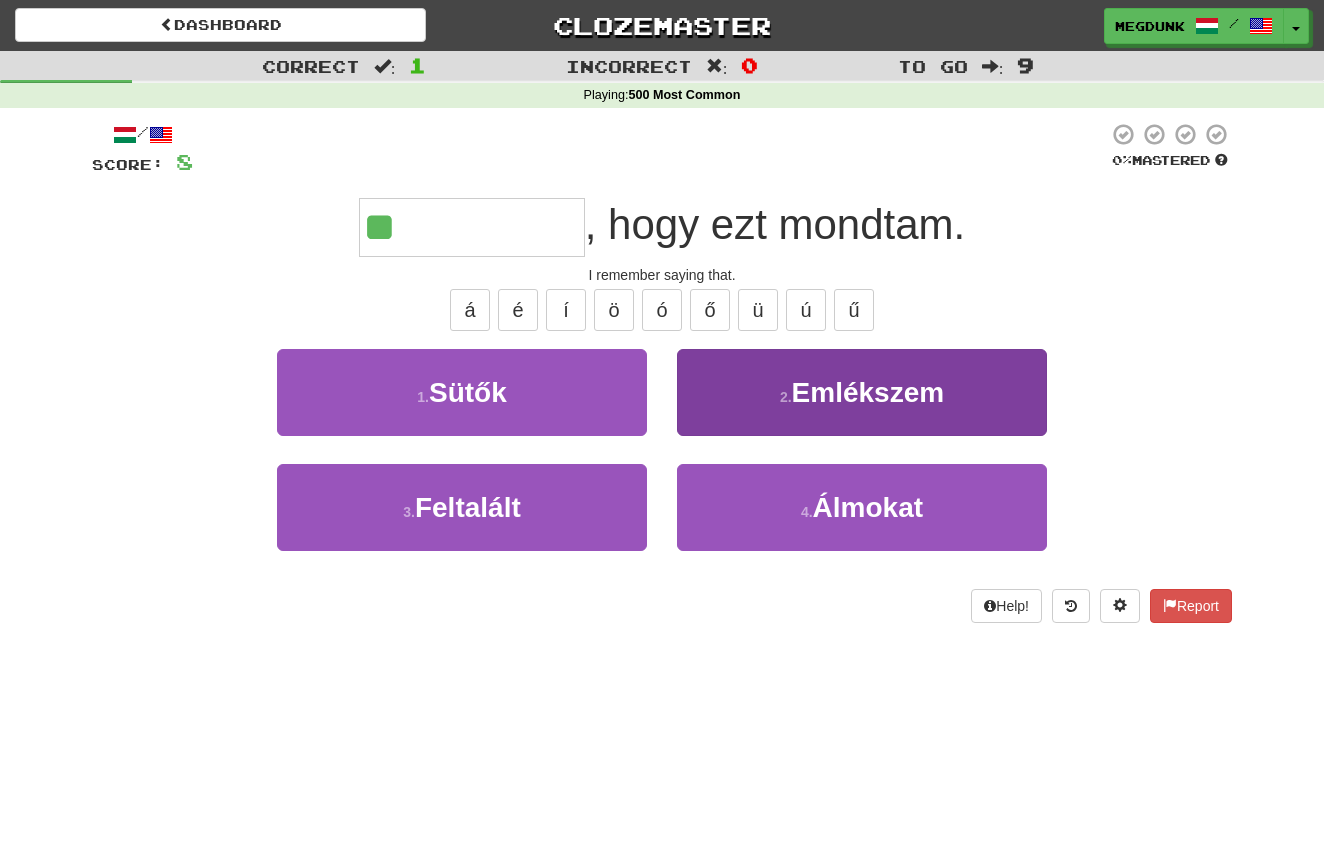 click on "2 .  I remember" at bounding box center (862, 392) 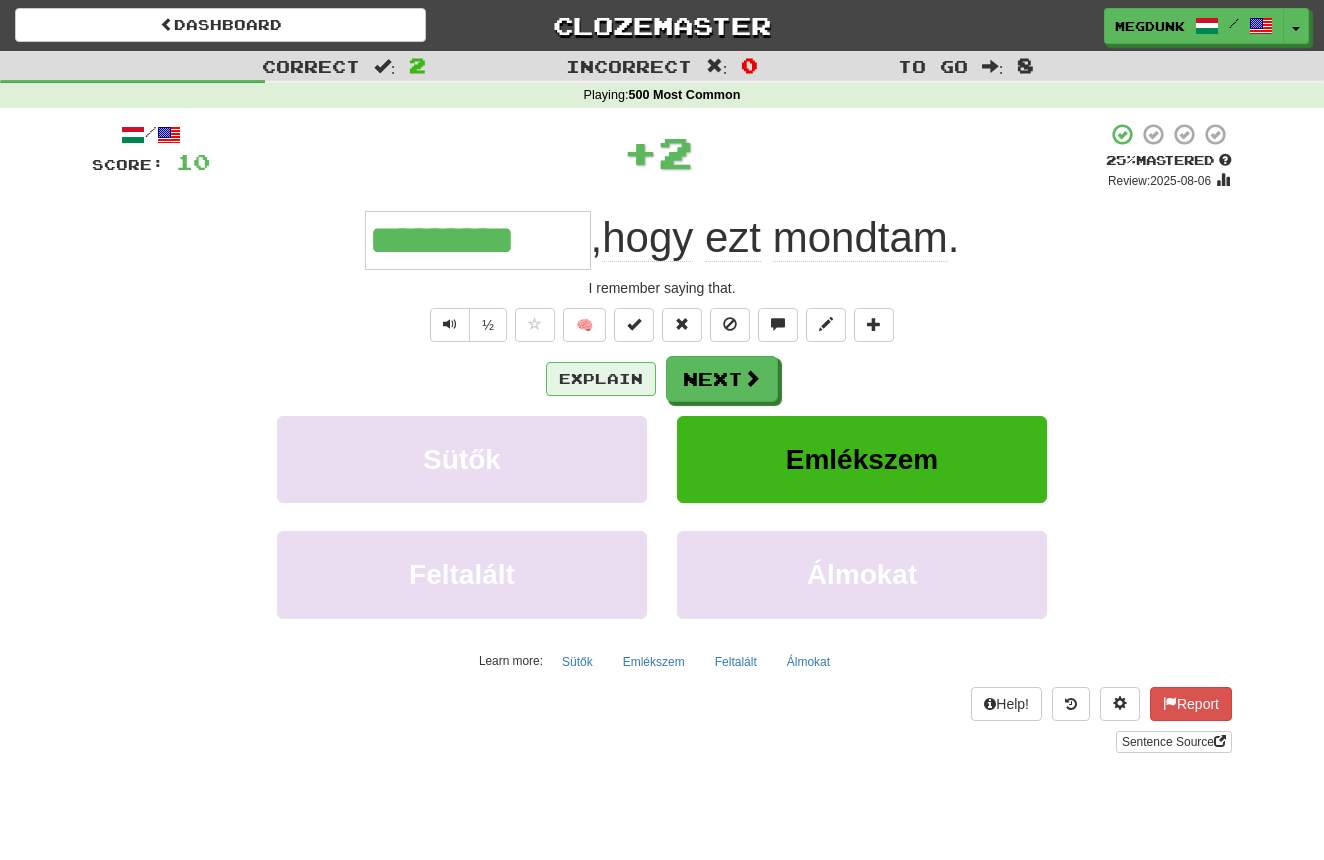 click on "Explain" at bounding box center [601, 379] 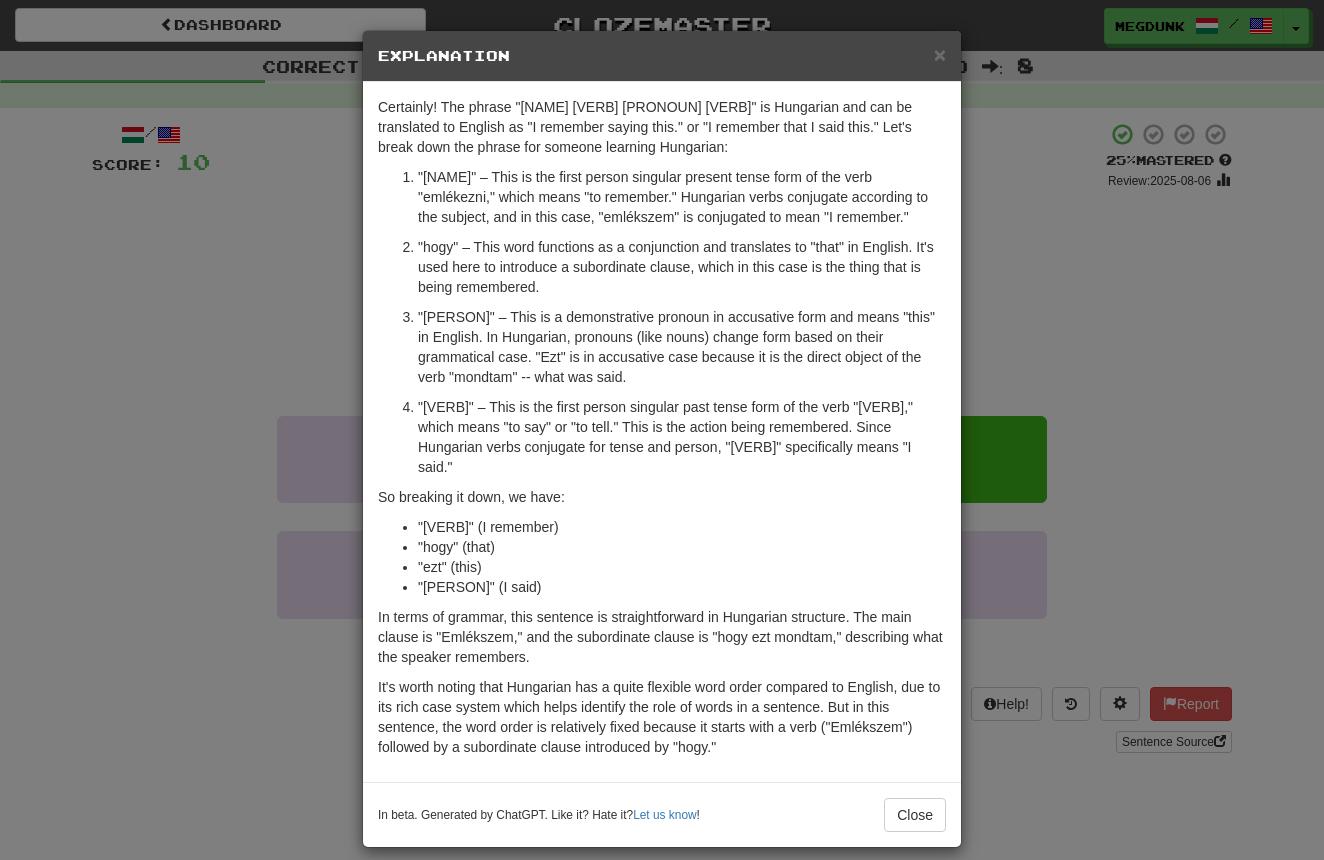 click on "× Explanation Certainly! The phrase "Emlékszem, hogy ezt mondtam." is Hungarian and can be translated to English as "I remember saying this." or "I remember that I said this." Let's break down the phrase for someone learning Hungarian:
"Emlékszem" – This is the first person singular present tense form of the verb "emlékezni," which means "to remember." Hungarian verbs conjugate according to the subject, and in this case, "emlékszem" is conjugated to mean "I remember."
"hogy" – This word functions as a conjunction and translates to "that" in English. It's used here to introduce a subordinate clause, which in this case is the thing that is being remembered.
"ezt" – This is a demonstrative pronoun in accusative form and means "this" in English. In Hungarian, pronouns (like nouns) change form based on their grammatical case. "Ezt" is in accusative case because it is the direct object of the verb "mondtam" -- what was said.
So breaking it down, we have:
"hogy" (that)" at bounding box center [662, 430] 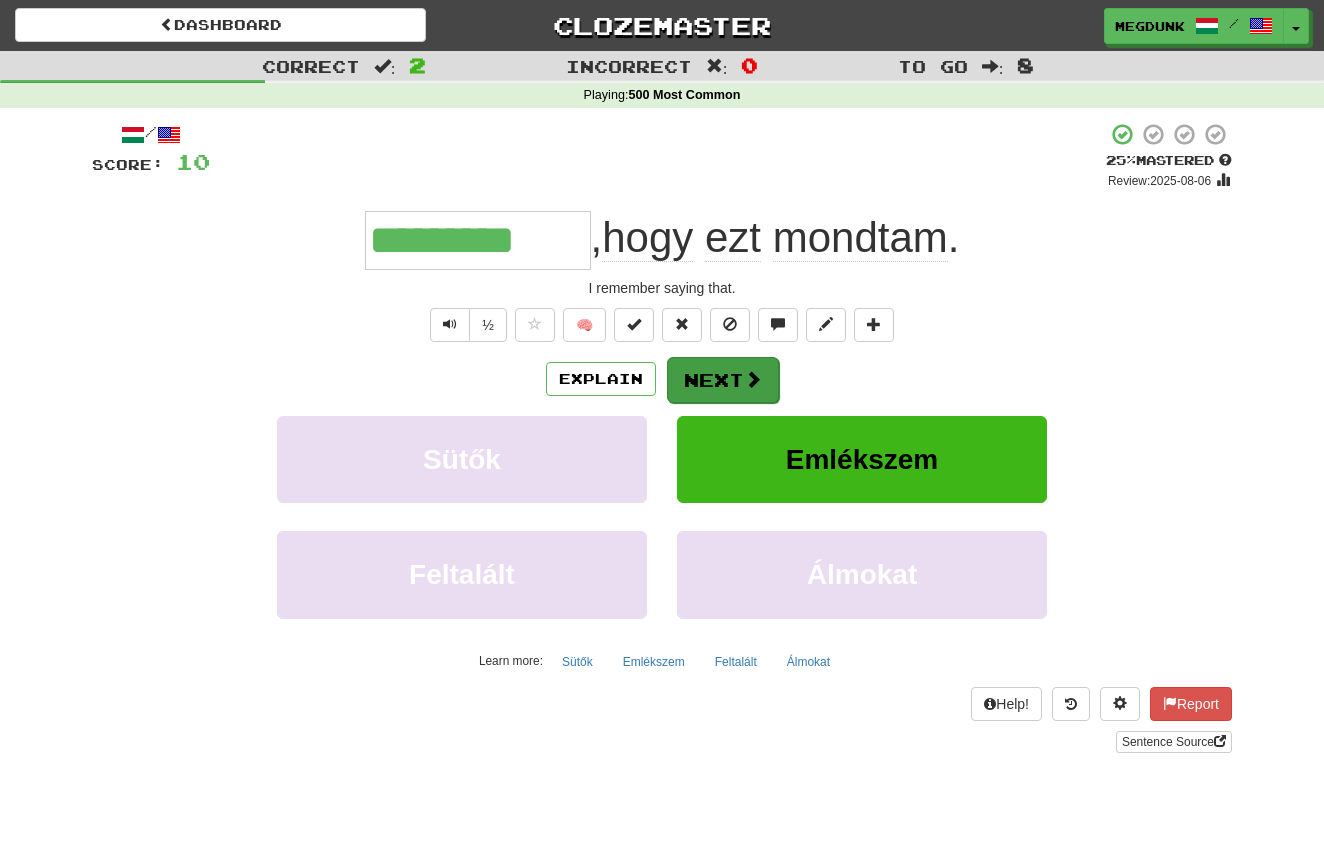 click on "Next" at bounding box center (723, 380) 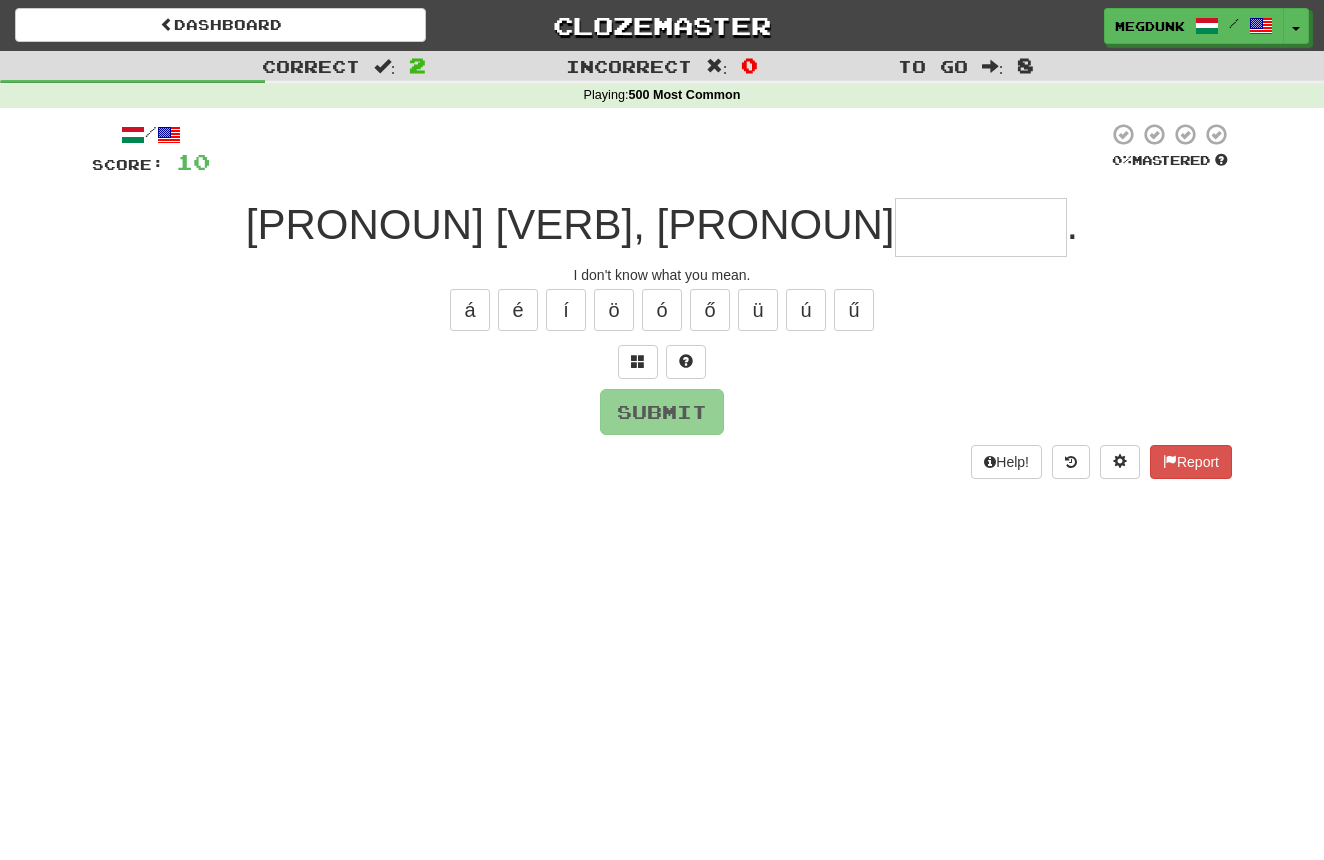 type on "*" 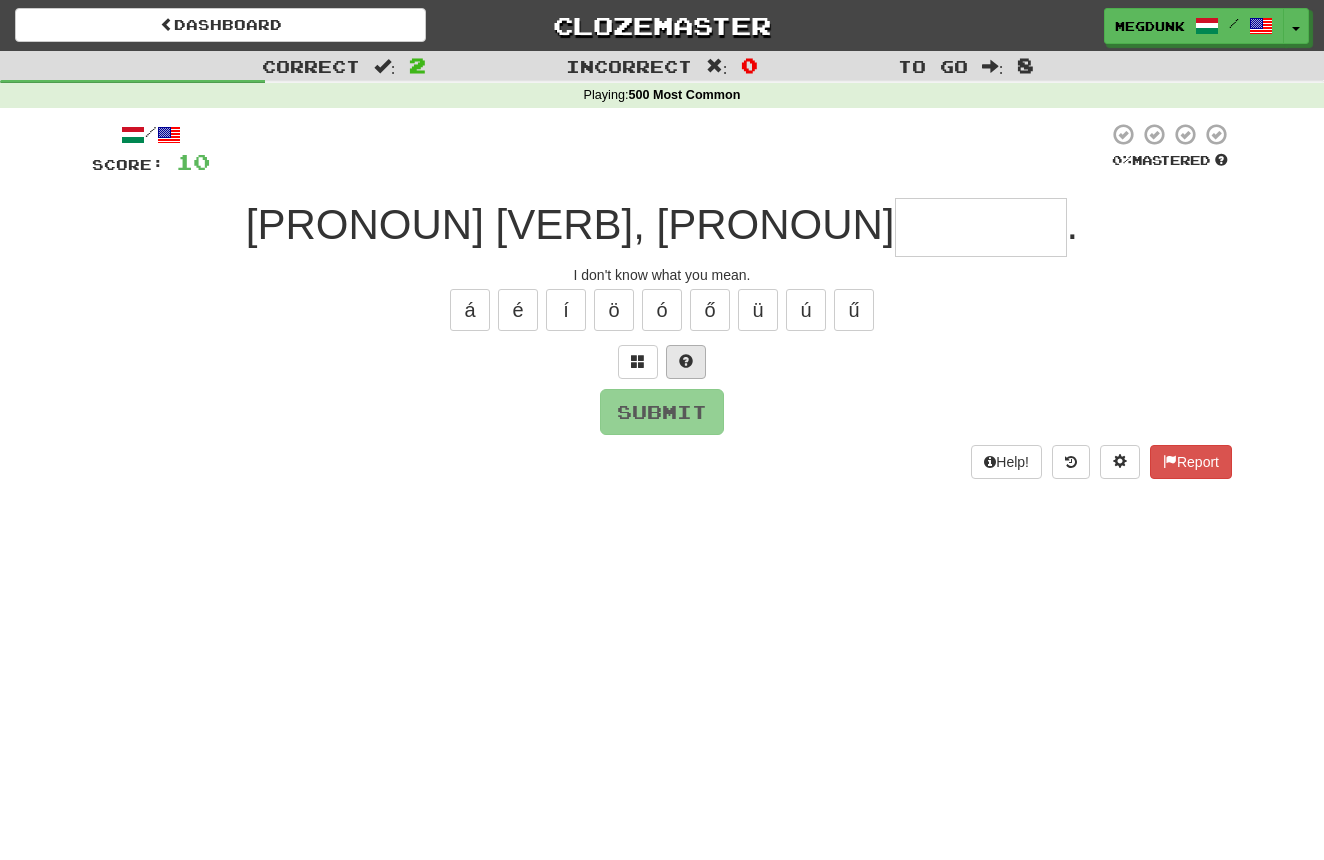 click at bounding box center (686, 361) 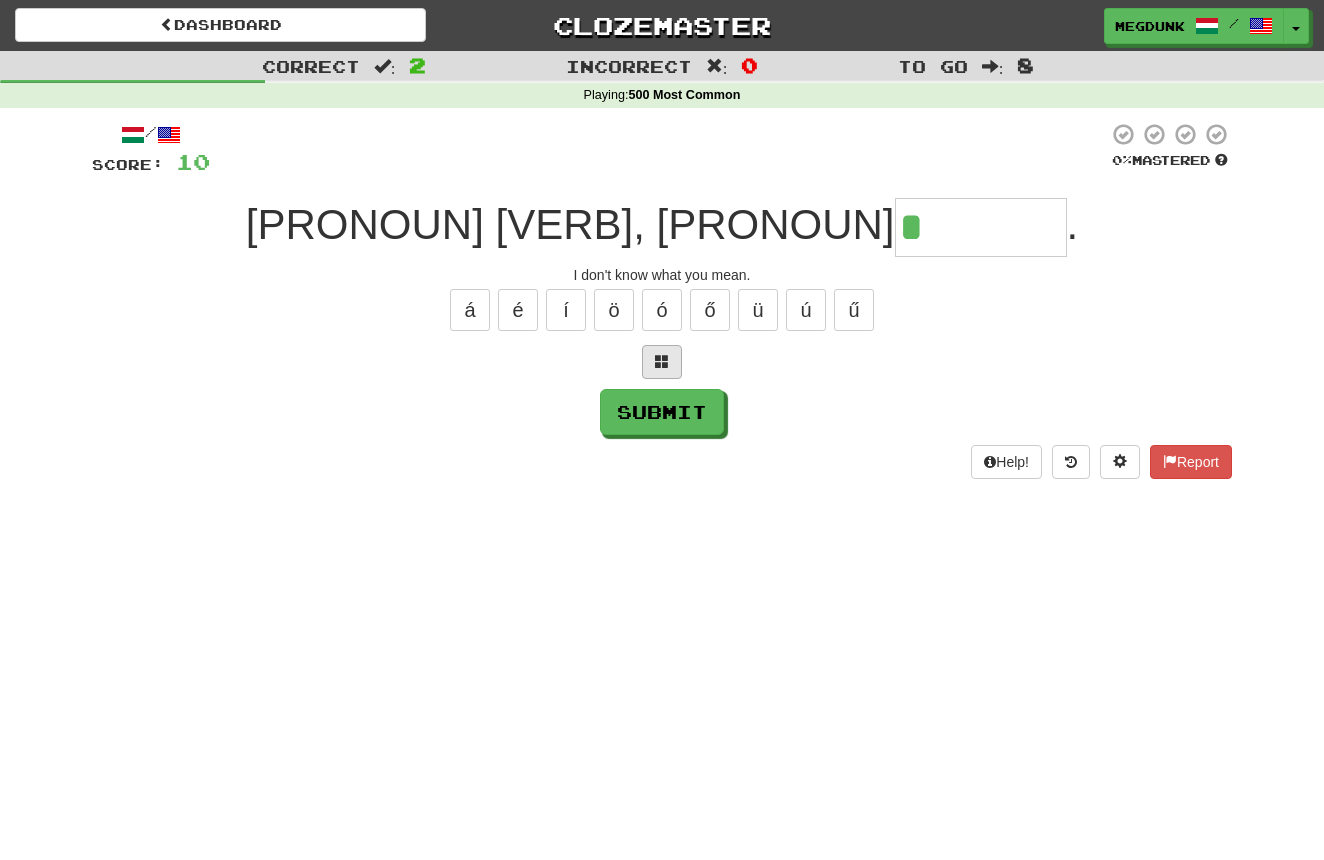 click at bounding box center (662, 362) 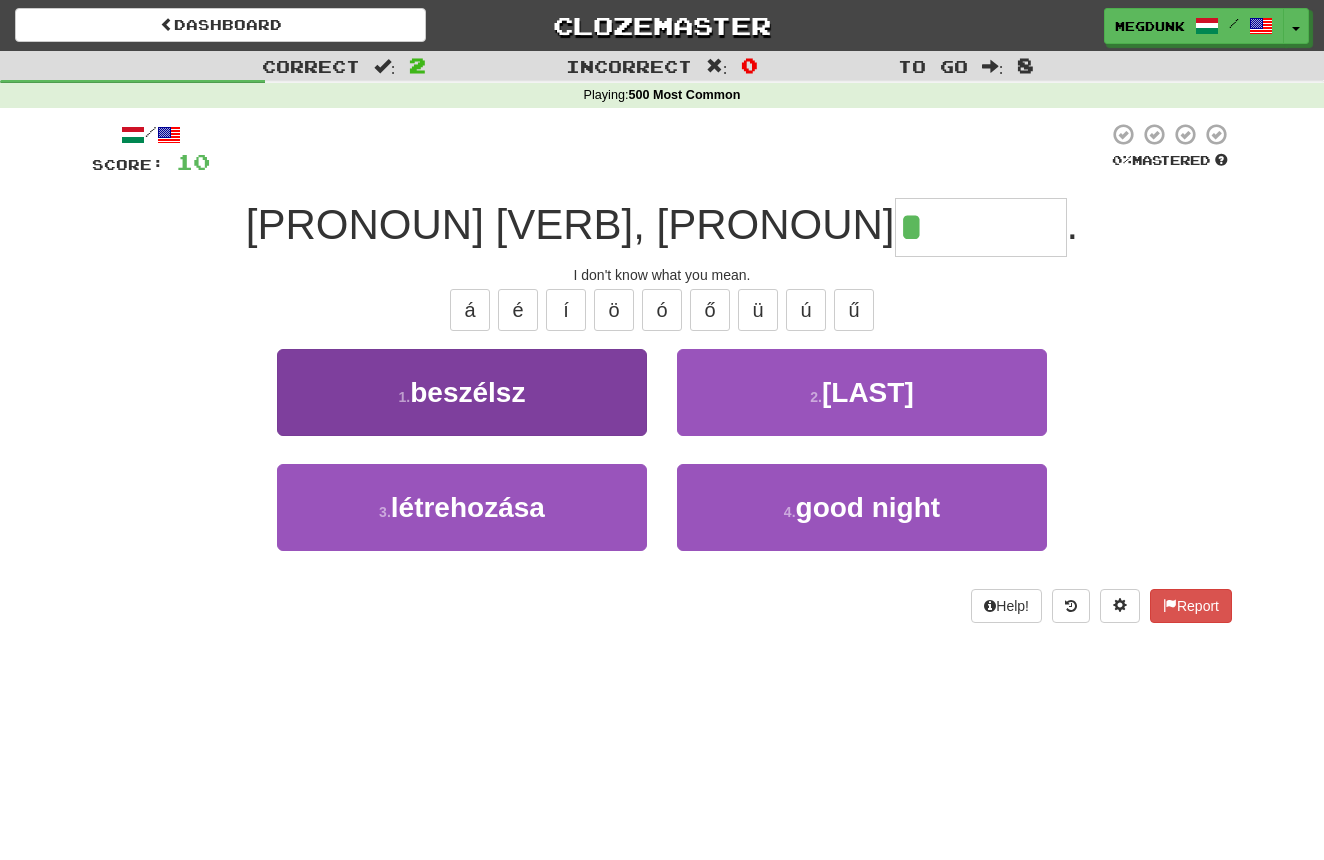 click on "1 .  beszélsz" at bounding box center [462, 392] 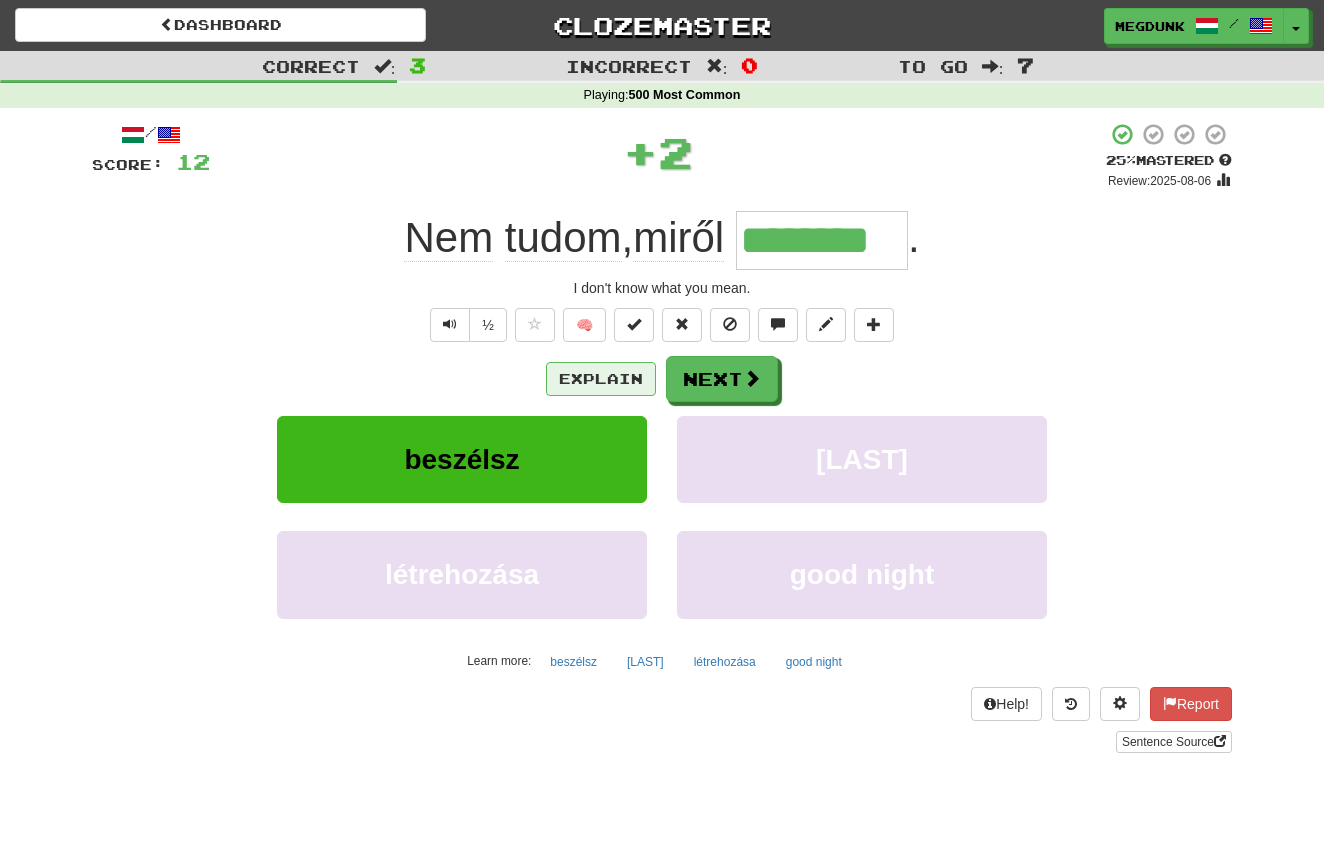 click on "Explain" at bounding box center [601, 379] 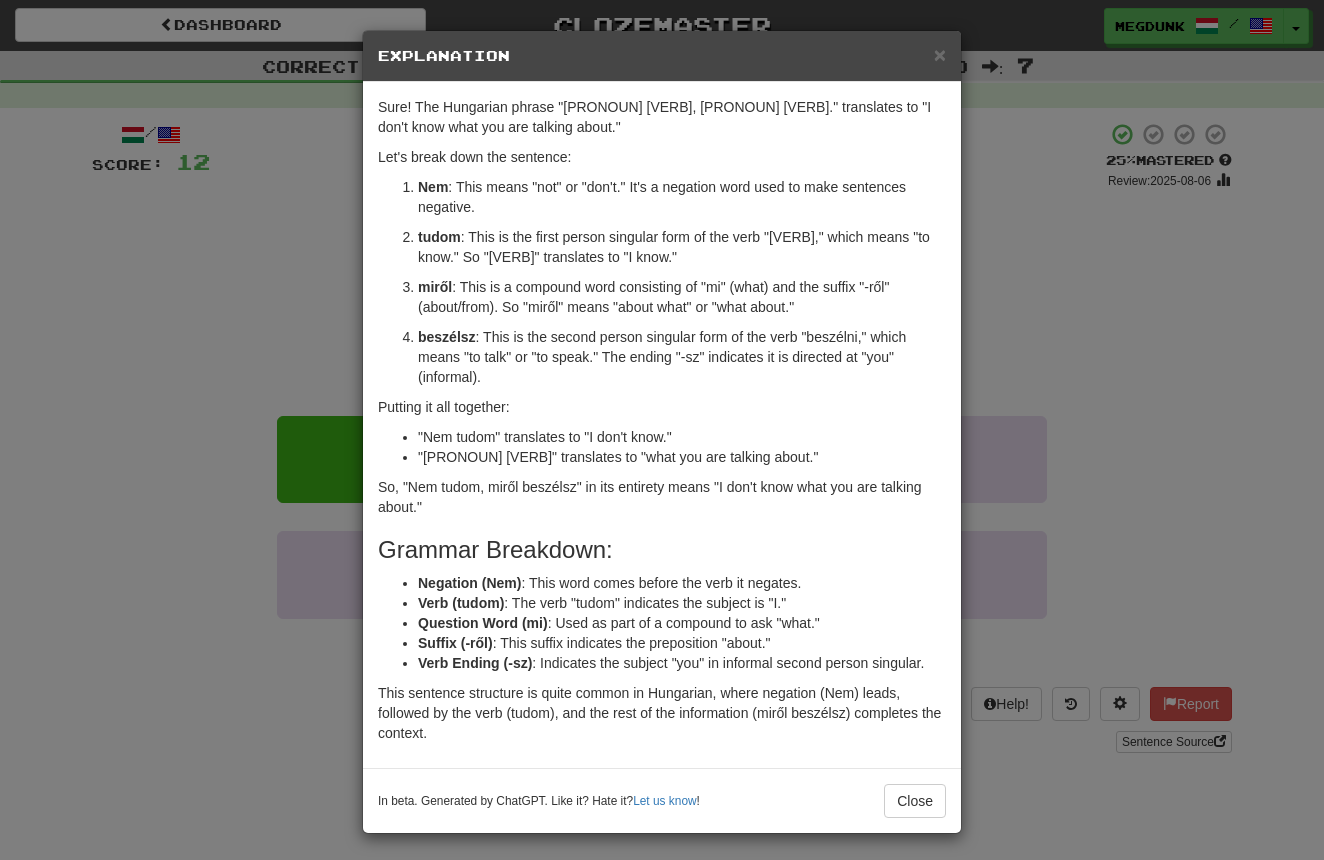 click on "× Explanation Sure! The Hungarian phrase "Nem tudom, miről beszélsz." translates to "I don't know what you are talking about."
Let's break down the sentence:
Nem : This means "not" or "don't." It's a negation word used to make sentences negative.
tudom : This is the first person singular form of the verb "tudni," which means "to know." So "tudom" translates to "I know."
miről : This is a compound word consisting of "mi" (what) and the suffix "-ről" (about/from). So "miről" means "about what" or "what about."
beszélsz : This is the second person singular form of the verb "beszélni," which means "to talk" or "to speak." The ending "-sz" indicates it is directed at "you" (informal).
Putting it all together:
"Nem tudom" translates to "I don't know."
"Miről beszélsz" translates to "what you are talking about."
So, "Nem tudom, miről beszélsz" in its entirety means "I don't know what you are talking about."
Grammar Breakdown:
Negation (Nem)
Verb (tudom)" at bounding box center (662, 430) 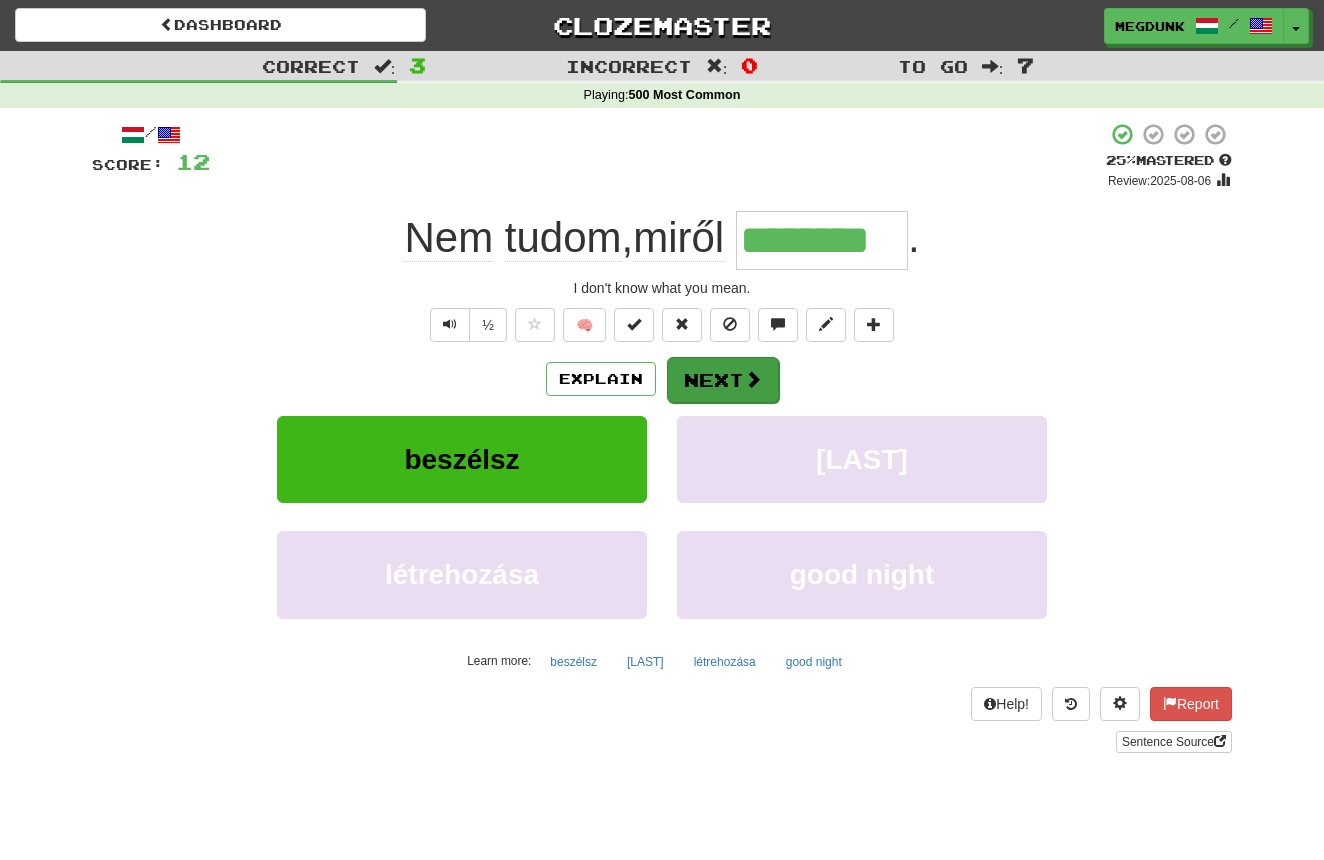 click on "Next" at bounding box center (723, 380) 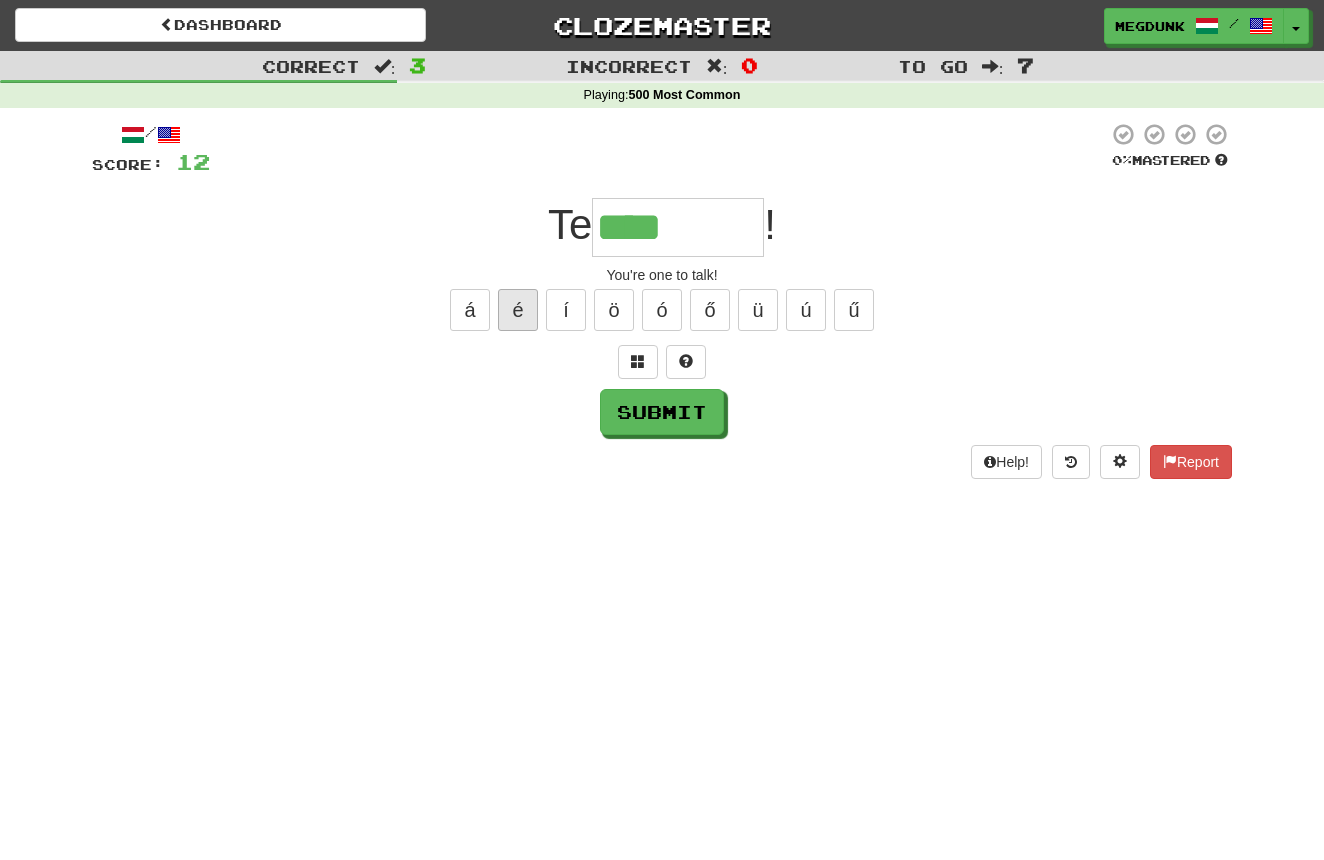 click on "é" at bounding box center [518, 310] 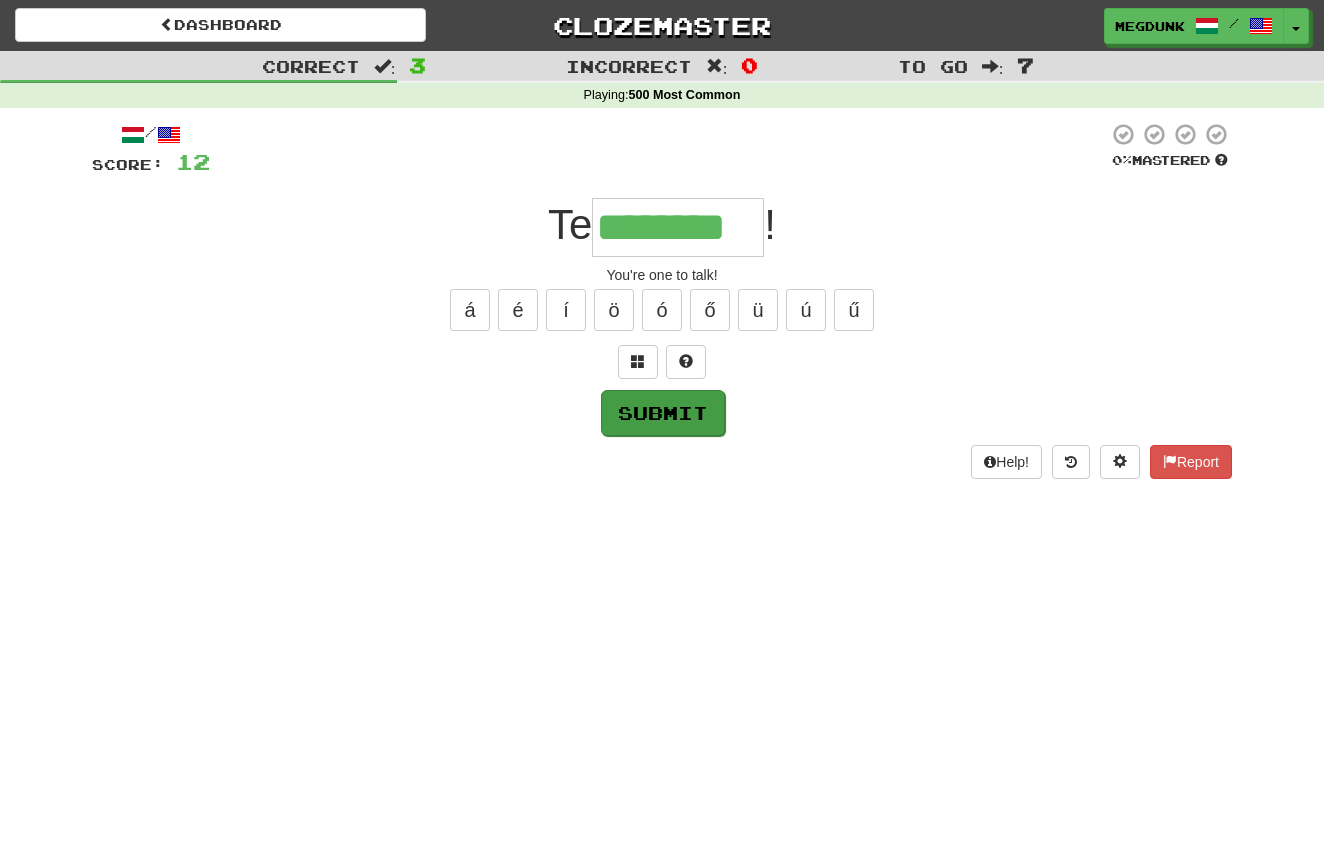 type on "********" 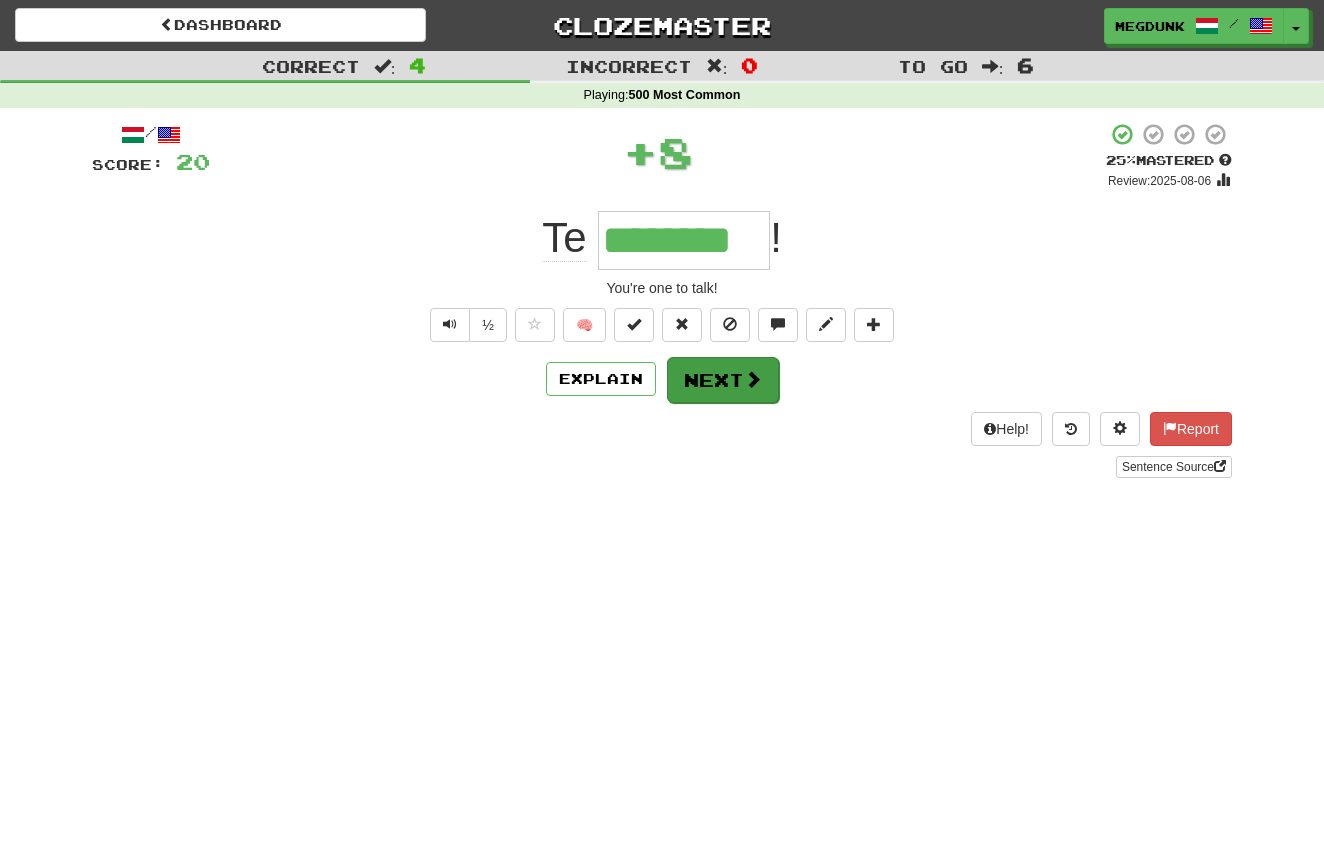 click on "Next" at bounding box center (723, 380) 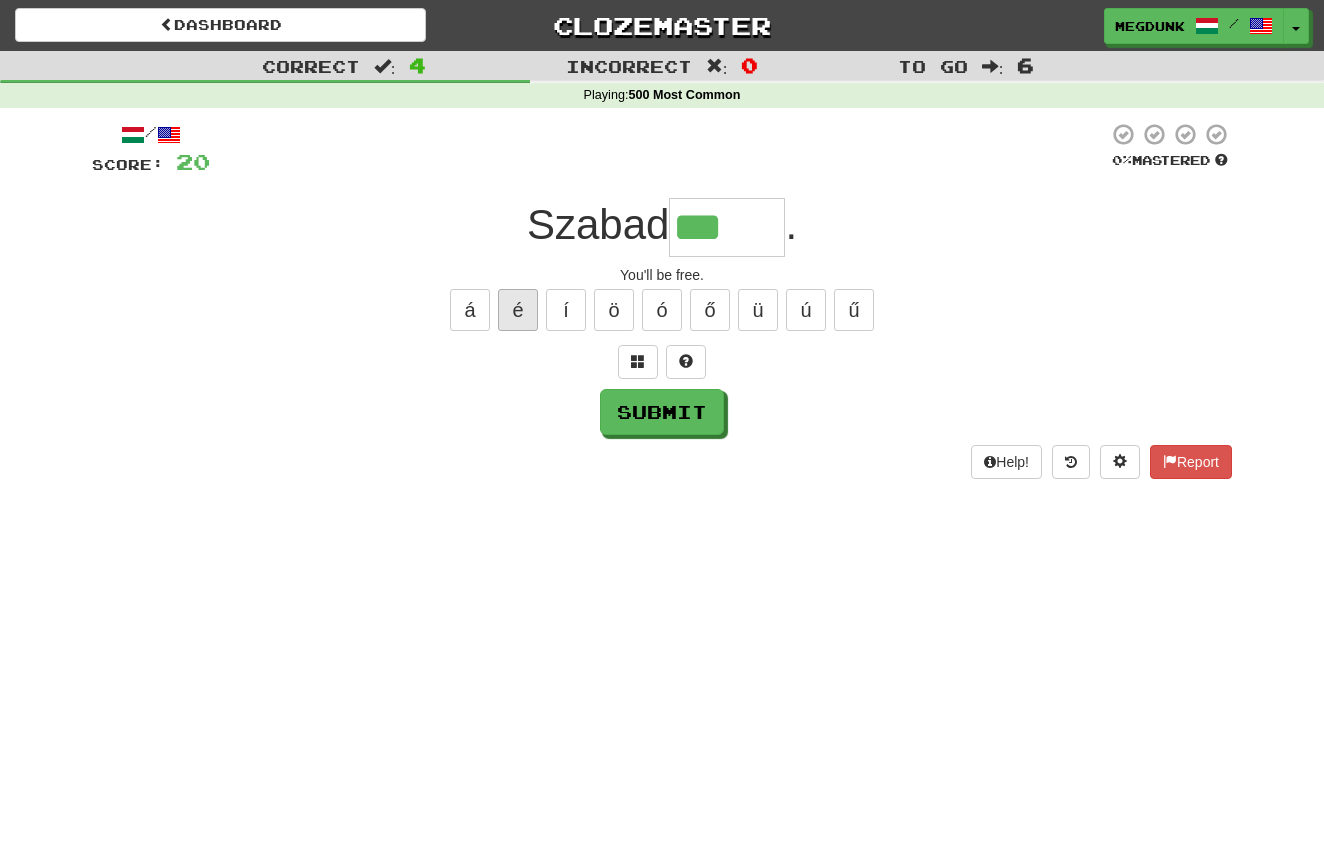 click on "é" at bounding box center (518, 310) 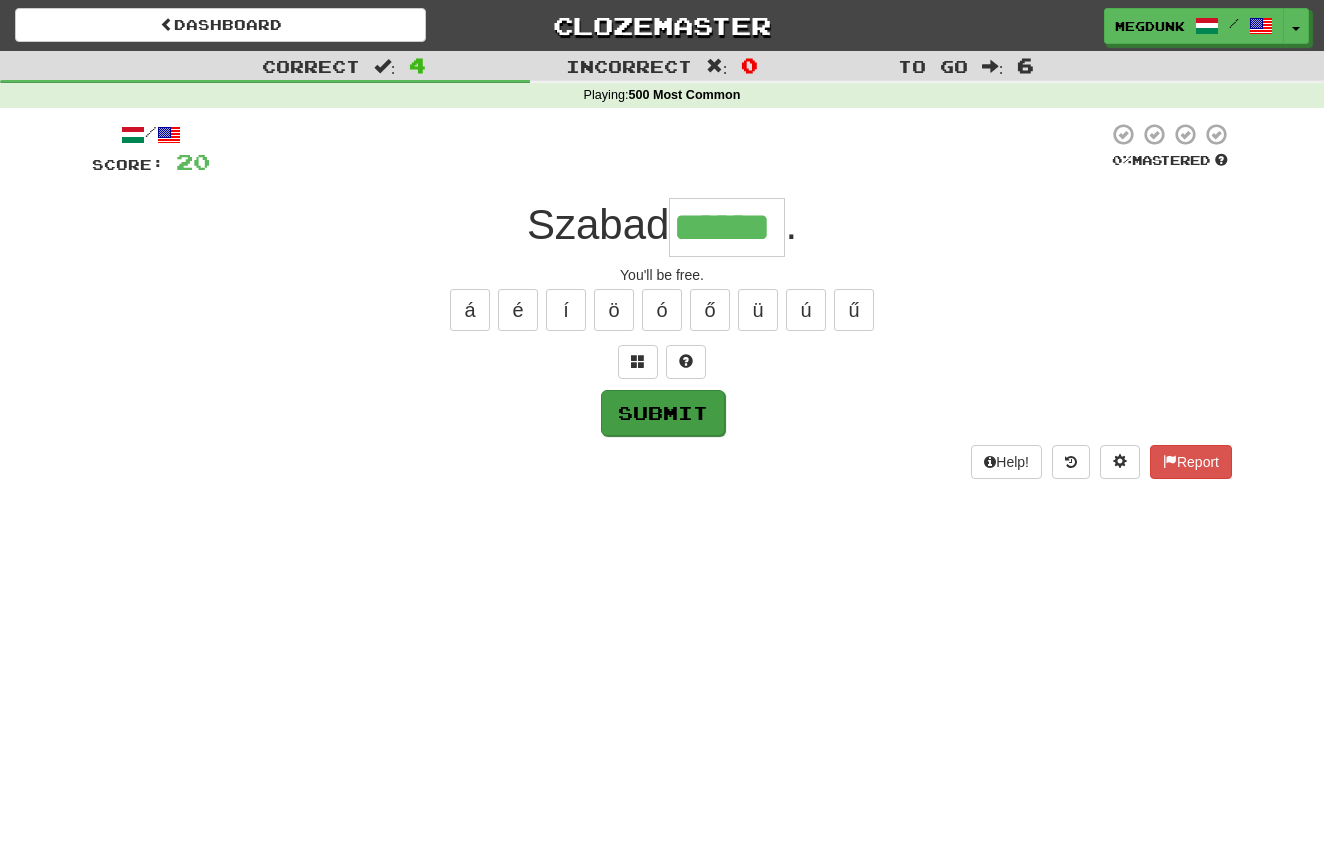type on "******" 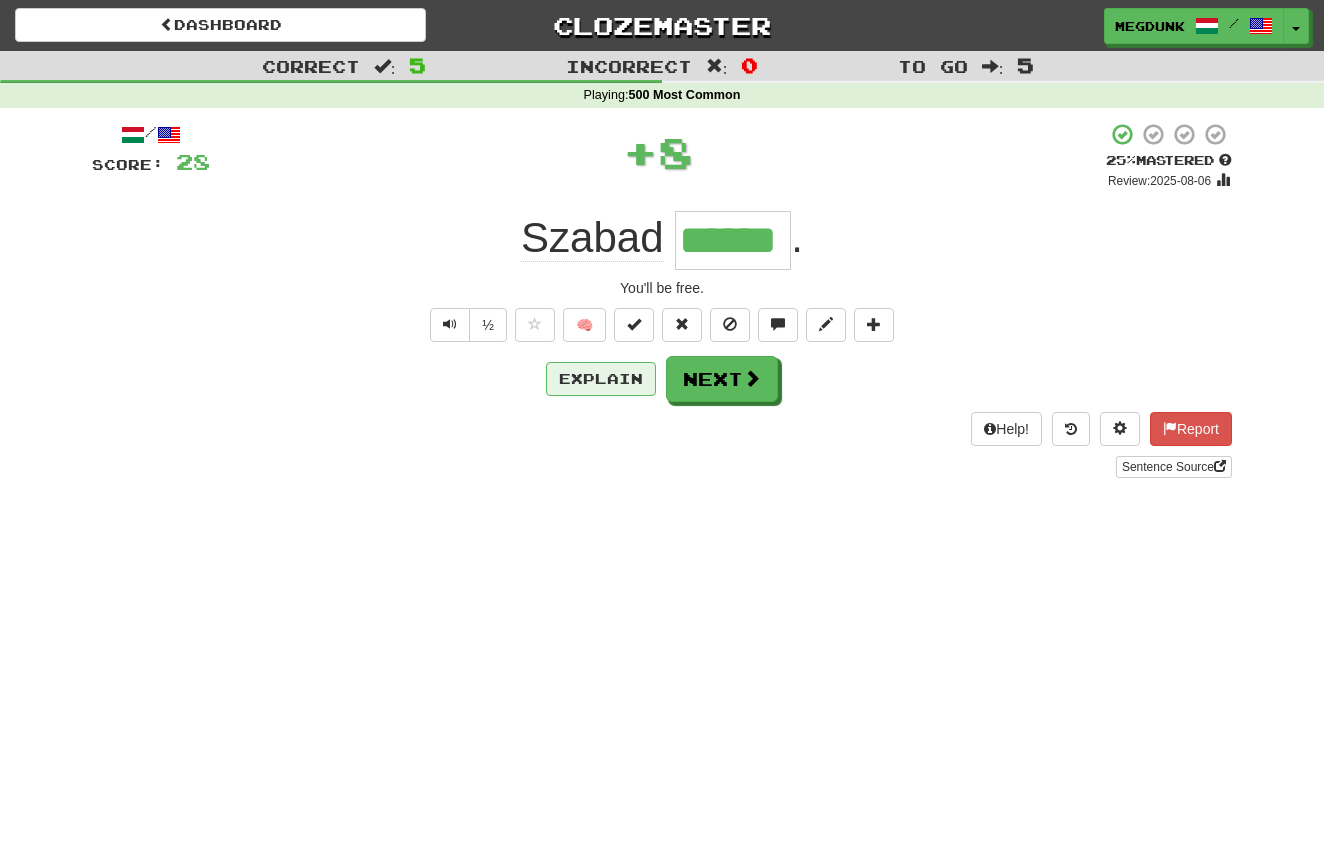 click on "Explain" at bounding box center [601, 379] 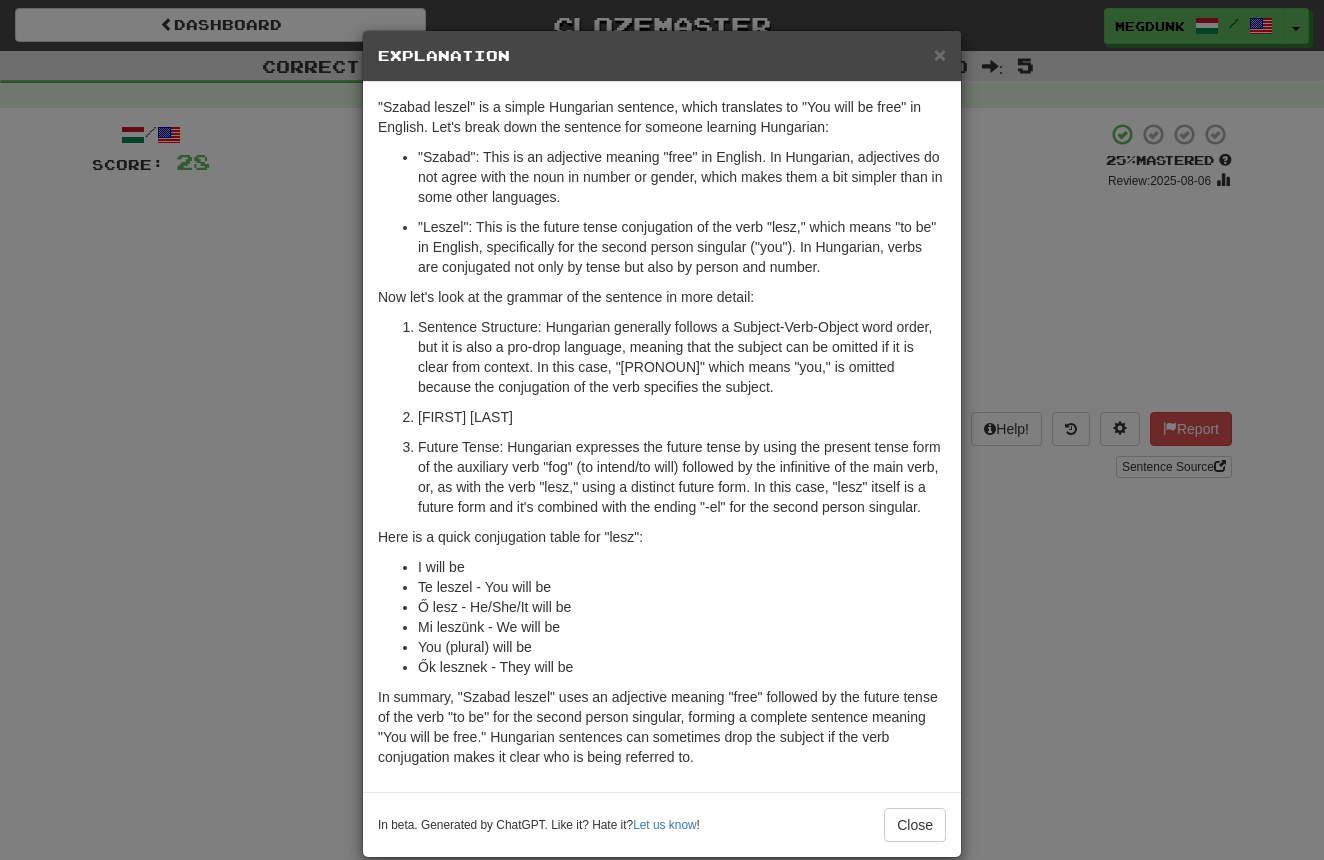 click on "× Explanation "Szabad leszel" is a simple Hungarian sentence, which translates to "You will be free" in English. Let's break down the sentence for someone learning Hungarian:
"Szabad": This is an adjective meaning "free" in English. In Hungarian, adjectives do not agree with the noun in number or gender, which makes them a bit simpler than in some other languages.
"Leszel": This is the future tense conjugation of the verb "lesz," which means "to be" in English, specifically for the second person singular ("you"). In Hungarian, verbs are conjugated not only by tense but also by person and number.
Now let's look at the grammar of the sentence in more detail:
Sentence Structure: Hungarian generally follows a Subject-Verb-Object word order, but it is also a pro-drop language, meaning that the subject can be omitted if it is clear from context. In this case, "te" which means "you," is omitted because the conjugation of the verb specifies the subject.
!" at bounding box center [662, 430] 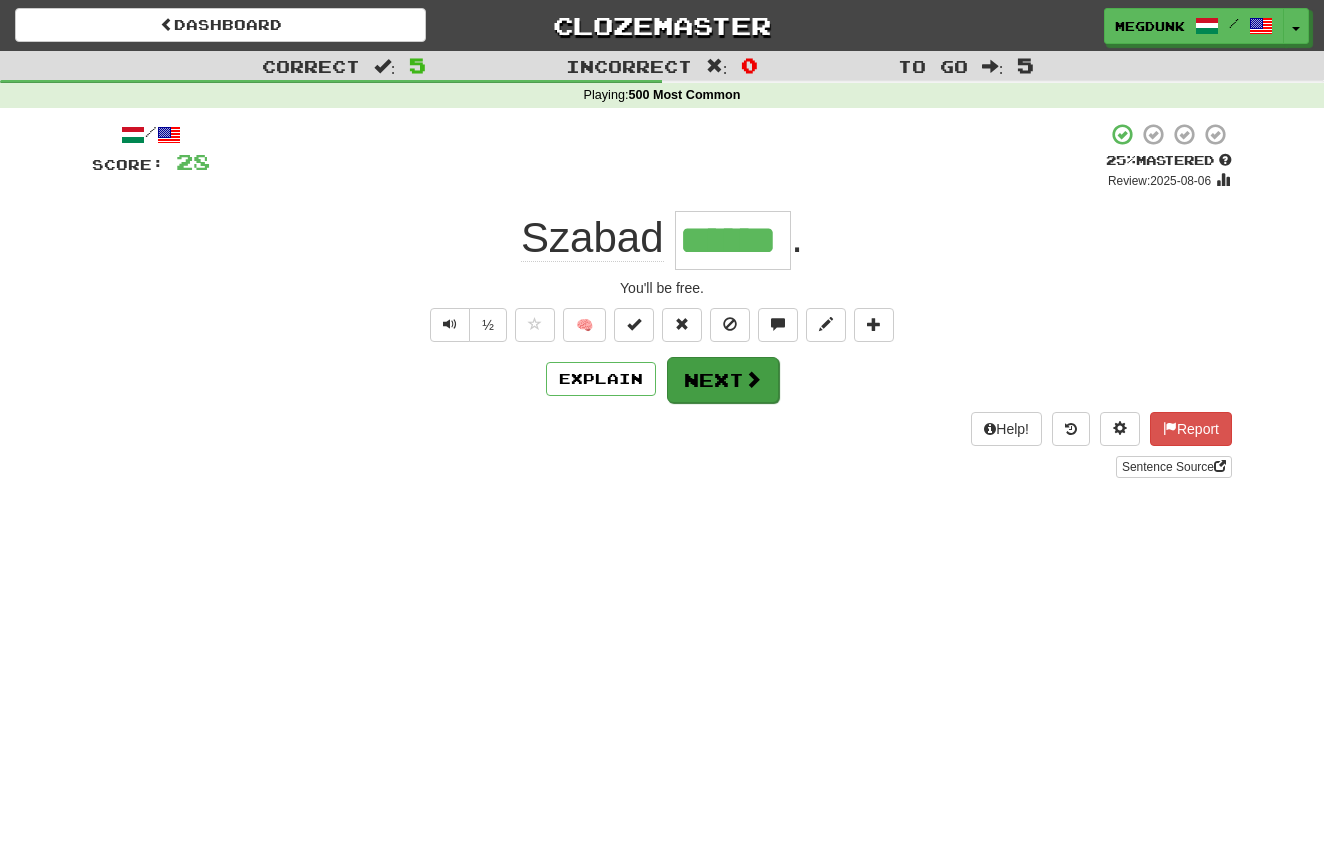 click on "Next" at bounding box center (723, 380) 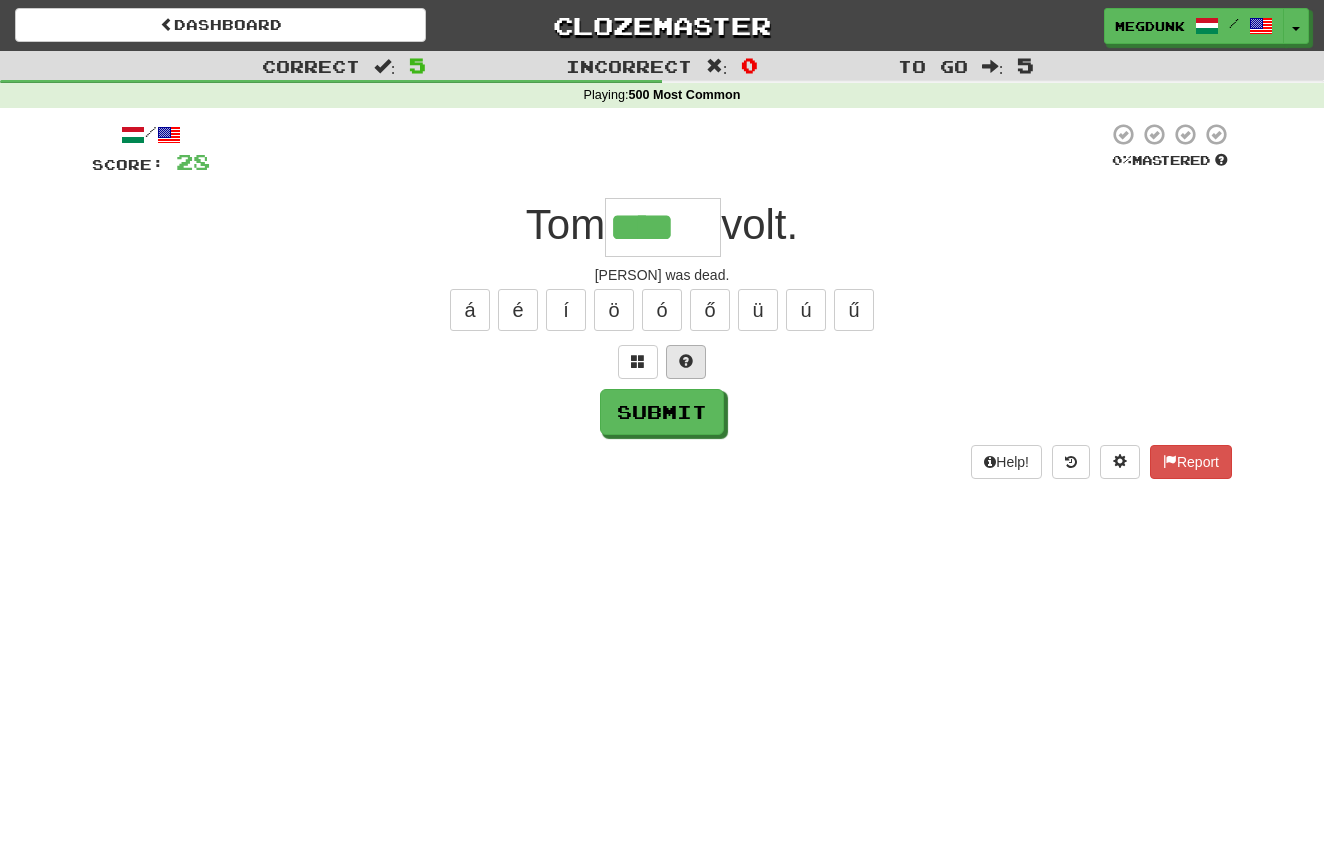 click at bounding box center [686, 361] 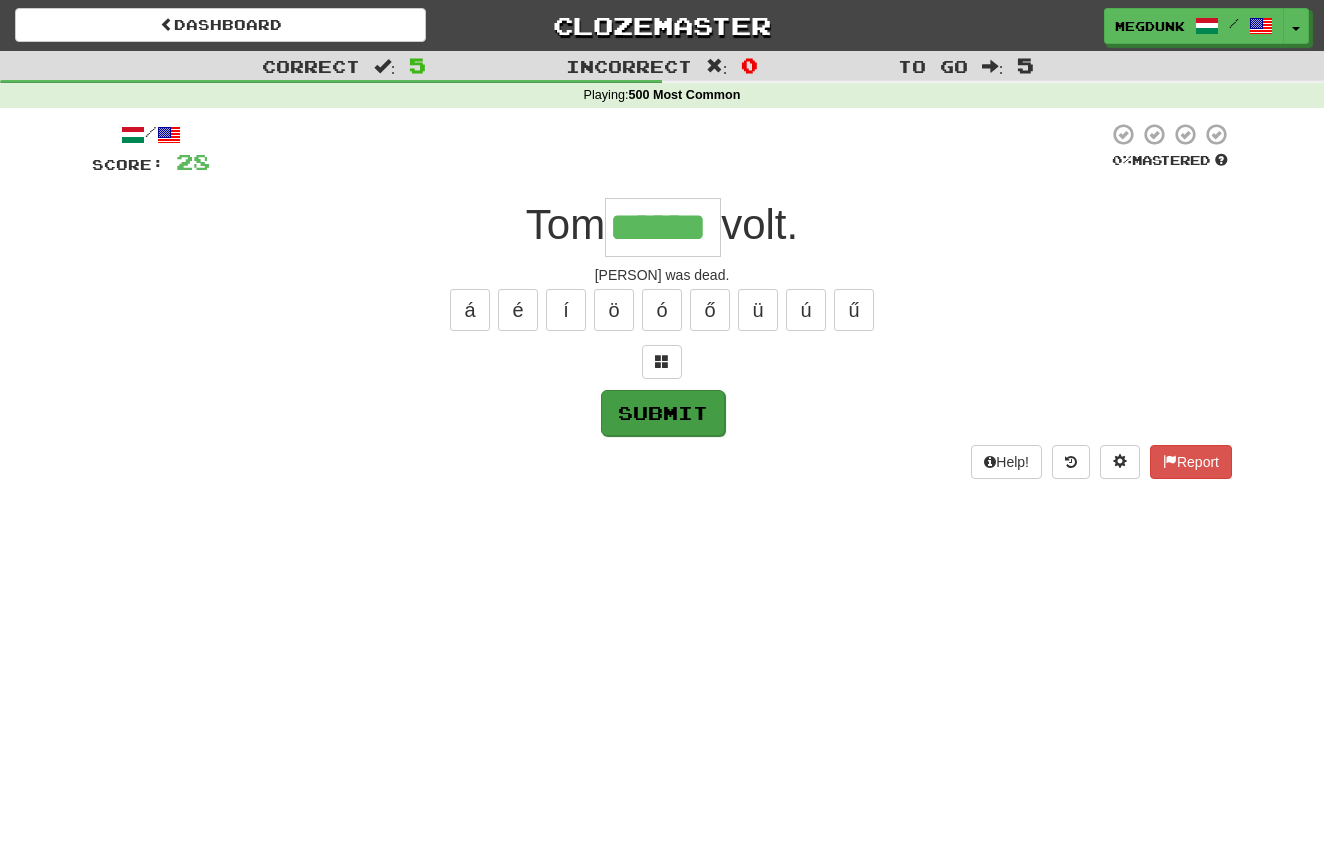 type on "******" 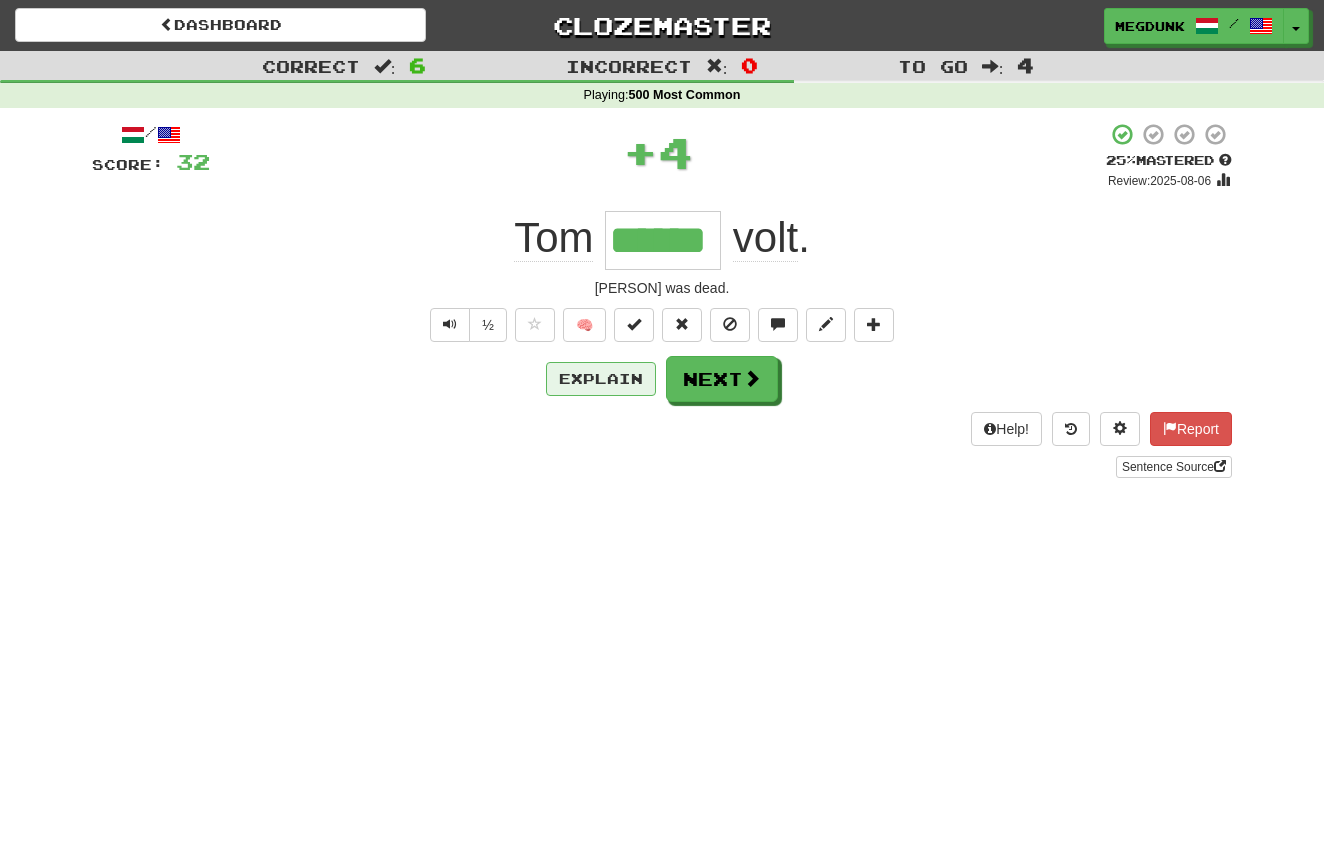 click on "Explain" at bounding box center [601, 379] 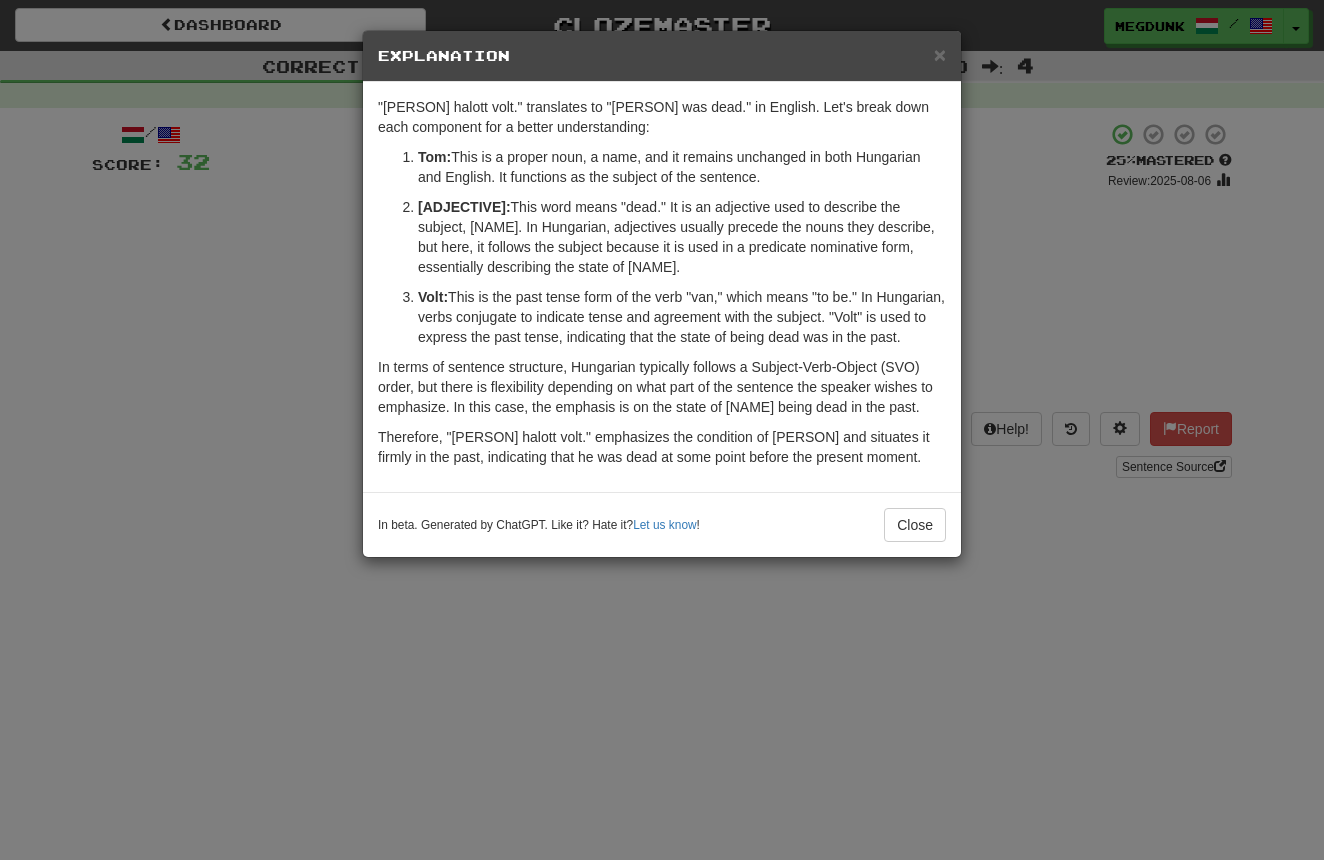 click on "× Explanation The sentence "[NAME] [ADJECTIVE] [VERB]." translates to "[NAME] was dead." in English. Let's break down each component for a better understanding:
[NAME]:  This is a proper noun, a name, and it remains unchanged in both Hungarian and English. It functions as the subject of the sentence.
[ADJECTIVE]: This word means "dead." It is an adjective used to describe the subject, [NAME]. In Hungarian, adjectives usually precede the nouns they describe, but here, it follows the subject because it is used in a predicate nominative form, essentially describing the state of [NAME].
[VERB]: This is the past tense form of the verb "[VERB]," which means "to be." In Hungarian, verbs conjugate to indicate tense and agreement with the subject. "[VERB]" is used to express the past tense, indicating that the state of being dead was in the past.
Therefore, "[NAME] [ADJECTIVE] [VERB]." emphasizes the condition of [NAME] and situates it firmly in the past, indicating that he was dead at some point before the present moment. Let us know" at bounding box center (662, 430) 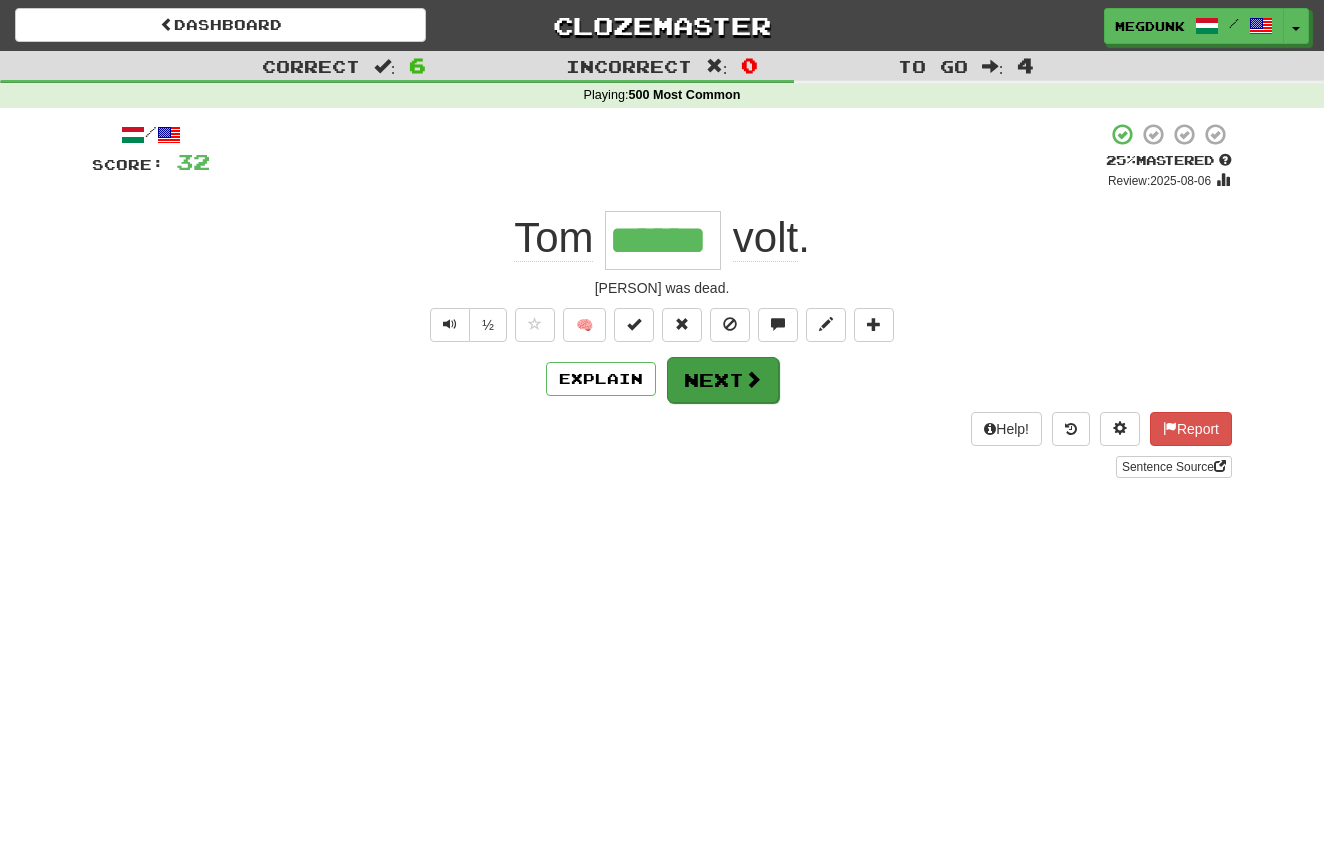 click on "Next" at bounding box center (723, 380) 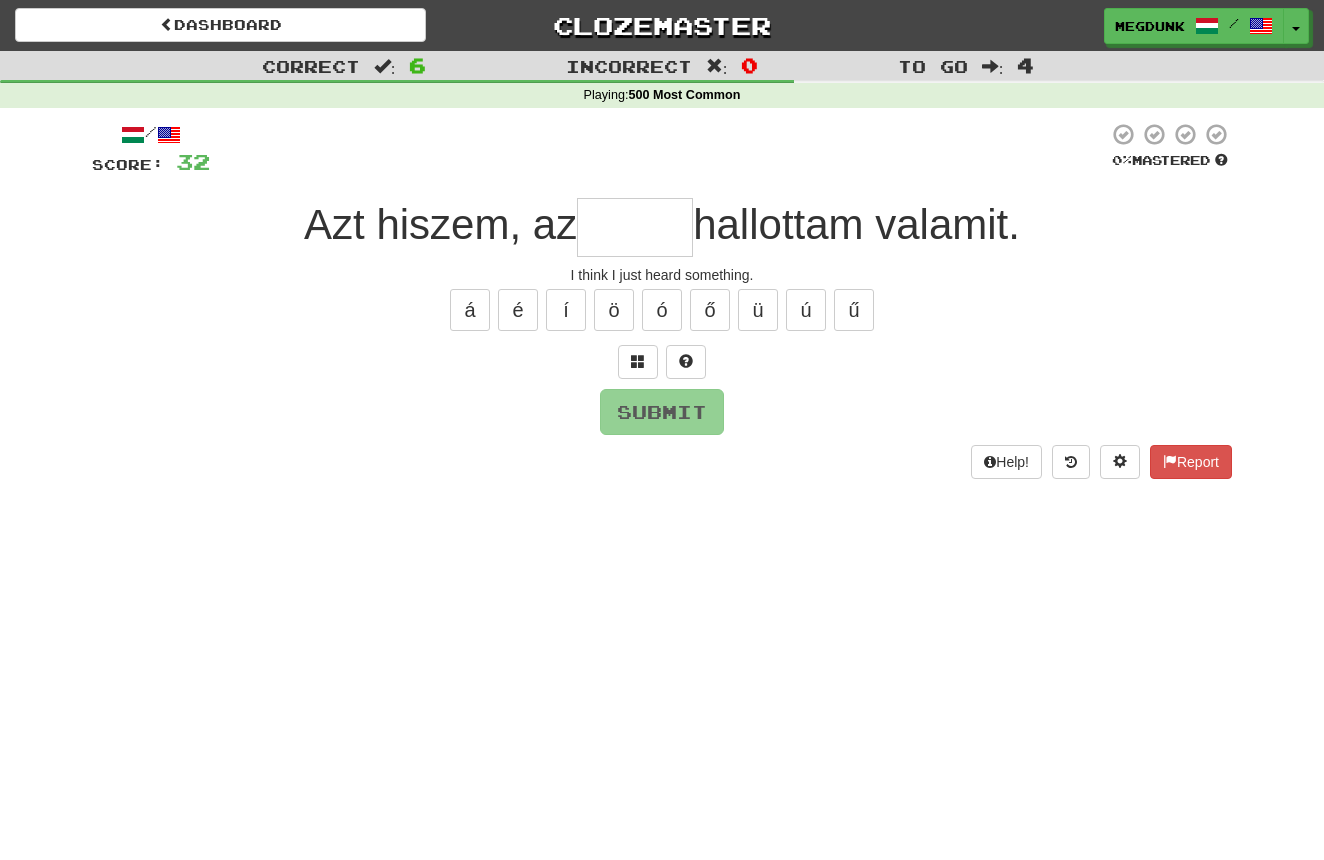 type on "*" 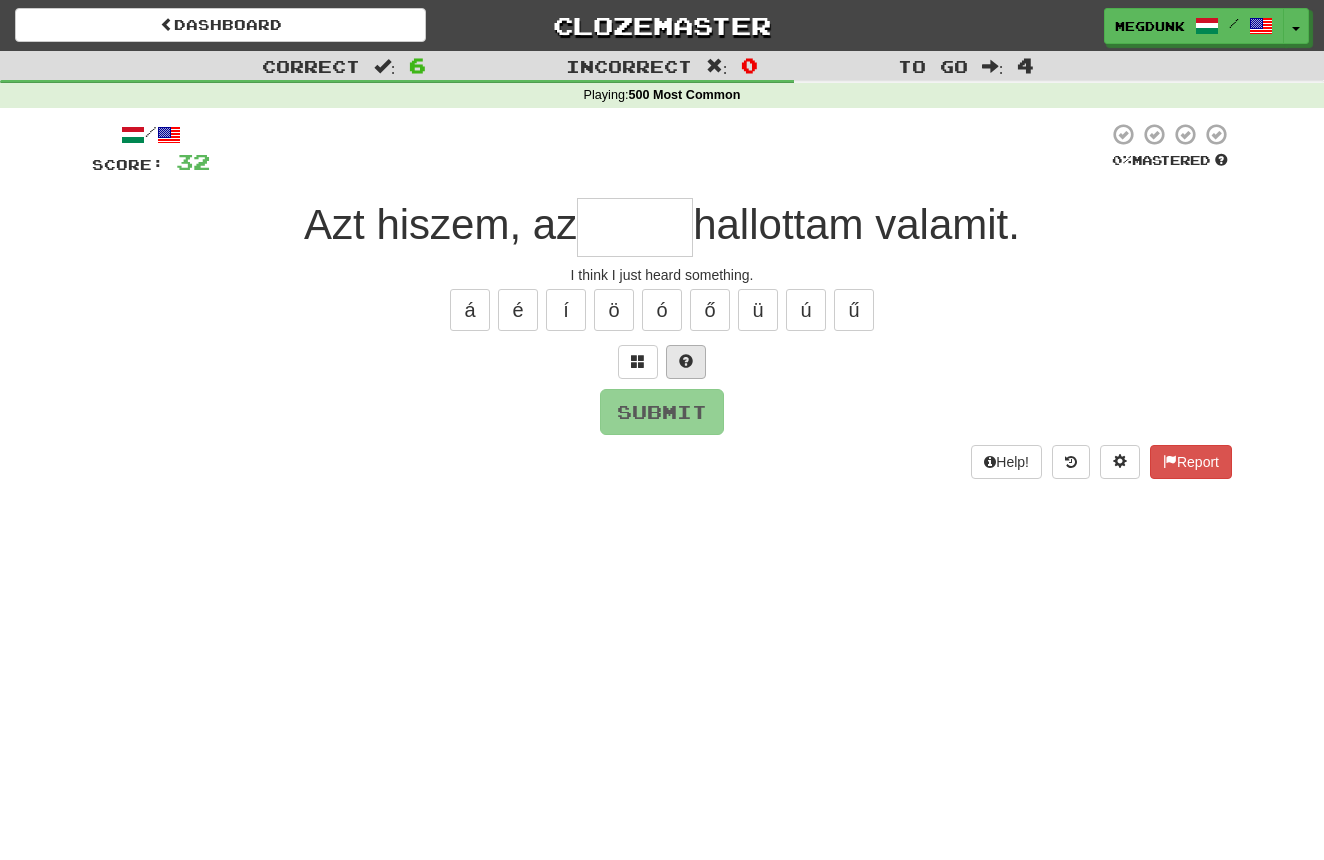 click at bounding box center (686, 361) 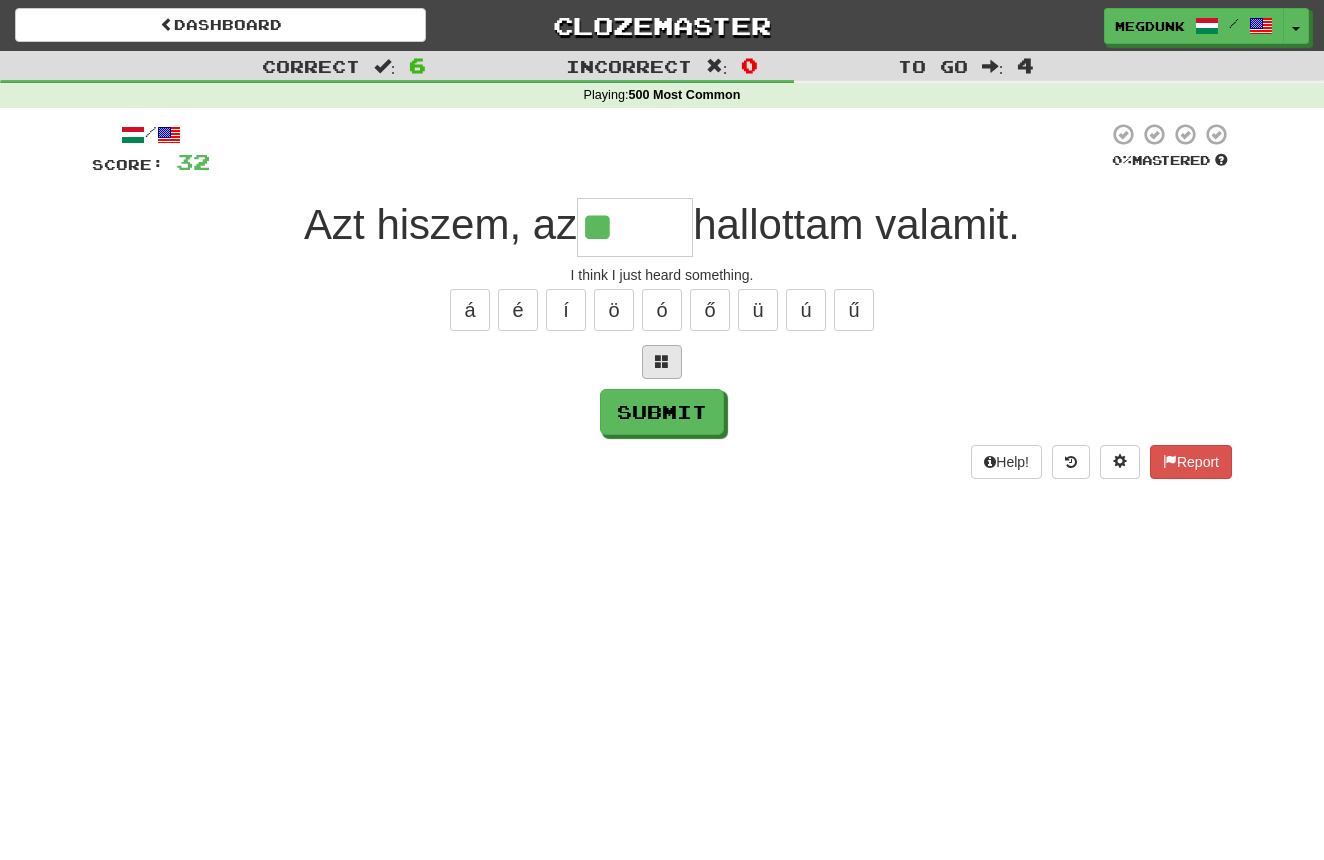 click at bounding box center [662, 362] 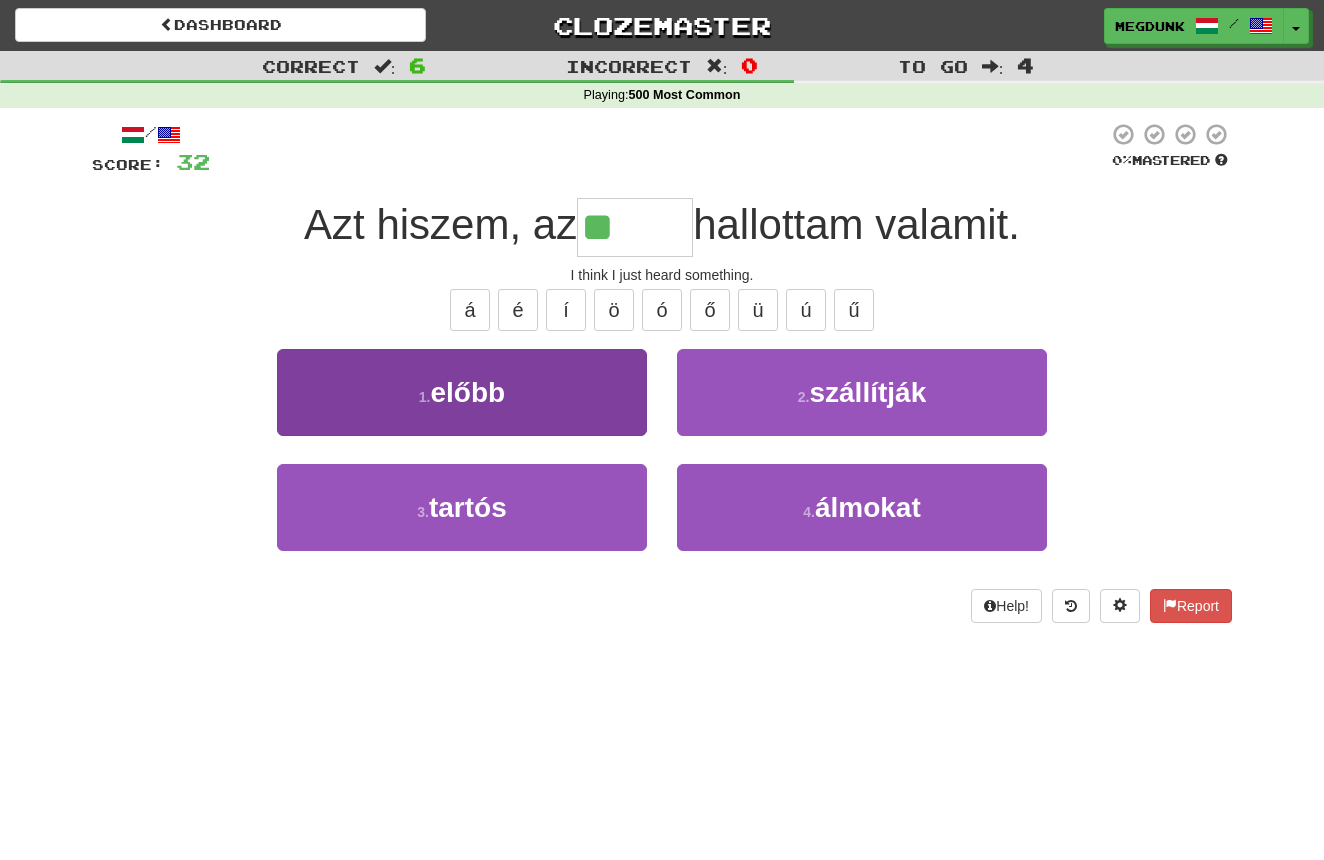 click on "1 .  előbb" at bounding box center [462, 392] 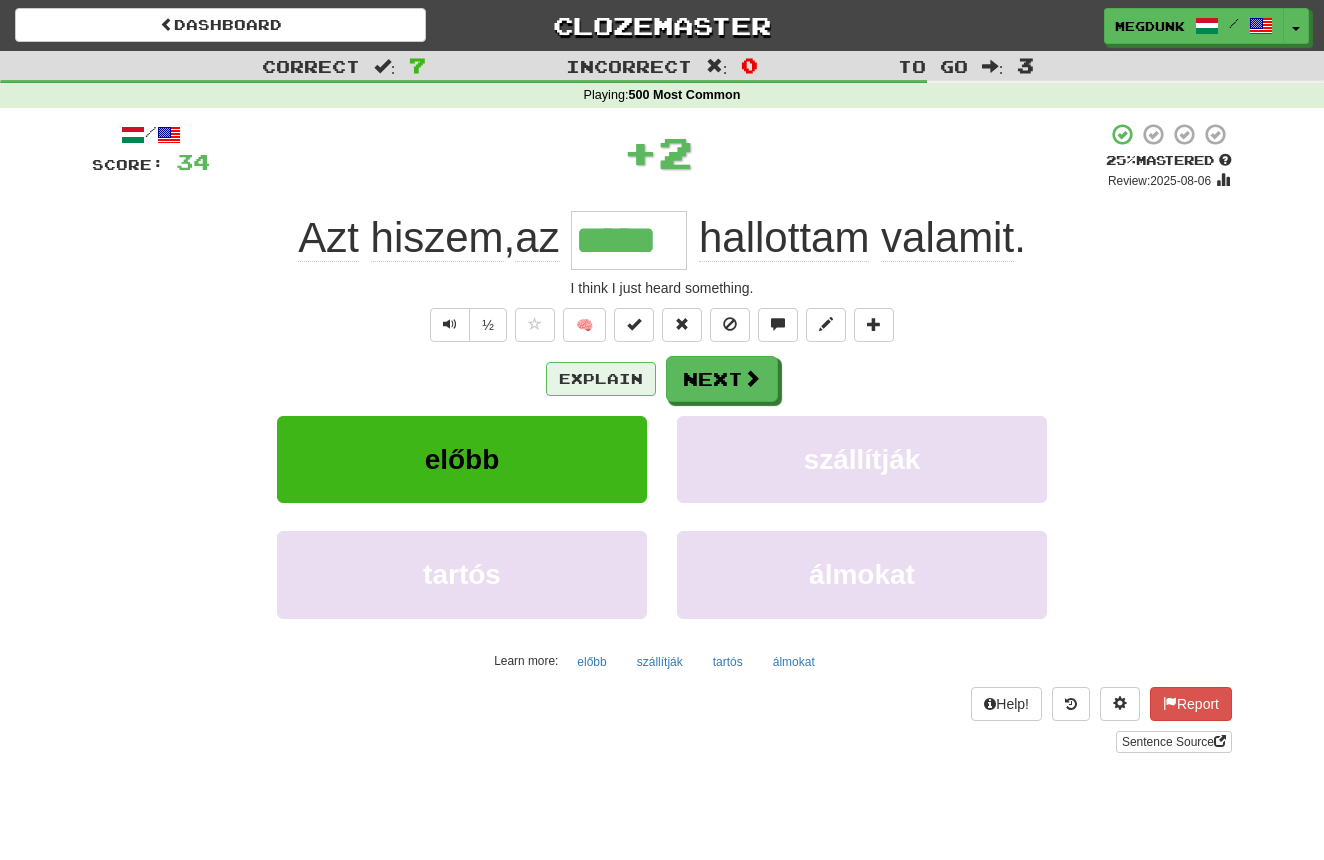 click on "Explain" at bounding box center [601, 379] 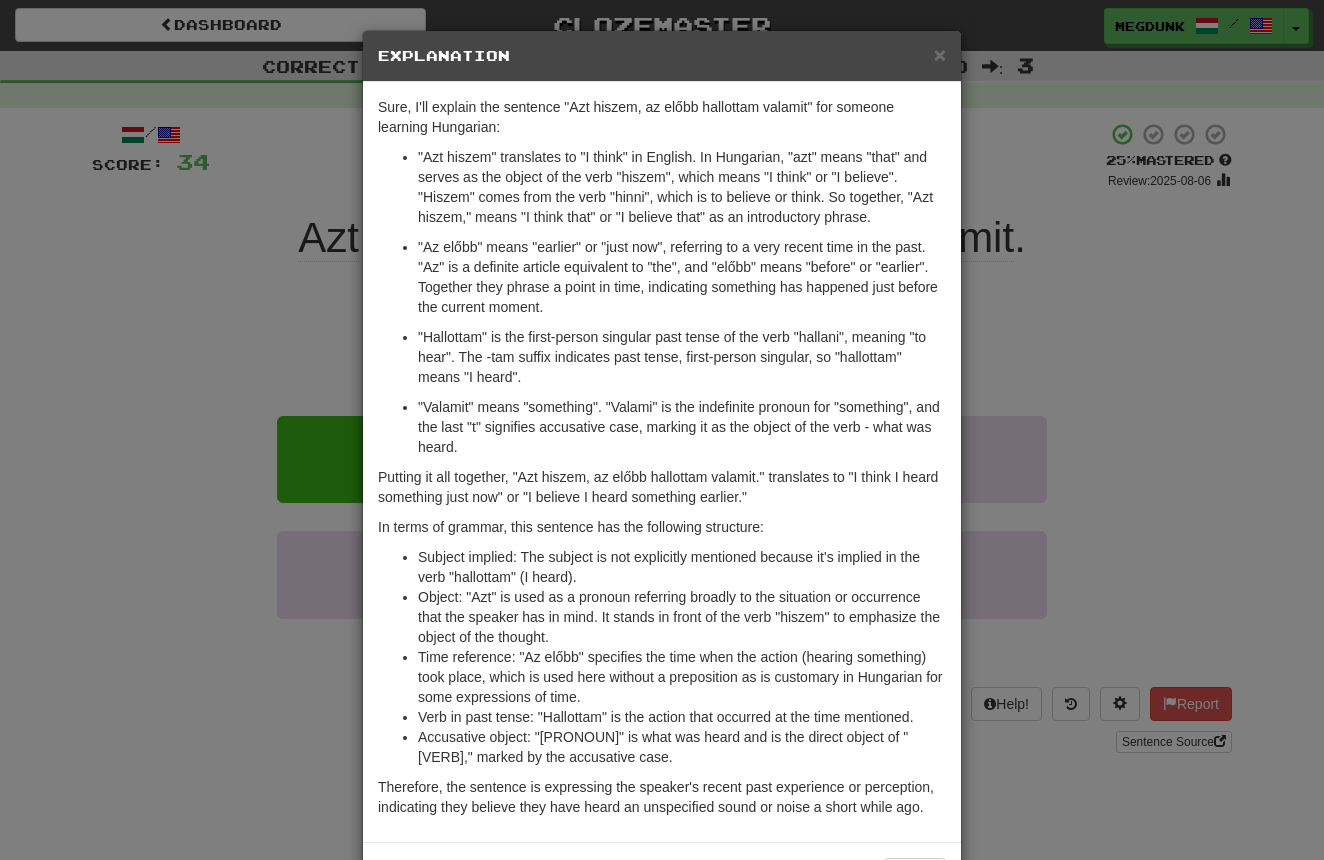 click on "× Explanation Sure, I'll explain the sentence "Azt hiszem, az előbb hallottam valamit" for someone learning Hungarian:
"Azt hiszem" translates to "I think" in English. In Hungarian, "azt" means "that" and serves as the object of the verb "hiszem", which means "I think" or "I believe". "Hiszem" comes from the verb "hinni", which is to believe or think. So together, "Azt hiszem," means "I think that" or "I believe that" as an introductory phrase.
"Az előbb" means "earlier" or "just now", referring to a very recent time in the past. "Az" is a definite article equivalent to "the", and "előbb" means "before" or "earlier". Together they phrase a point in time, indicating something has happened just before the current moment.
"Hallottam" is the first-person singular past tense of the verb "hallani", meaning "to hear". The -tam suffix indicates past tense, first-person singular, so "hallottam" means "I heard".
In terms of grammar, this sentence has the following structure:" at bounding box center (662, 430) 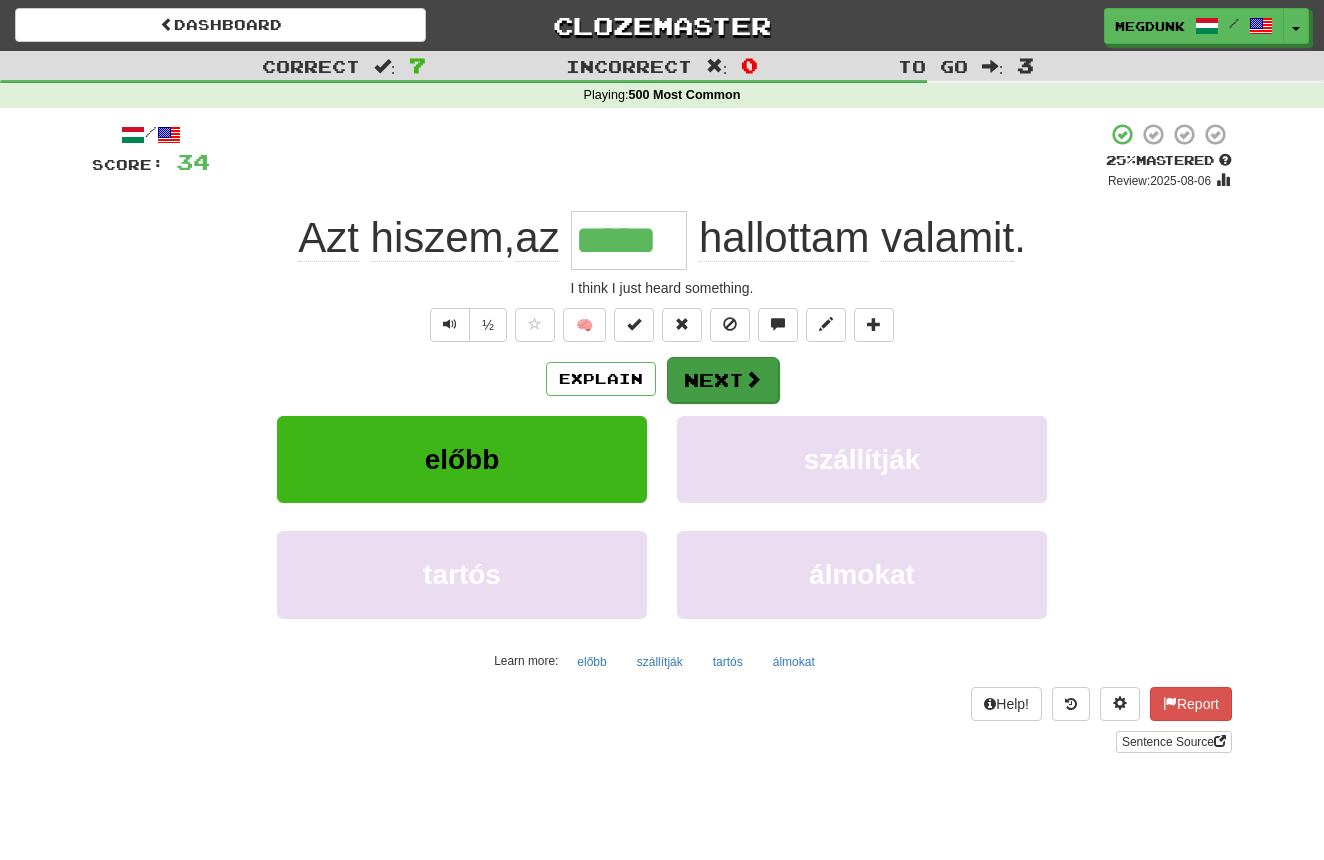 click on "Next" at bounding box center (723, 380) 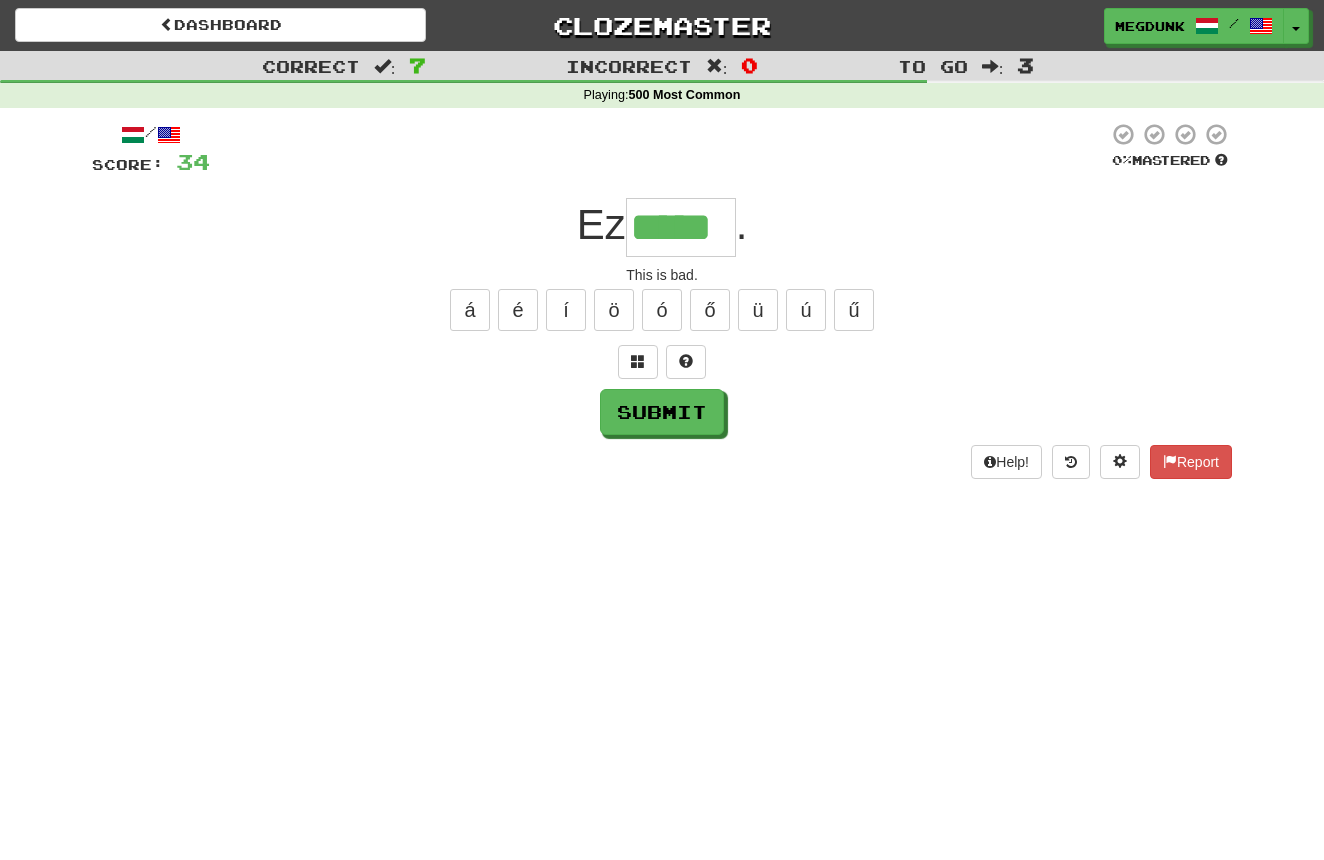 type on "*****" 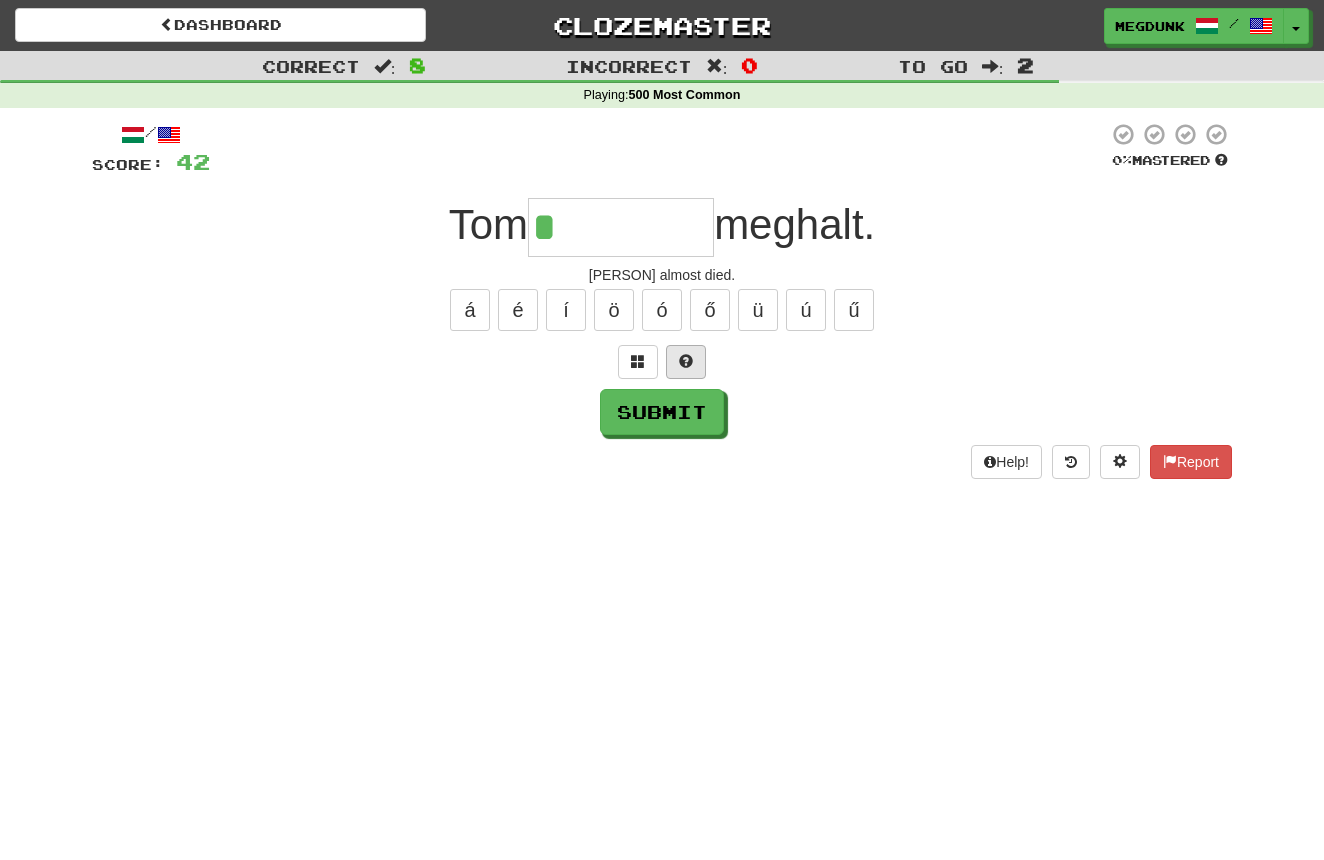 click at bounding box center (686, 361) 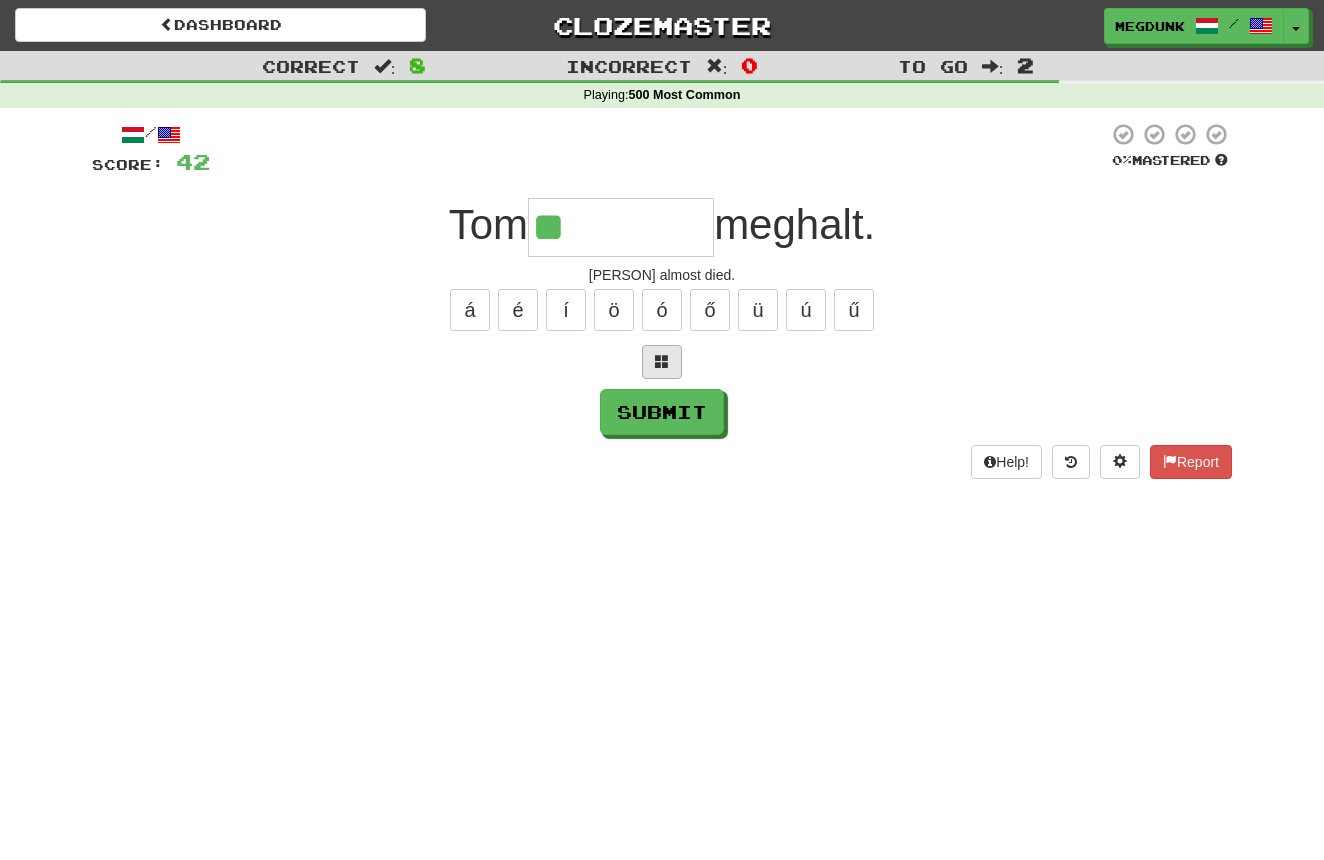 click at bounding box center (662, 361) 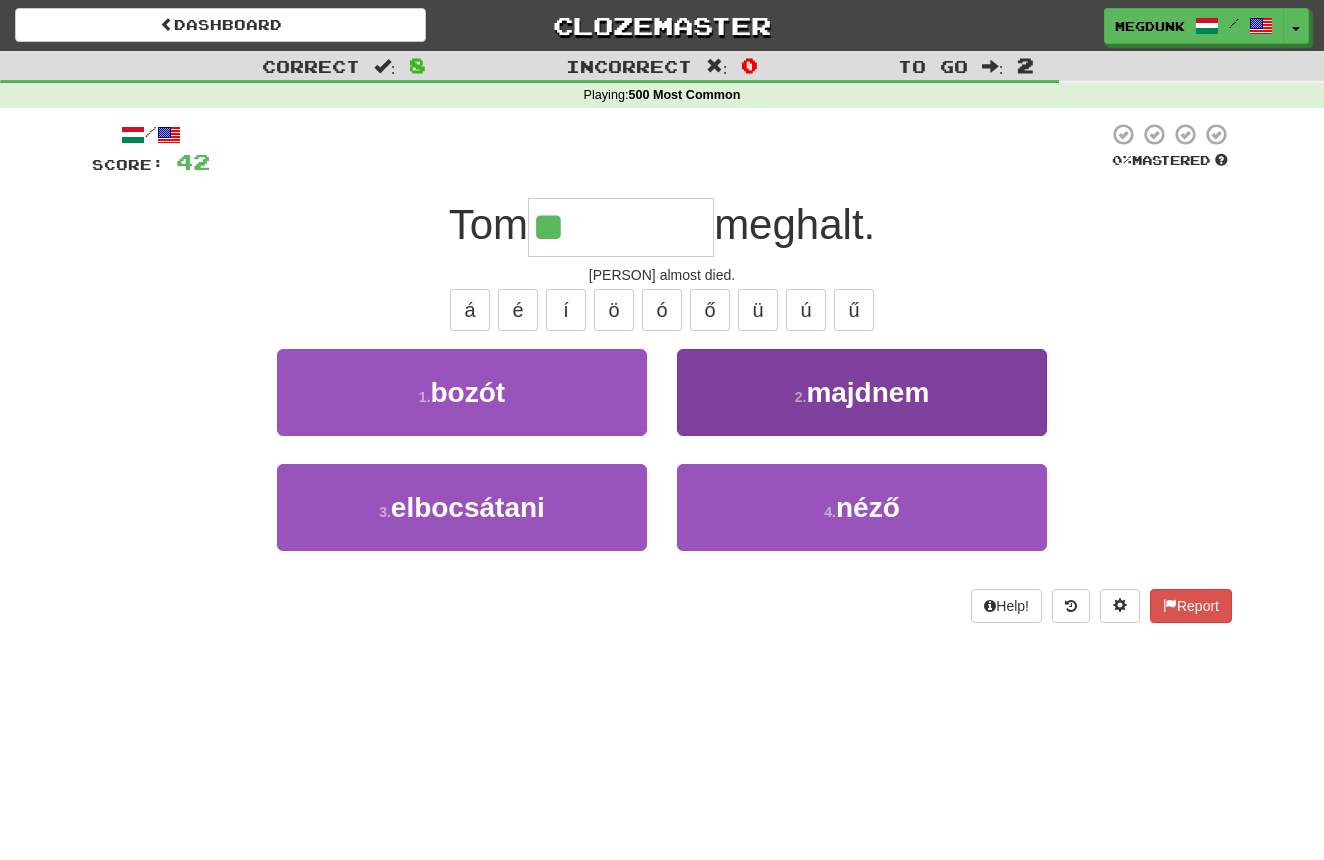 click on "2 .  majdnem" at bounding box center (862, 392) 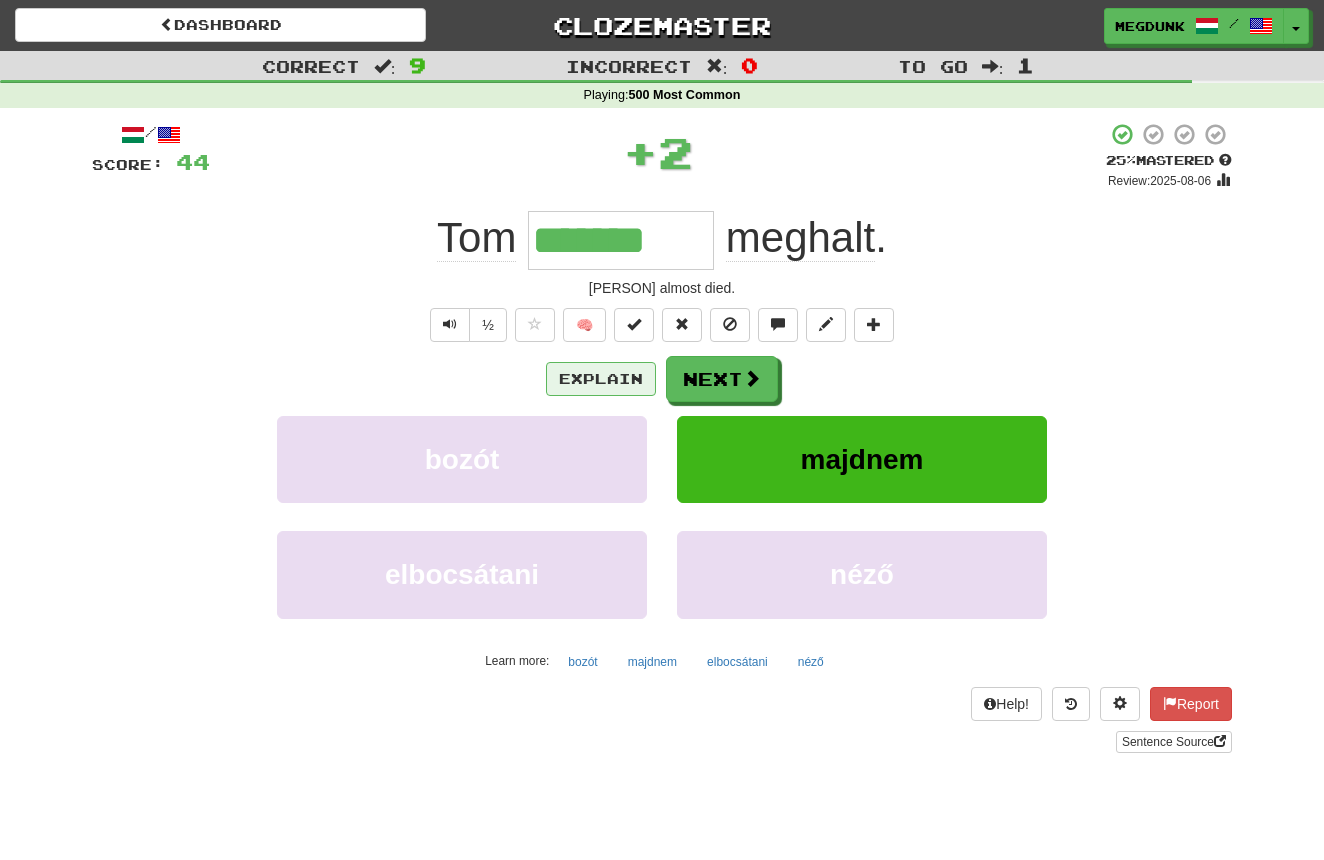 click on "Explain" at bounding box center (601, 379) 